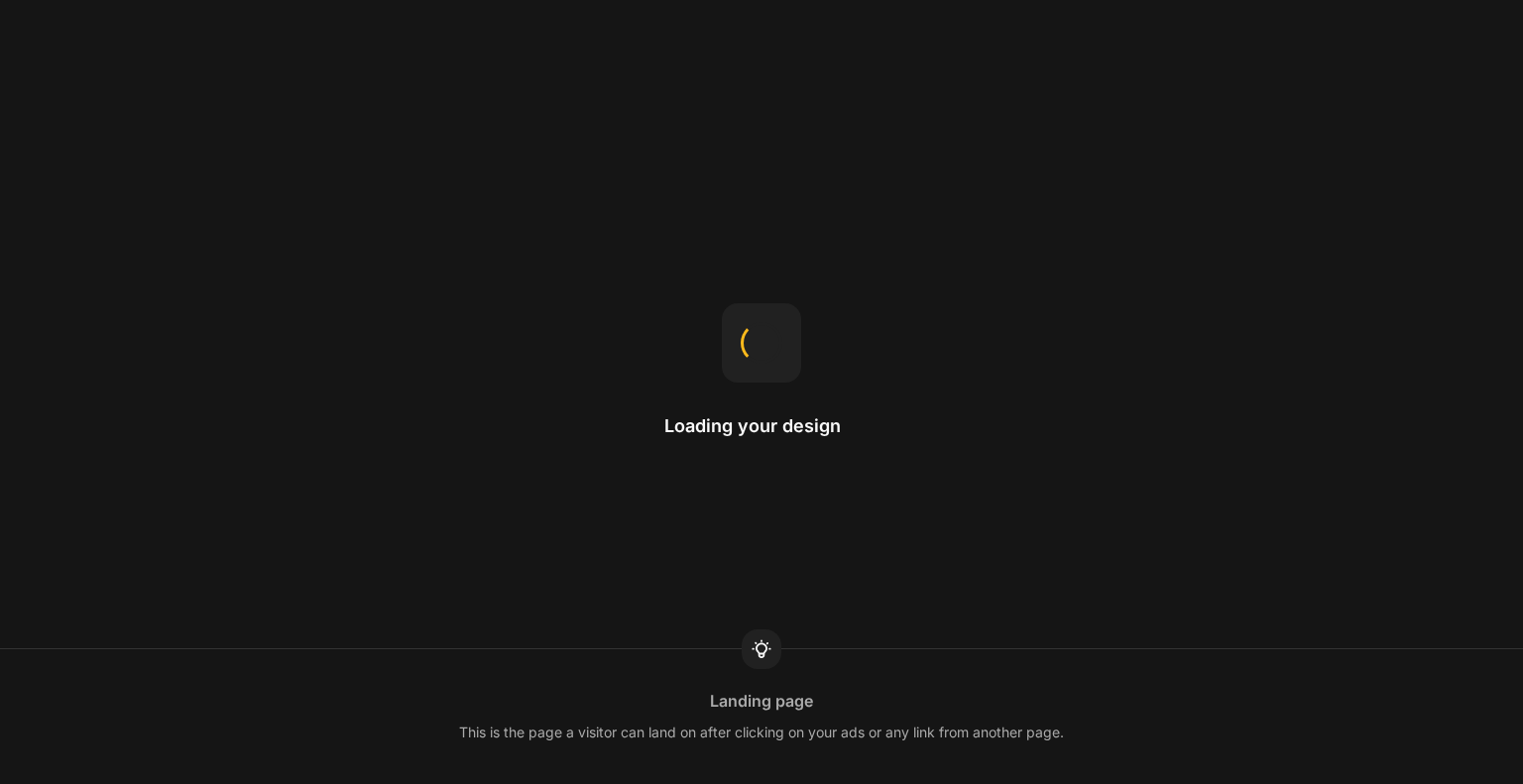 scroll, scrollTop: 0, scrollLeft: 0, axis: both 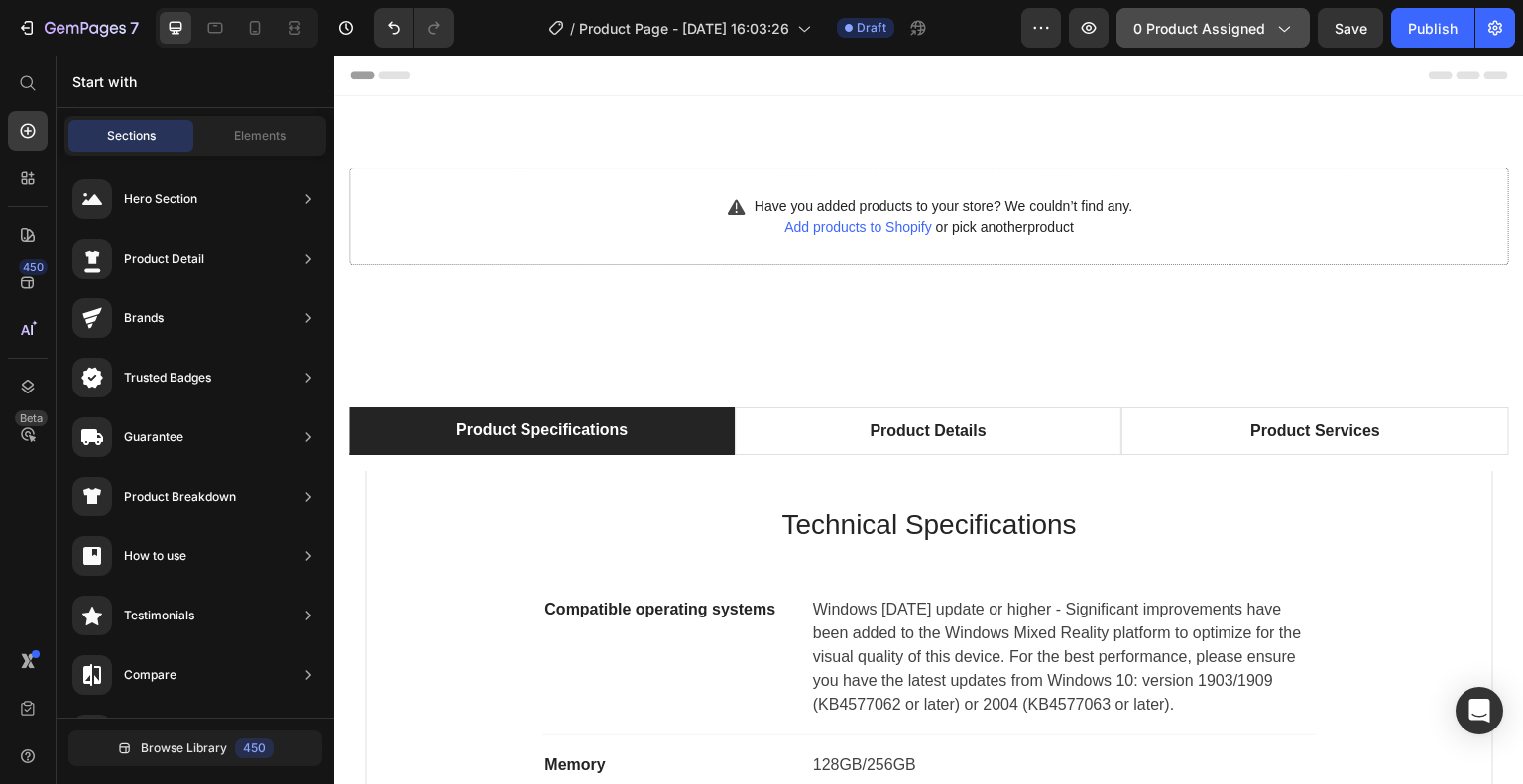 click on "0 product assigned" 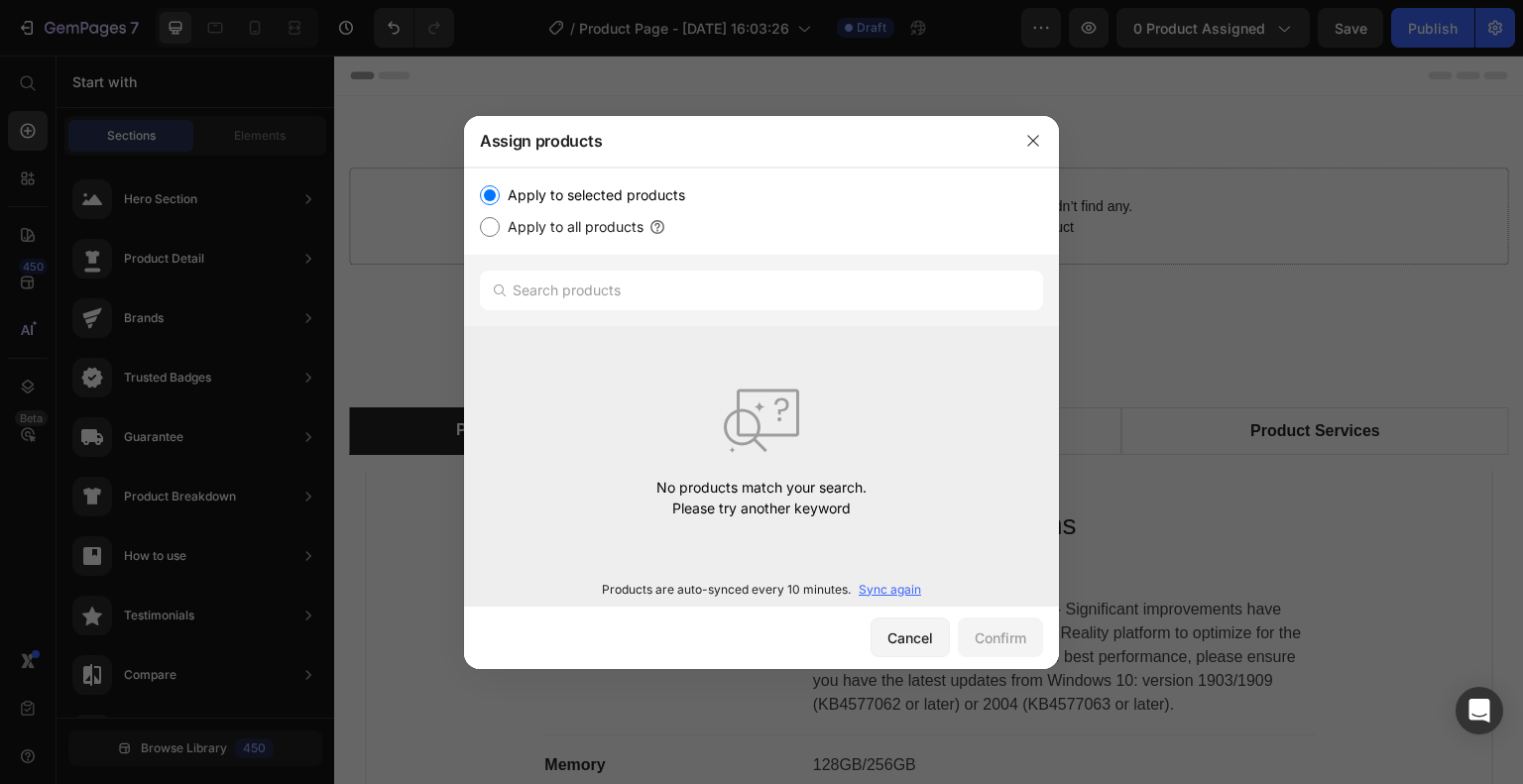 type 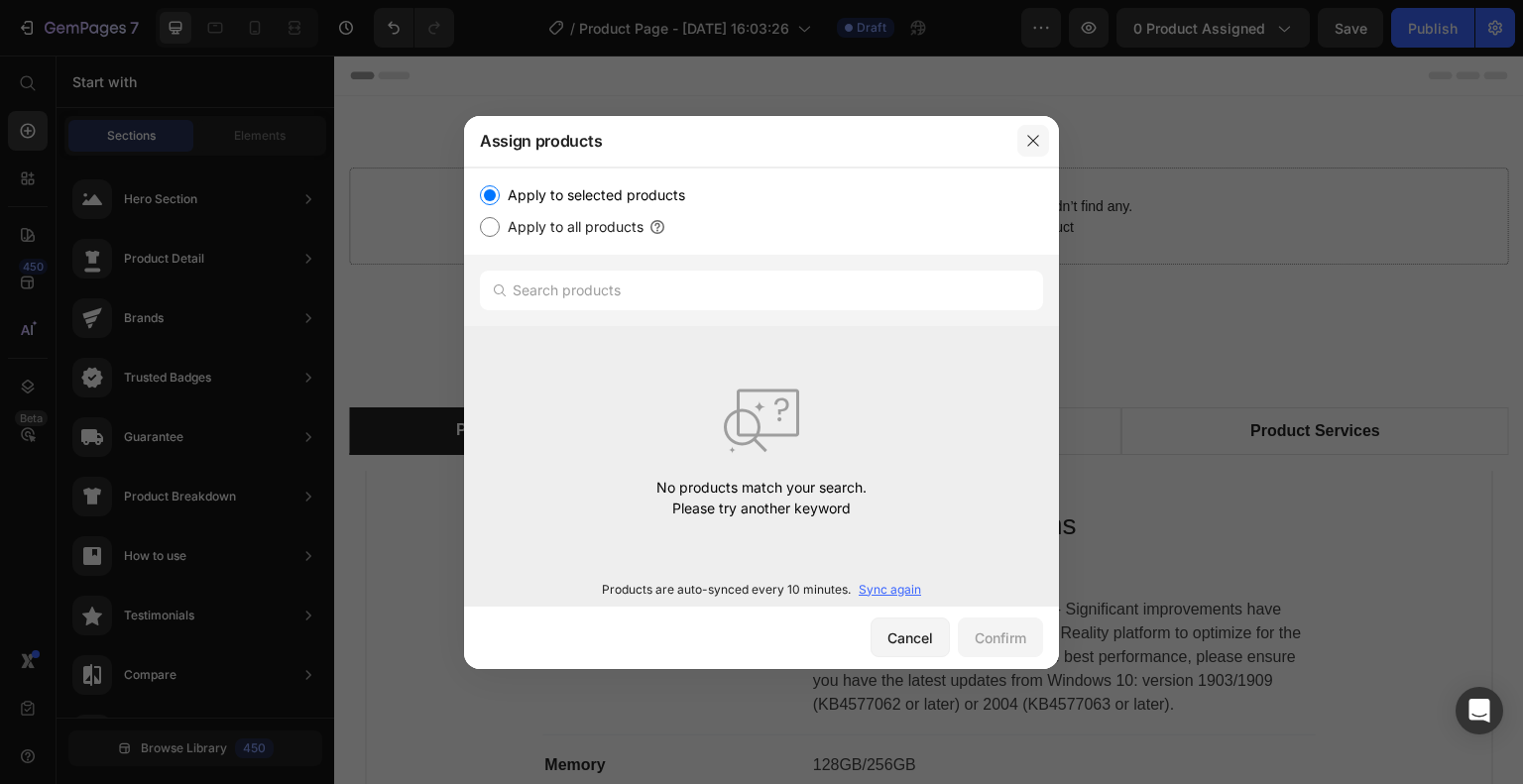 drag, startPoint x: 1036, startPoint y: 146, endPoint x: 703, endPoint y: 90, distance: 337.6759 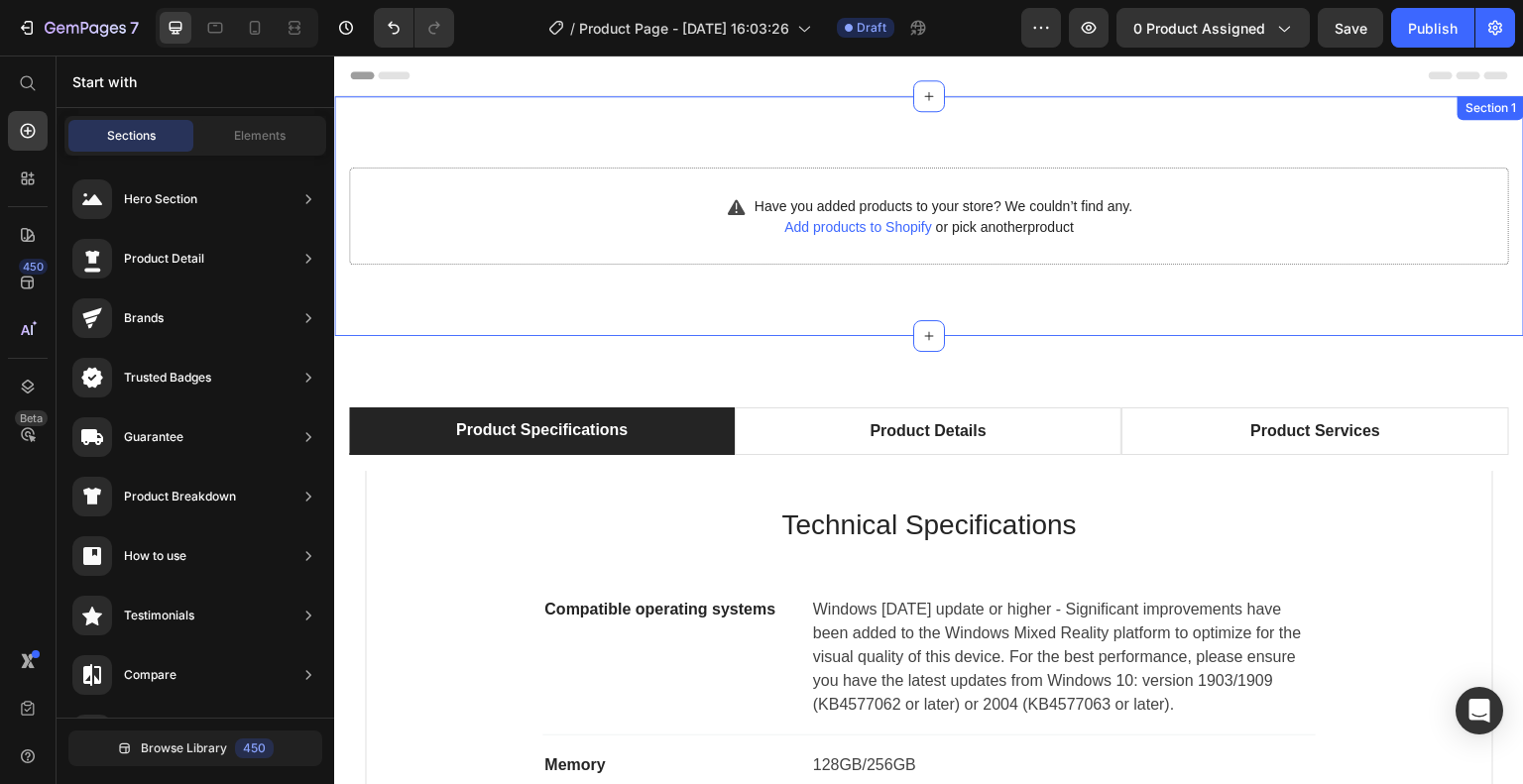 click on "Have you added products to your store? We couldn’t find any. Add products to Shopify   or pick another  product Product Section 1" at bounding box center [929, 216] 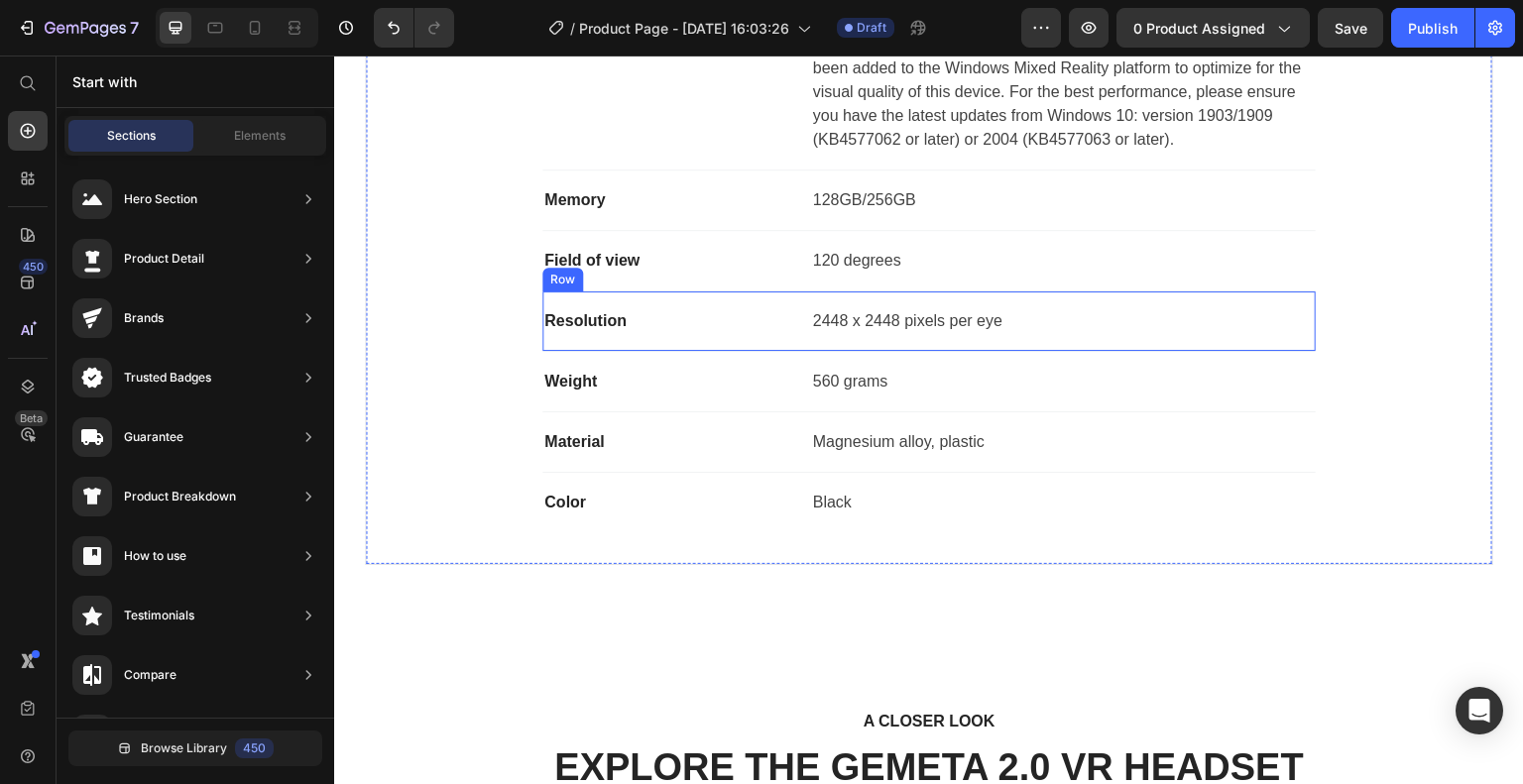 scroll, scrollTop: 0, scrollLeft: 0, axis: both 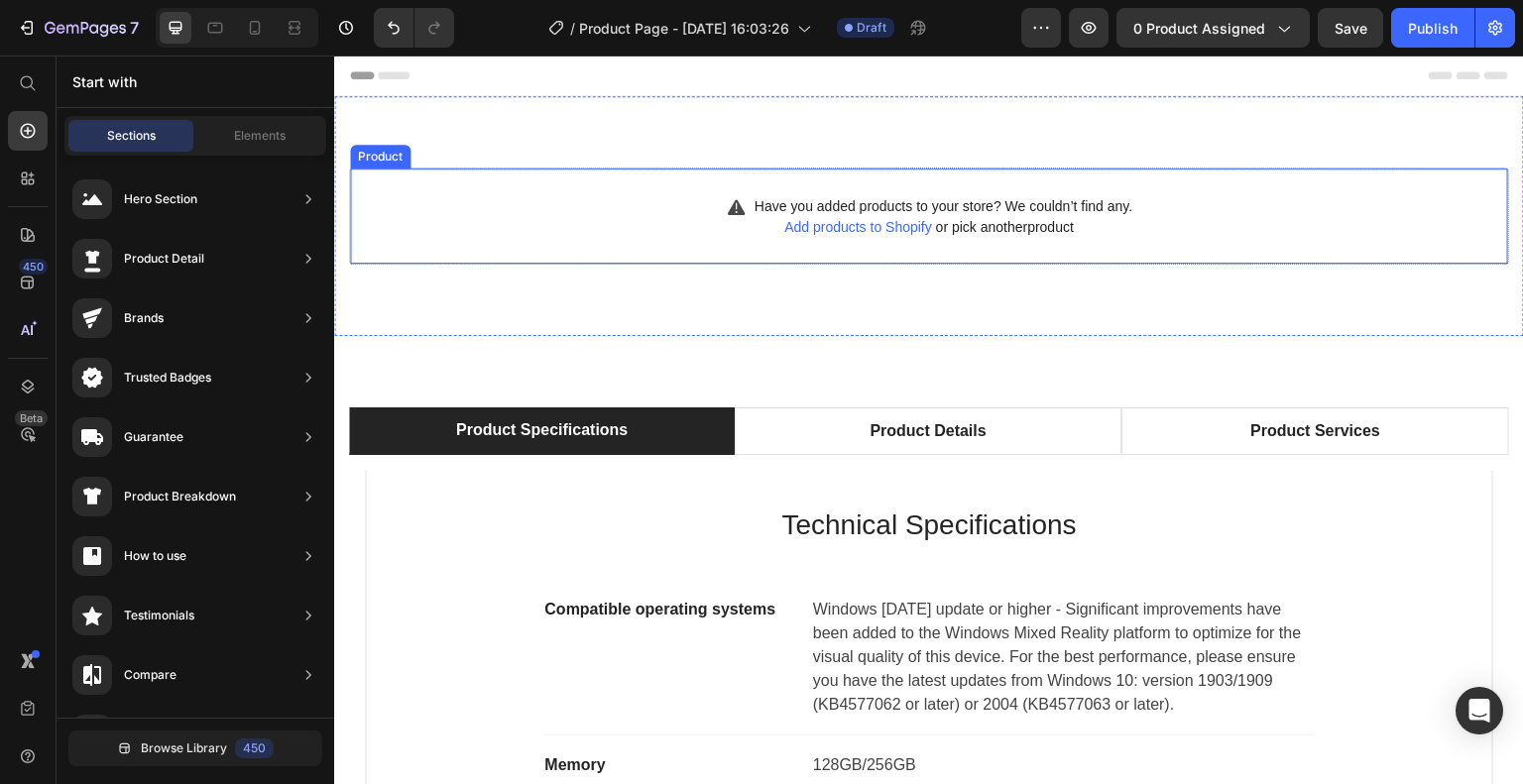 click on "Add products to Shopify" at bounding box center [858, 227] 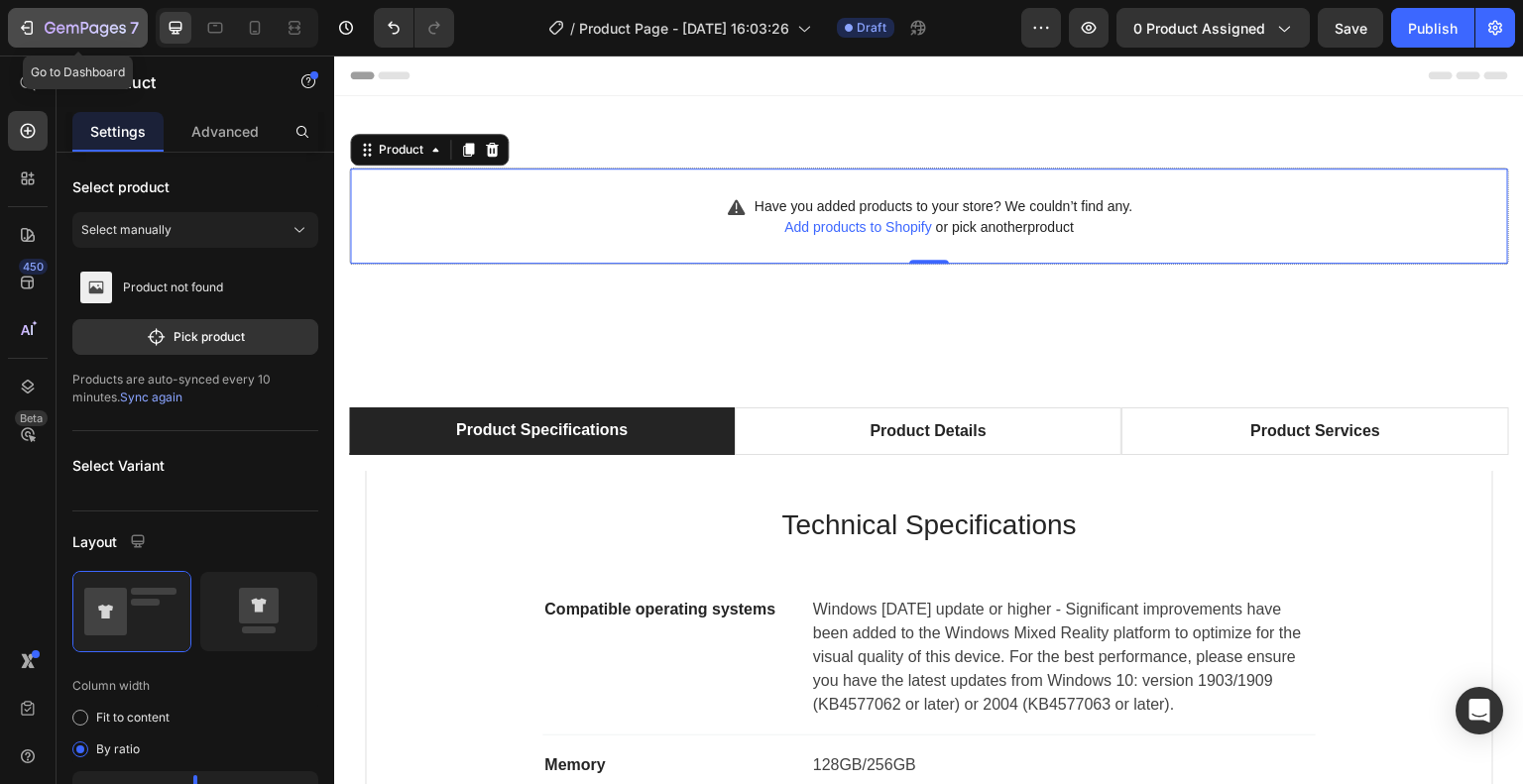 click 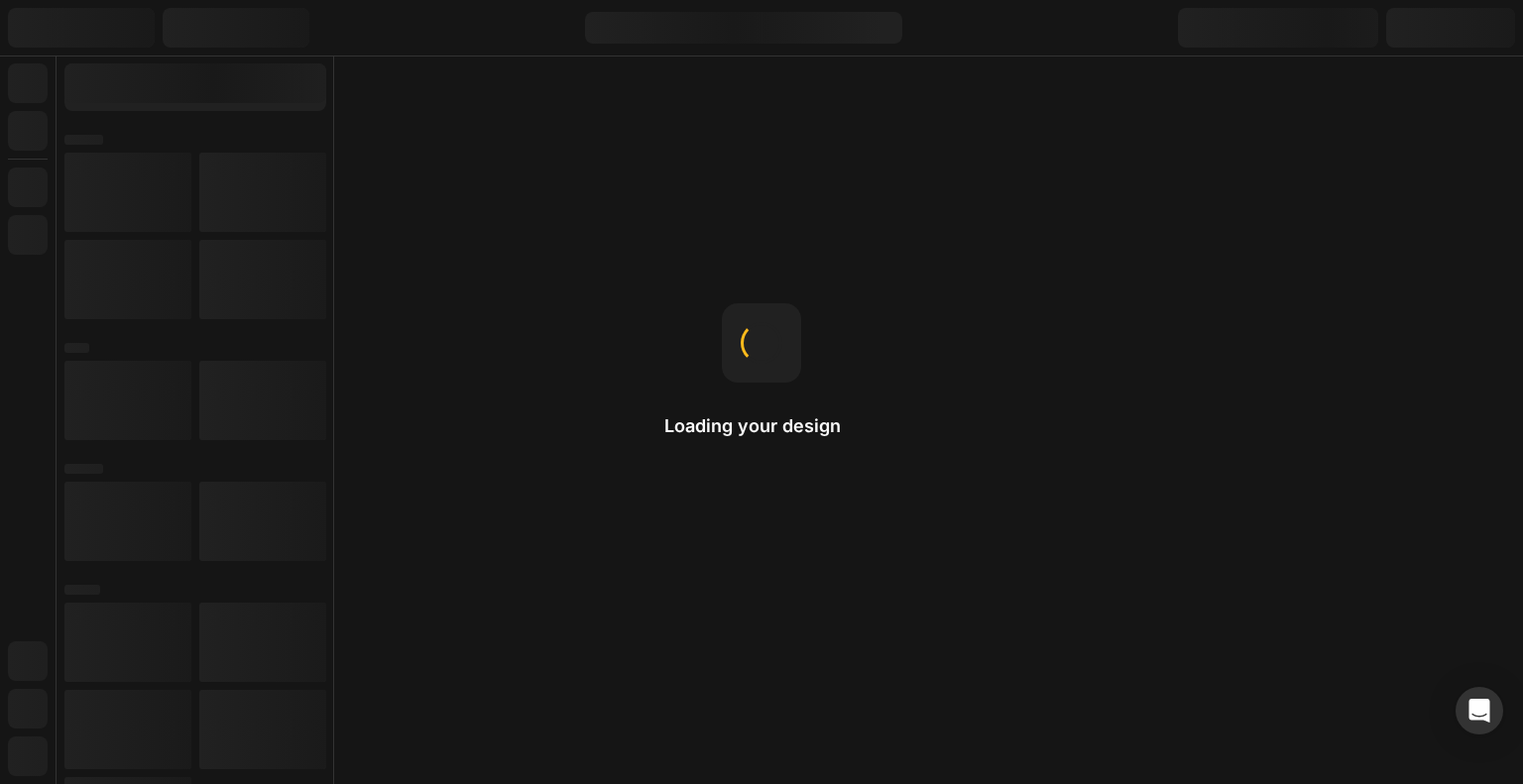 scroll, scrollTop: 0, scrollLeft: 0, axis: both 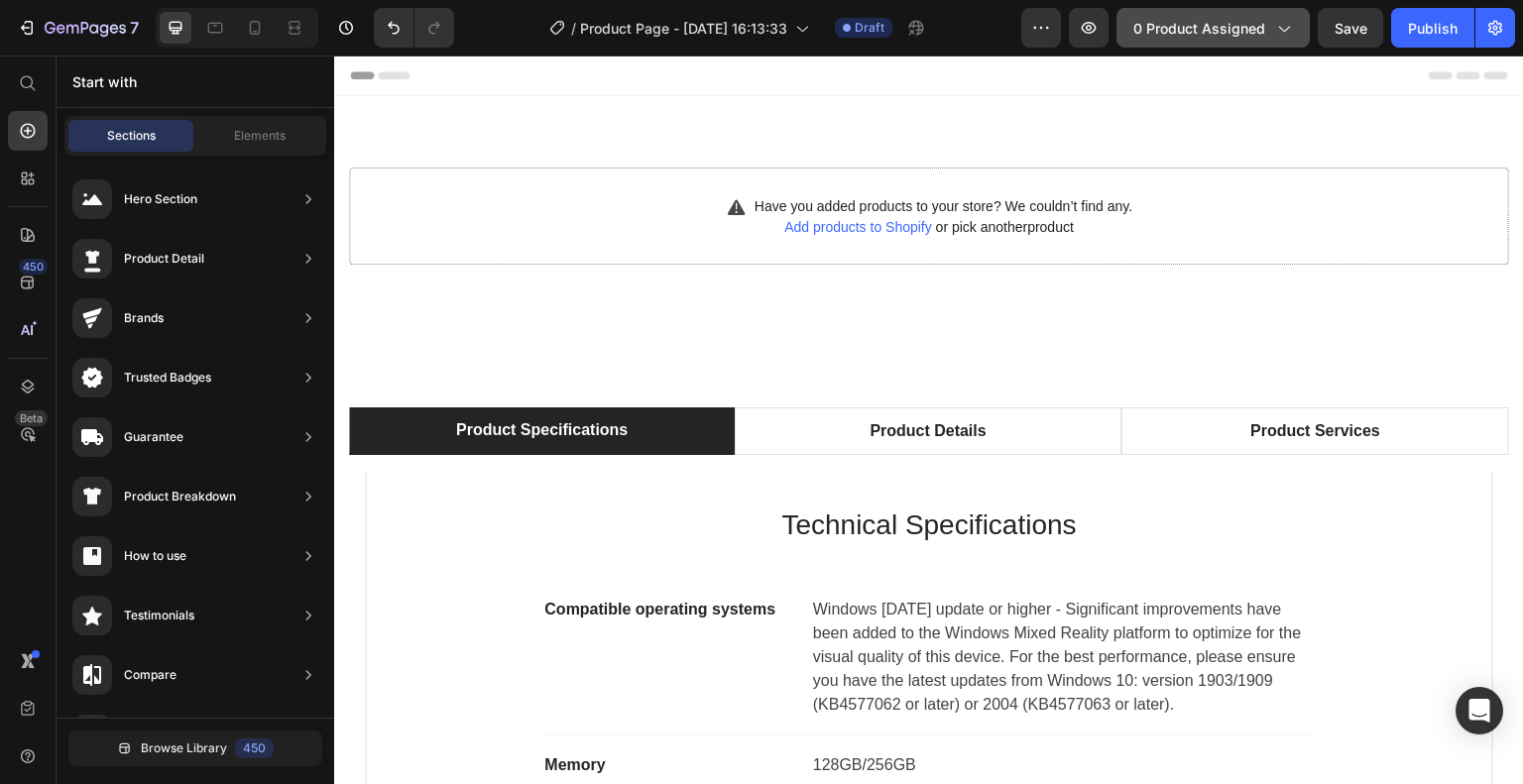 click on "0 product assigned" at bounding box center (1213, 28) 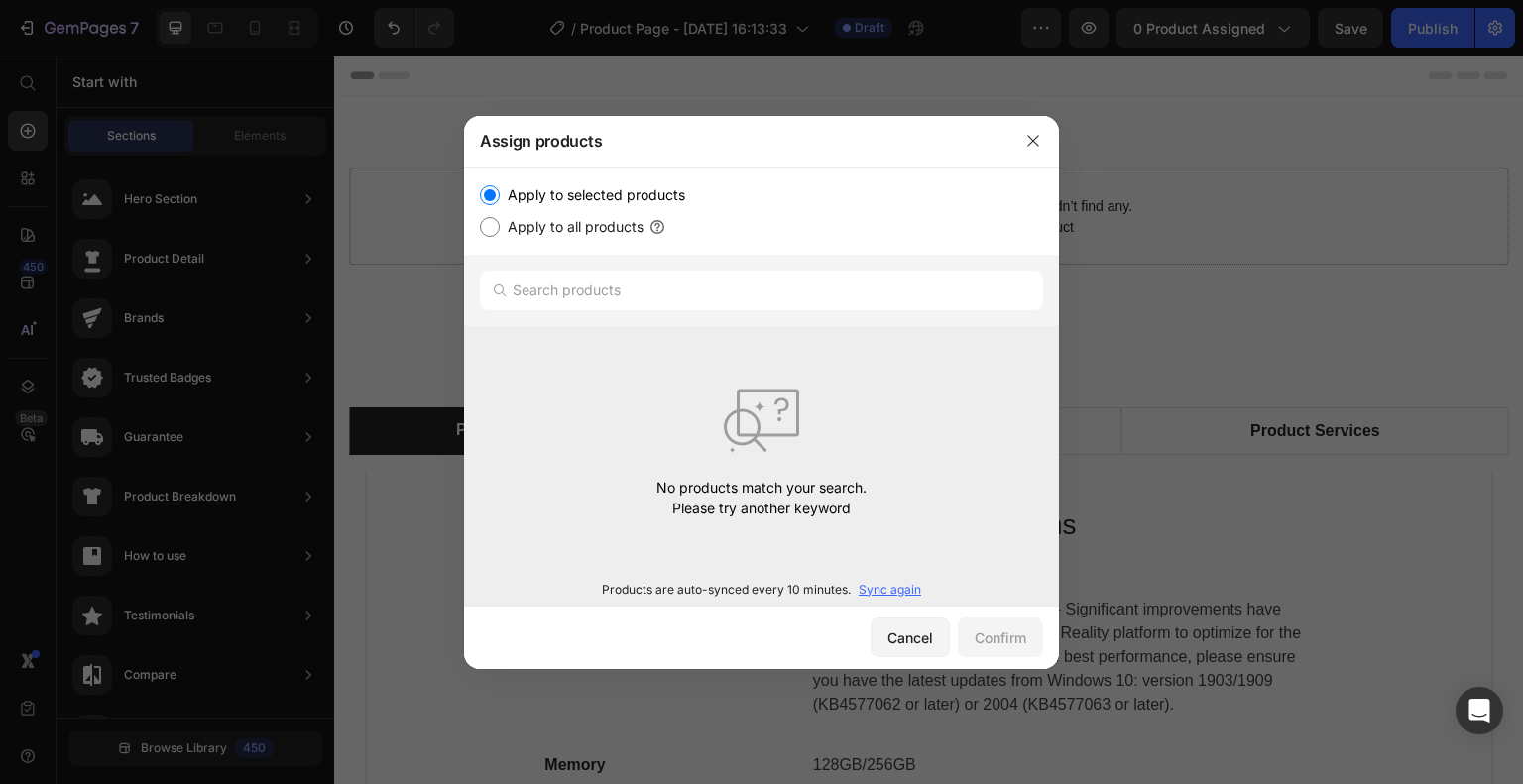 type 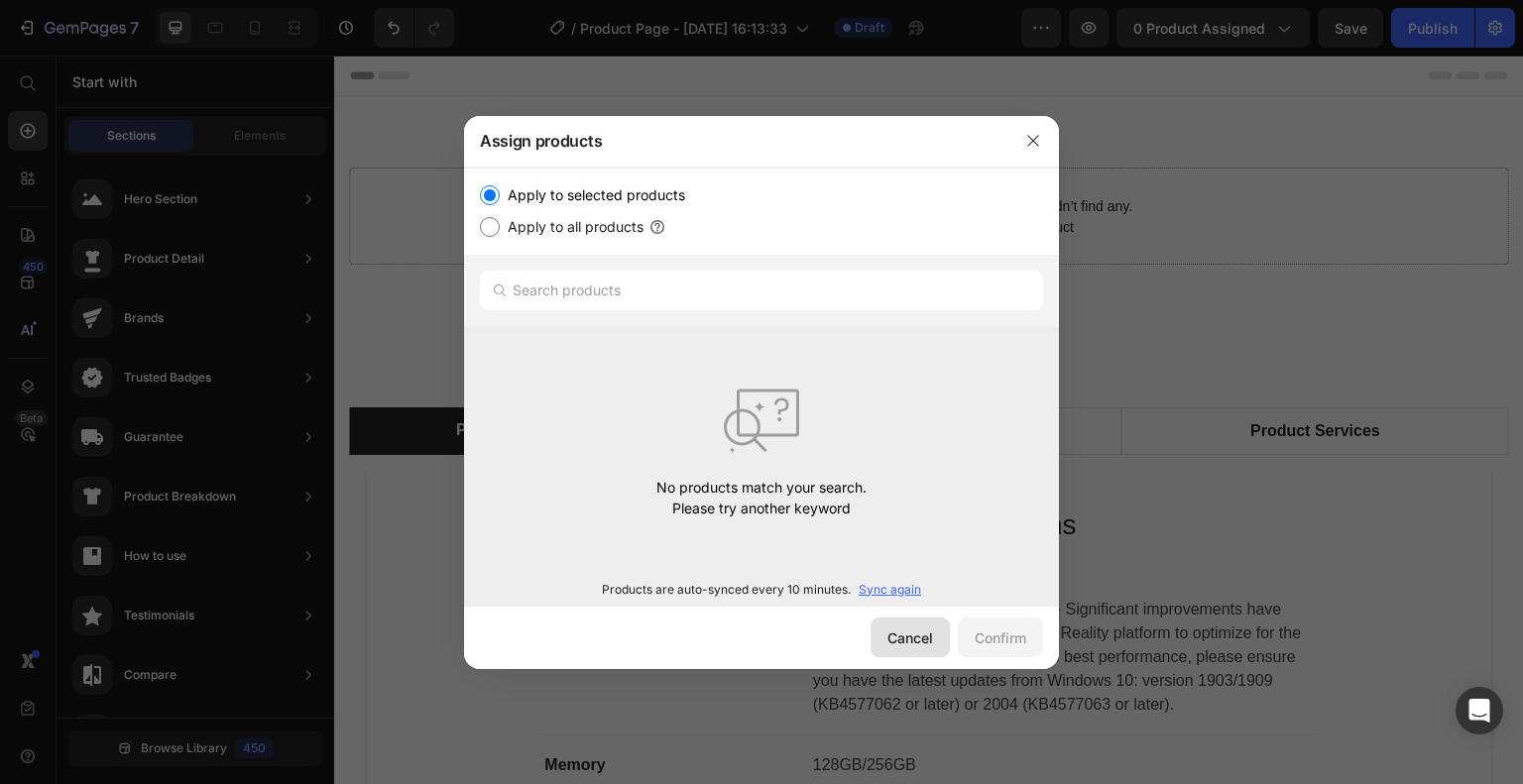 click on "Cancel" at bounding box center (910, 637) 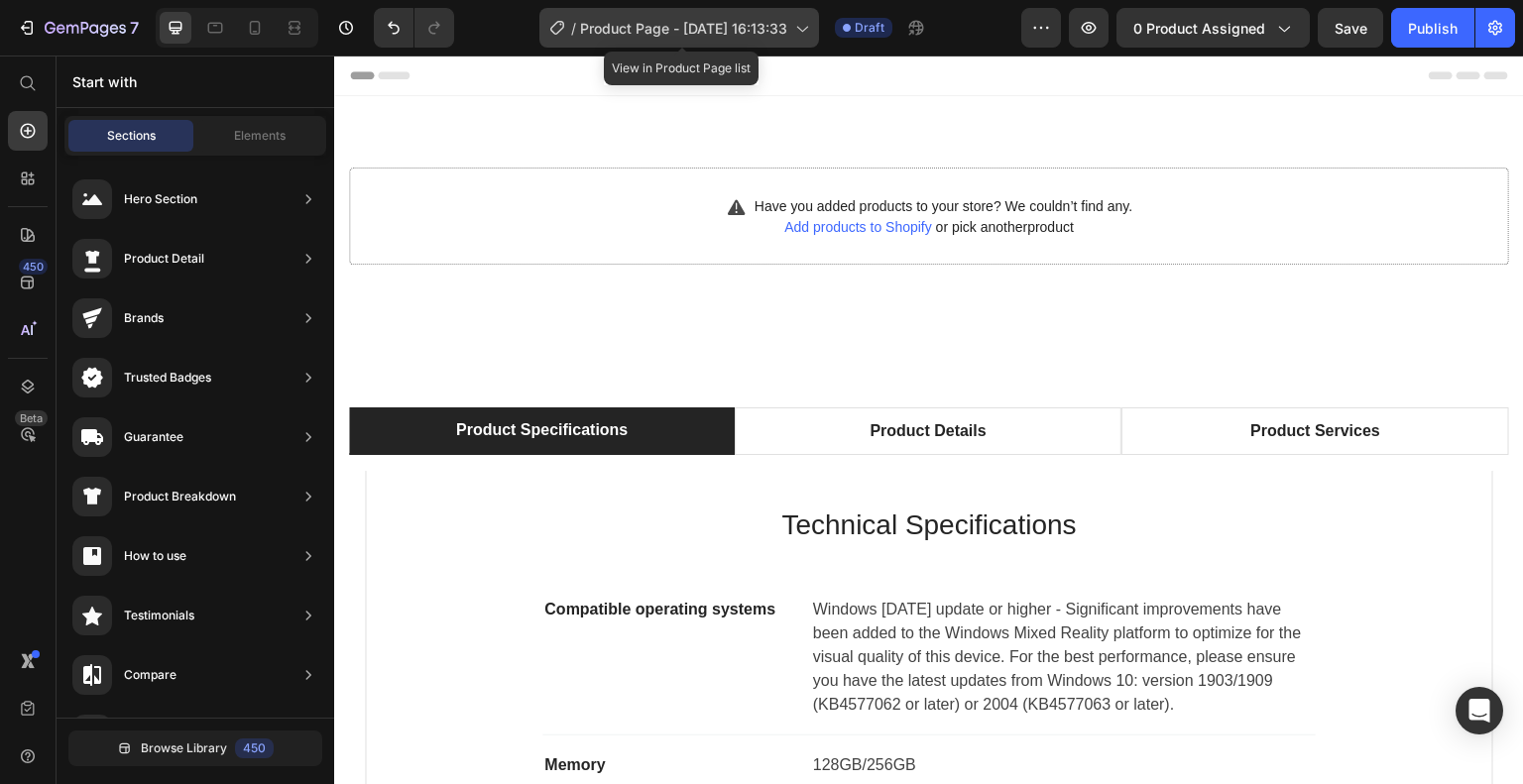 click 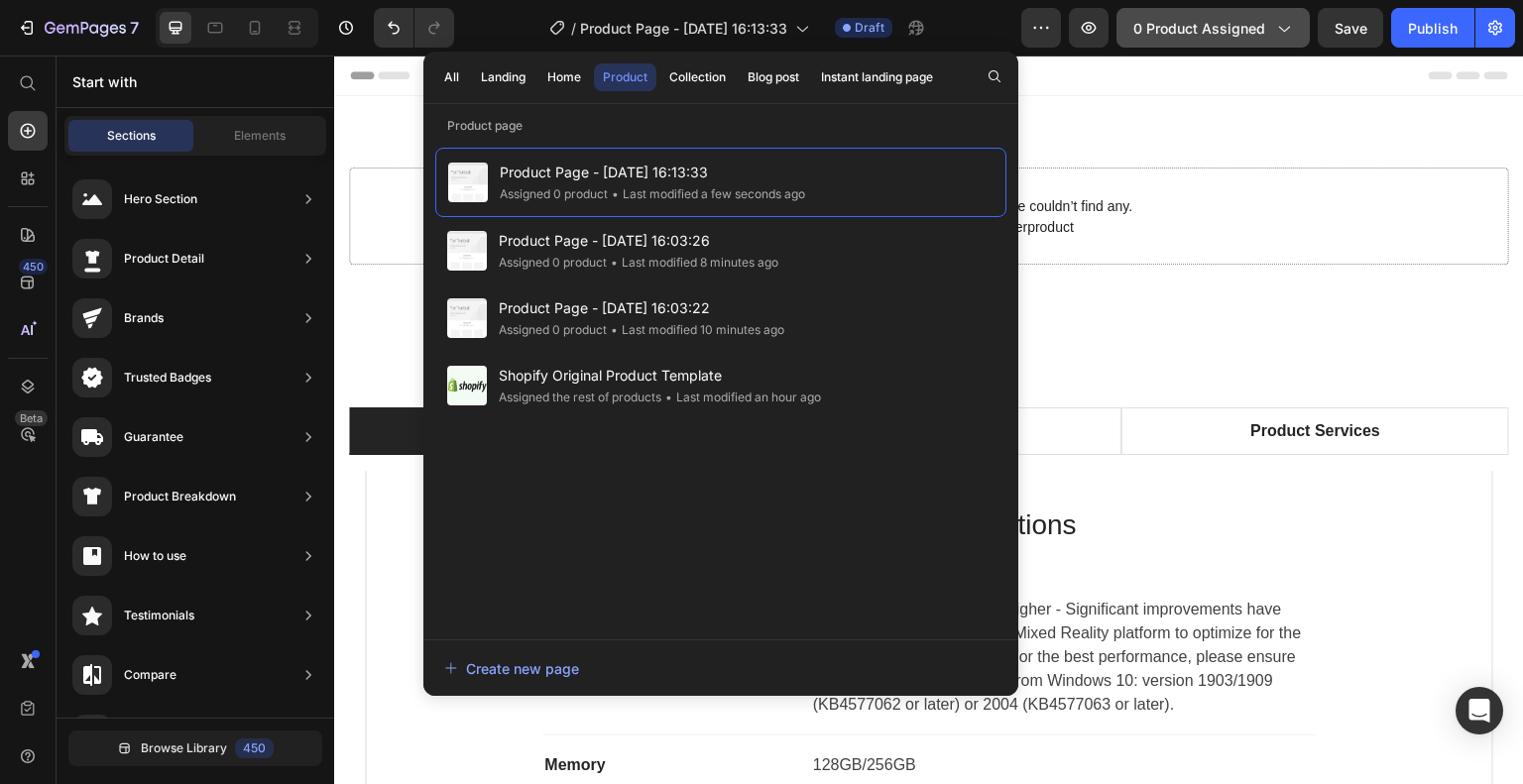 click on "0 product assigned" 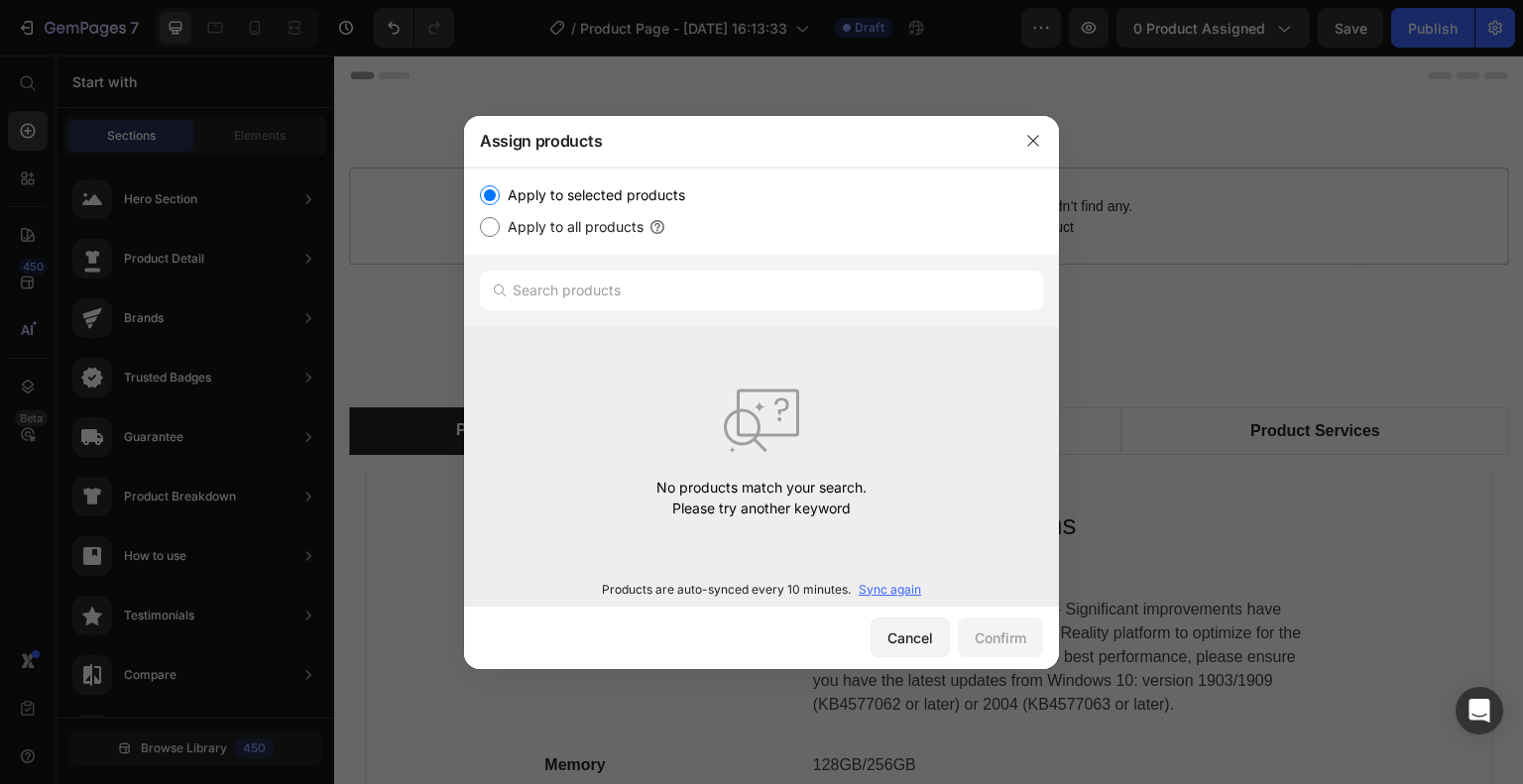click on "Apply to all products" at bounding box center (571, 227) 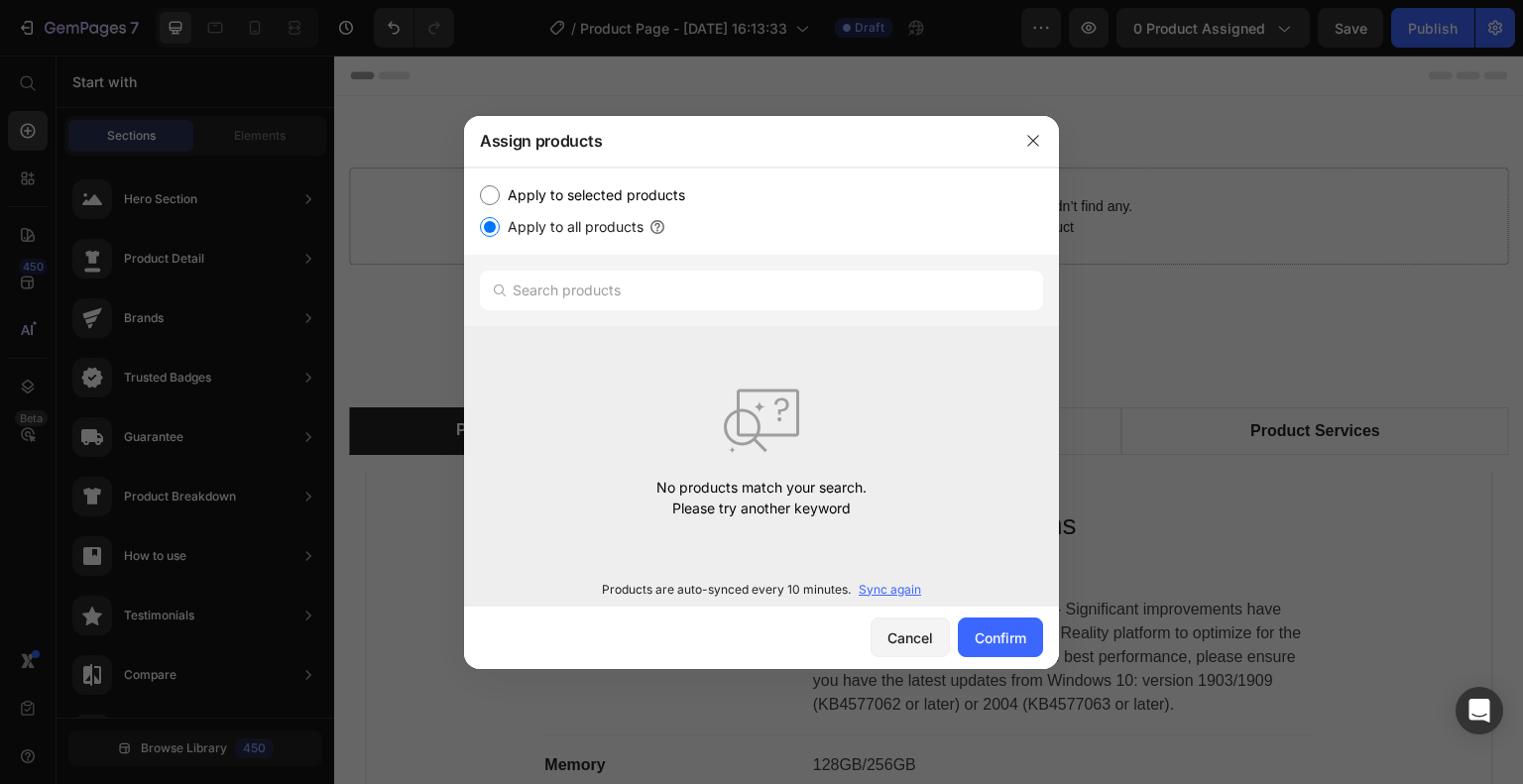 click on "Sync again" at bounding box center (889, 590) 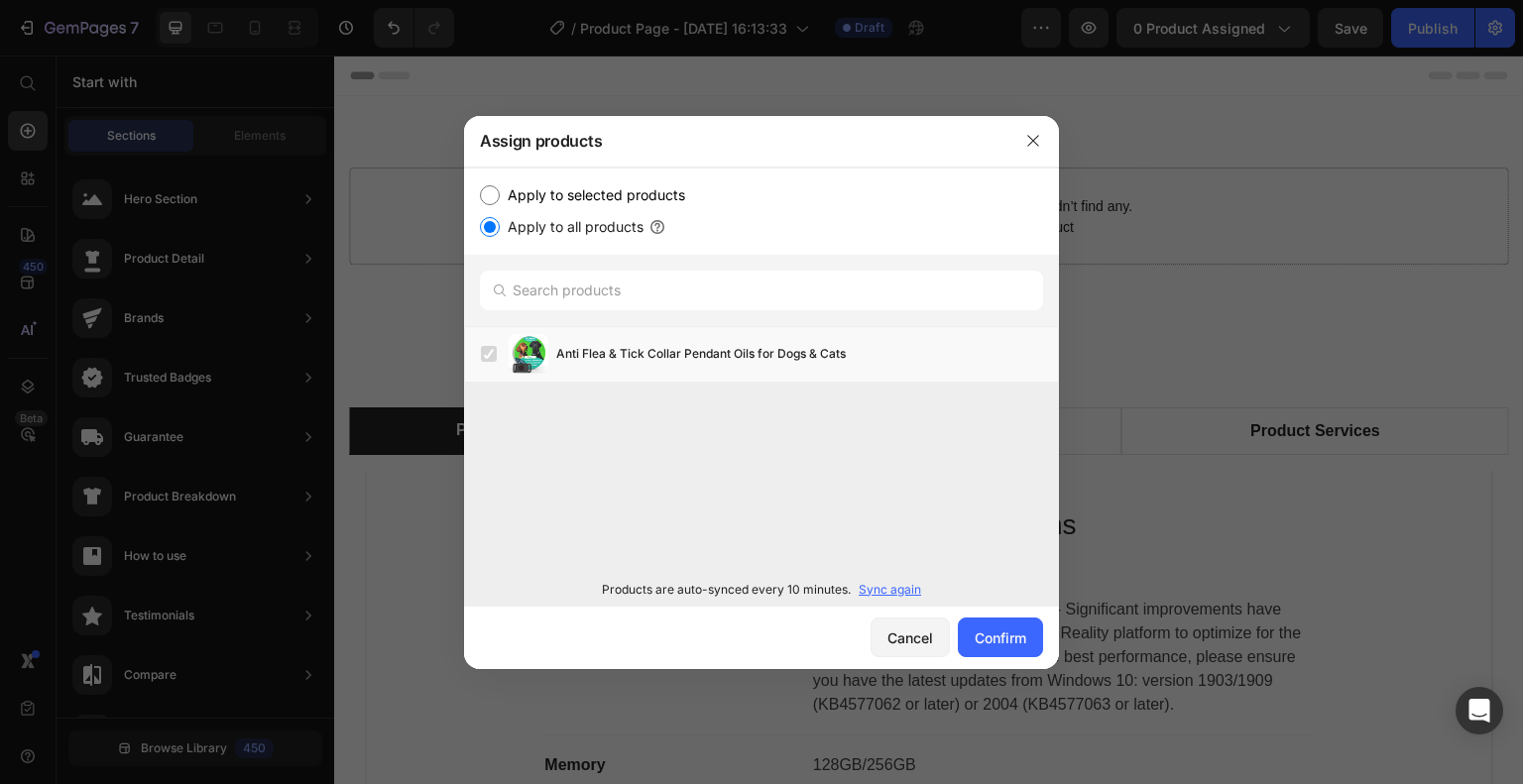 click on "Apply to selected products" at bounding box center [490, 195] 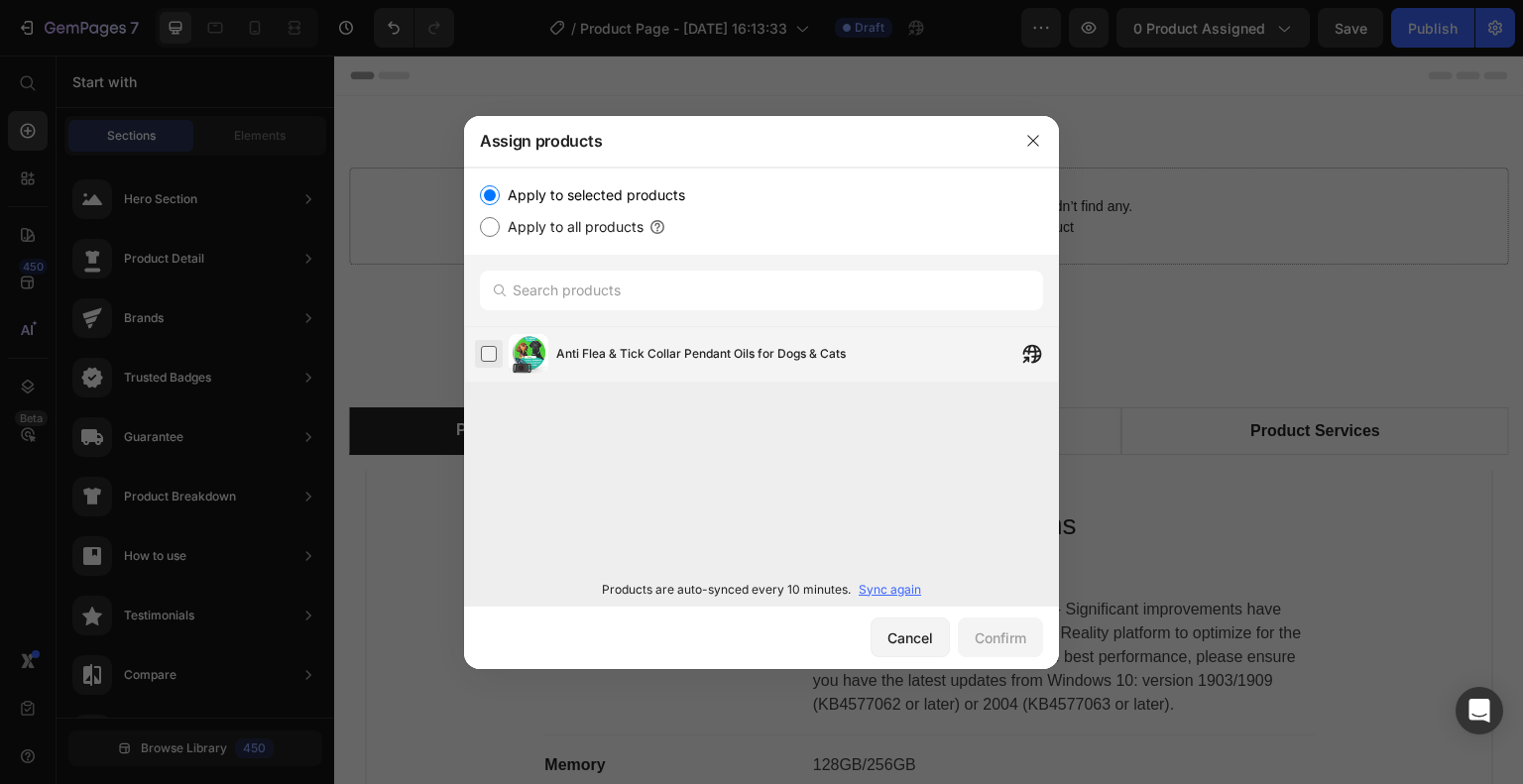 click at bounding box center [489, 354] 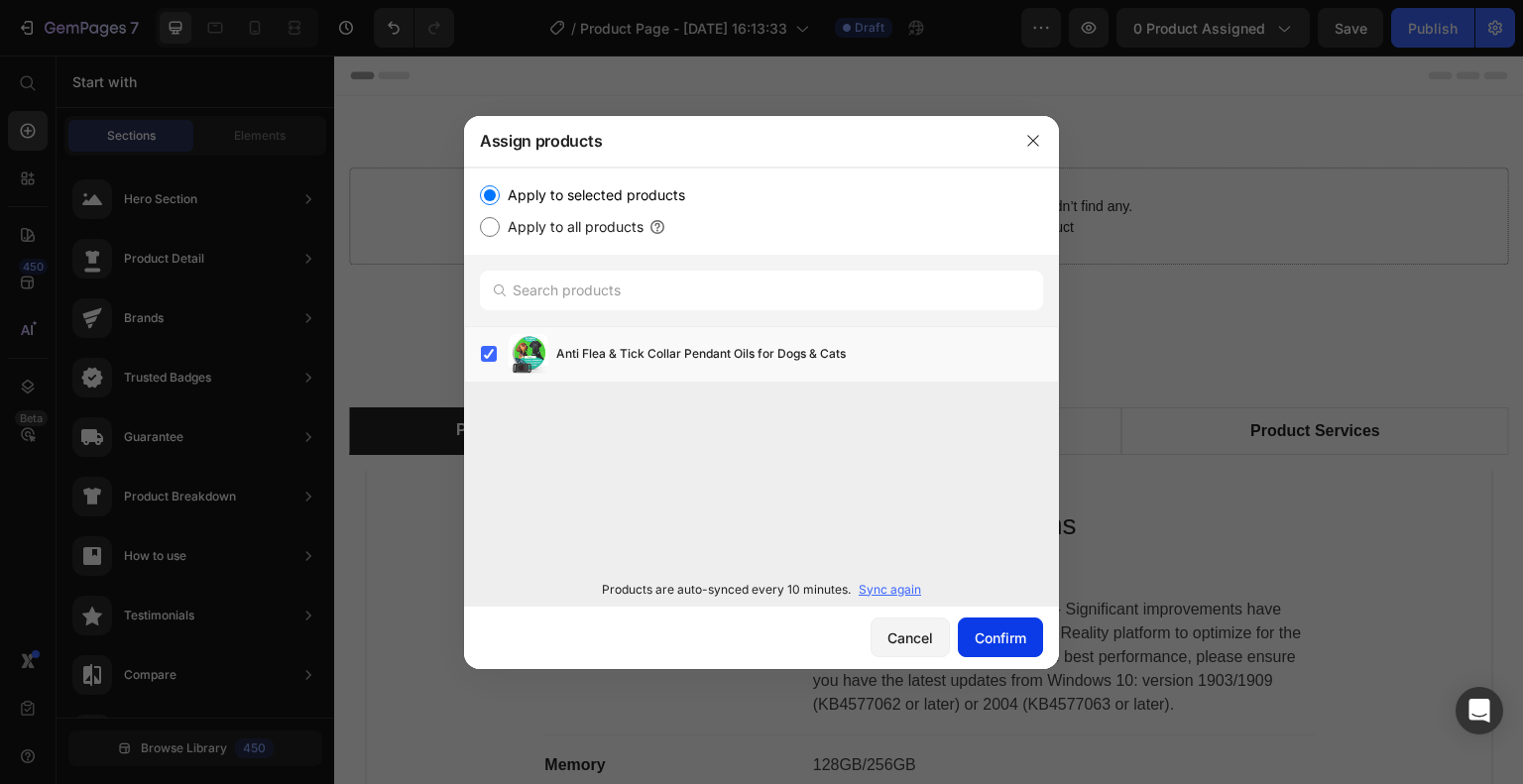 click on "Confirm" at bounding box center [1000, 637] 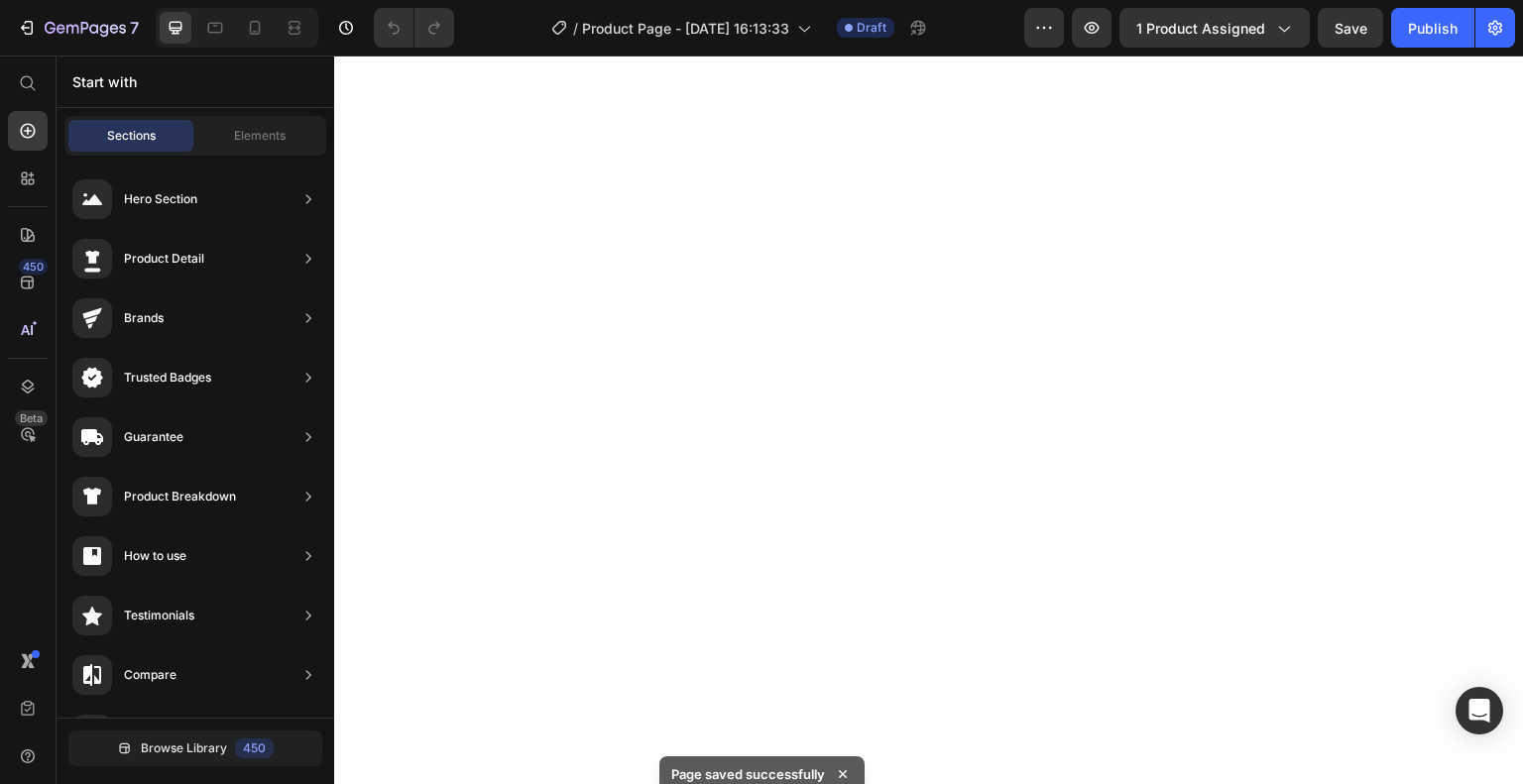 scroll, scrollTop: 0, scrollLeft: 0, axis: both 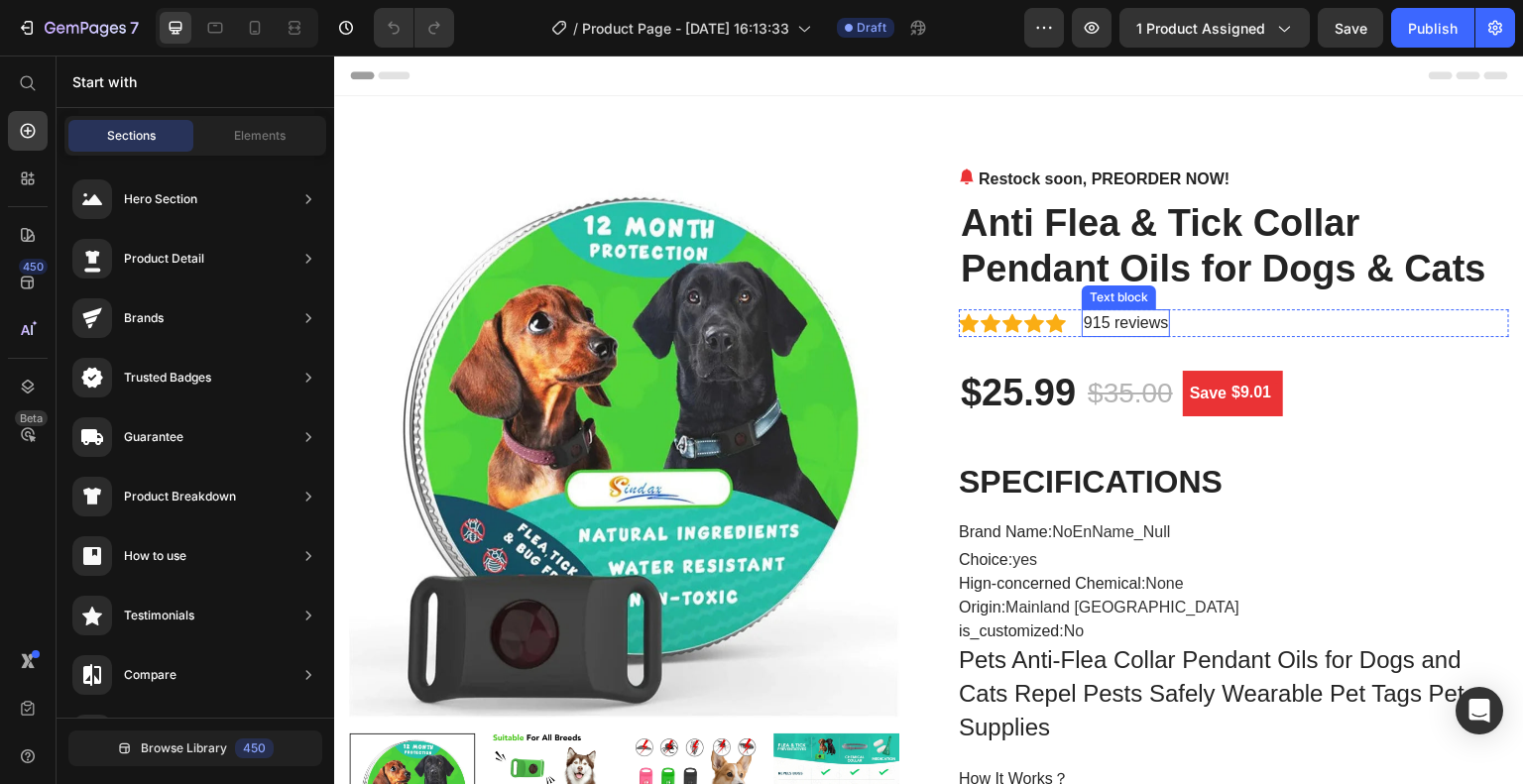 click on "915 reviews" at bounding box center [1125, 323] 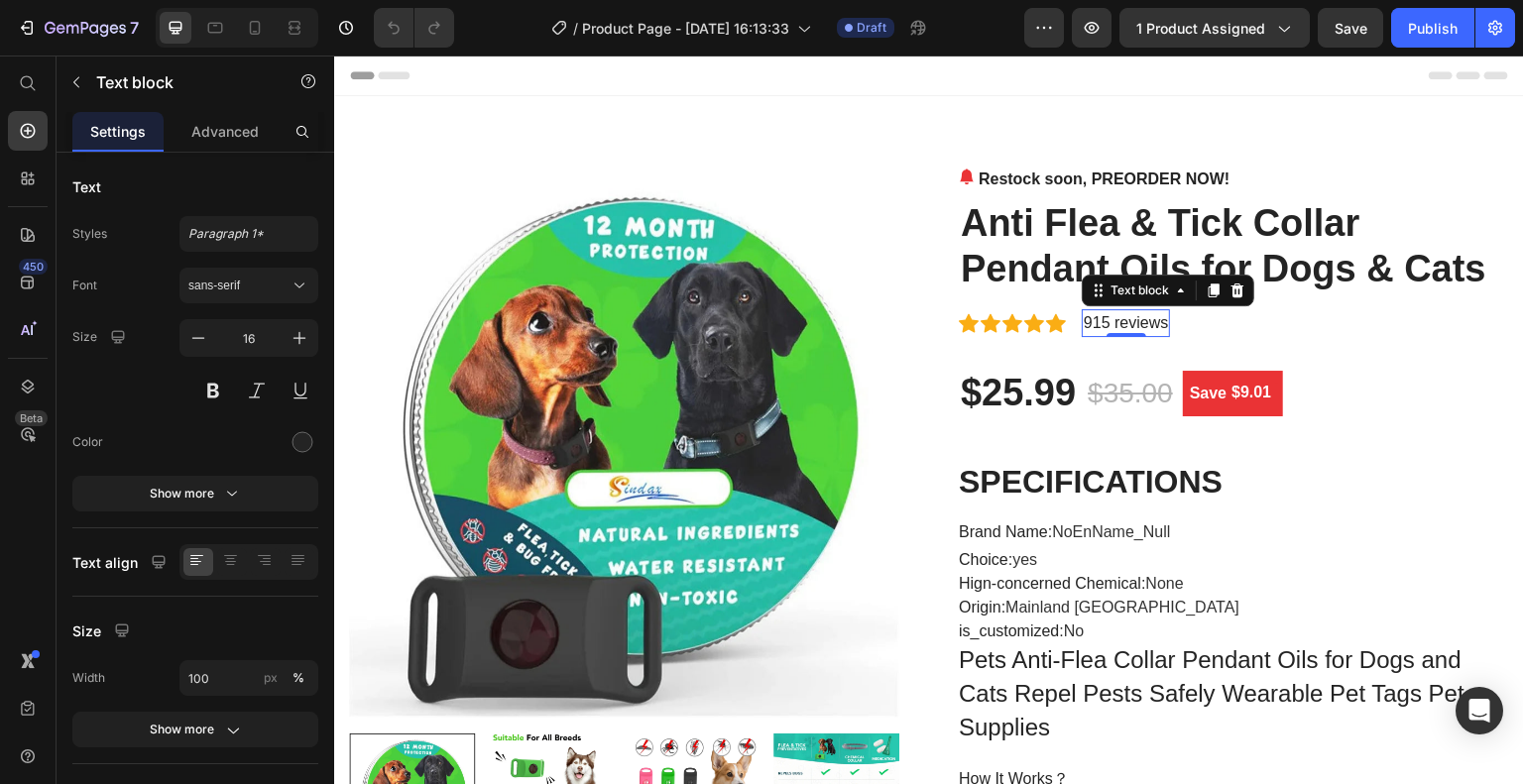 click on "915 reviews" at bounding box center [1125, 323] 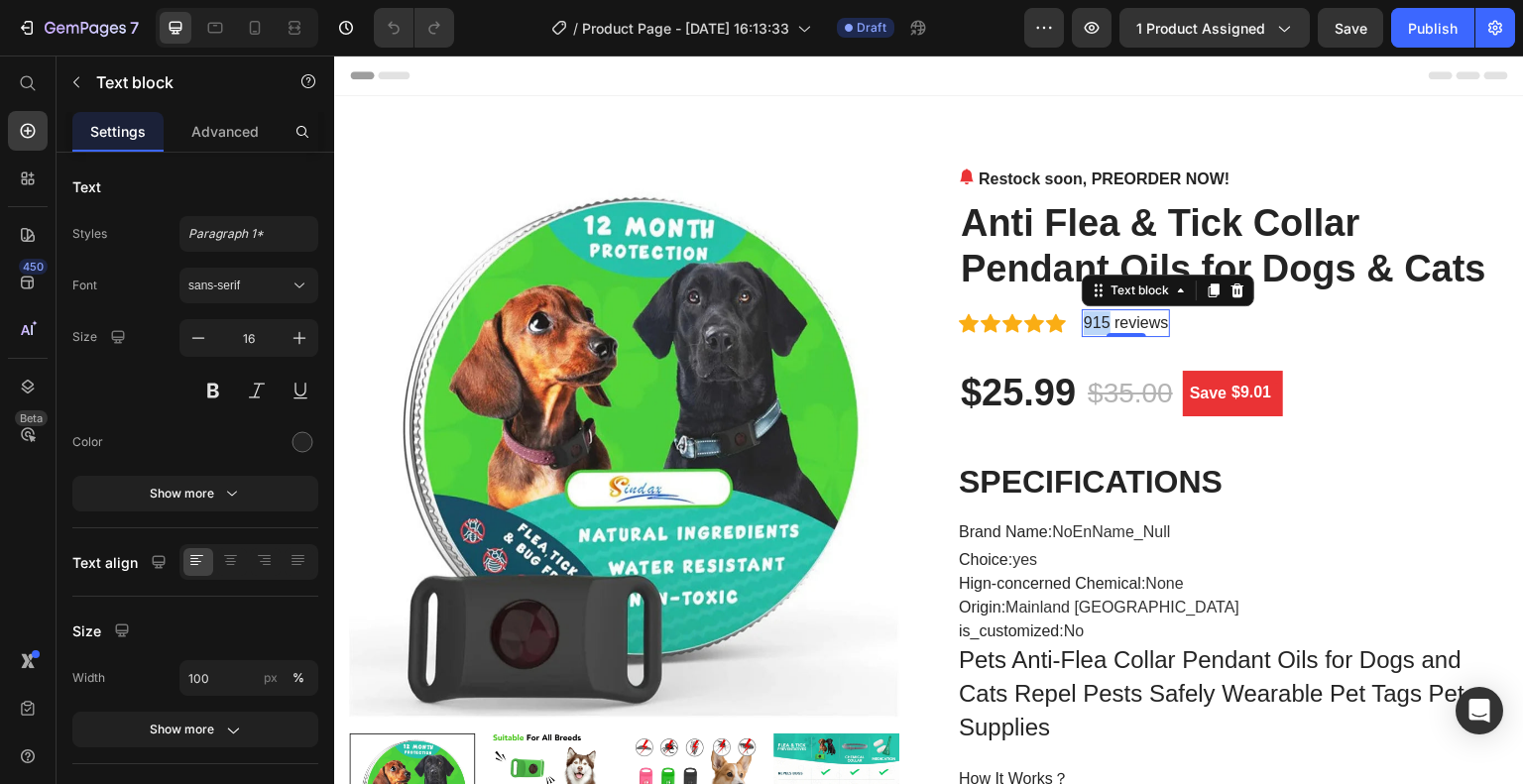 click on "915 reviews" at bounding box center (1125, 323) 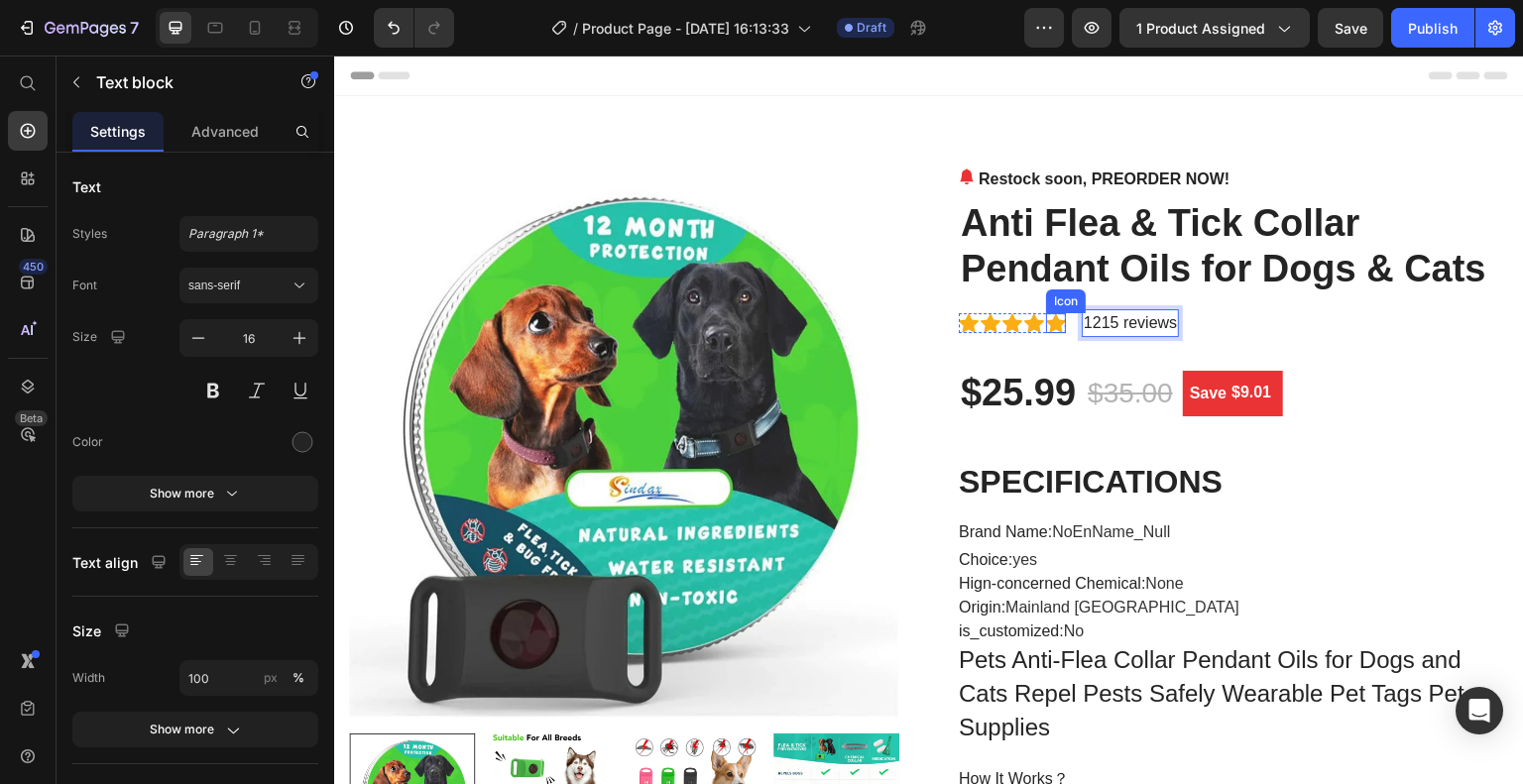 click on "Icon" at bounding box center (1056, 323) 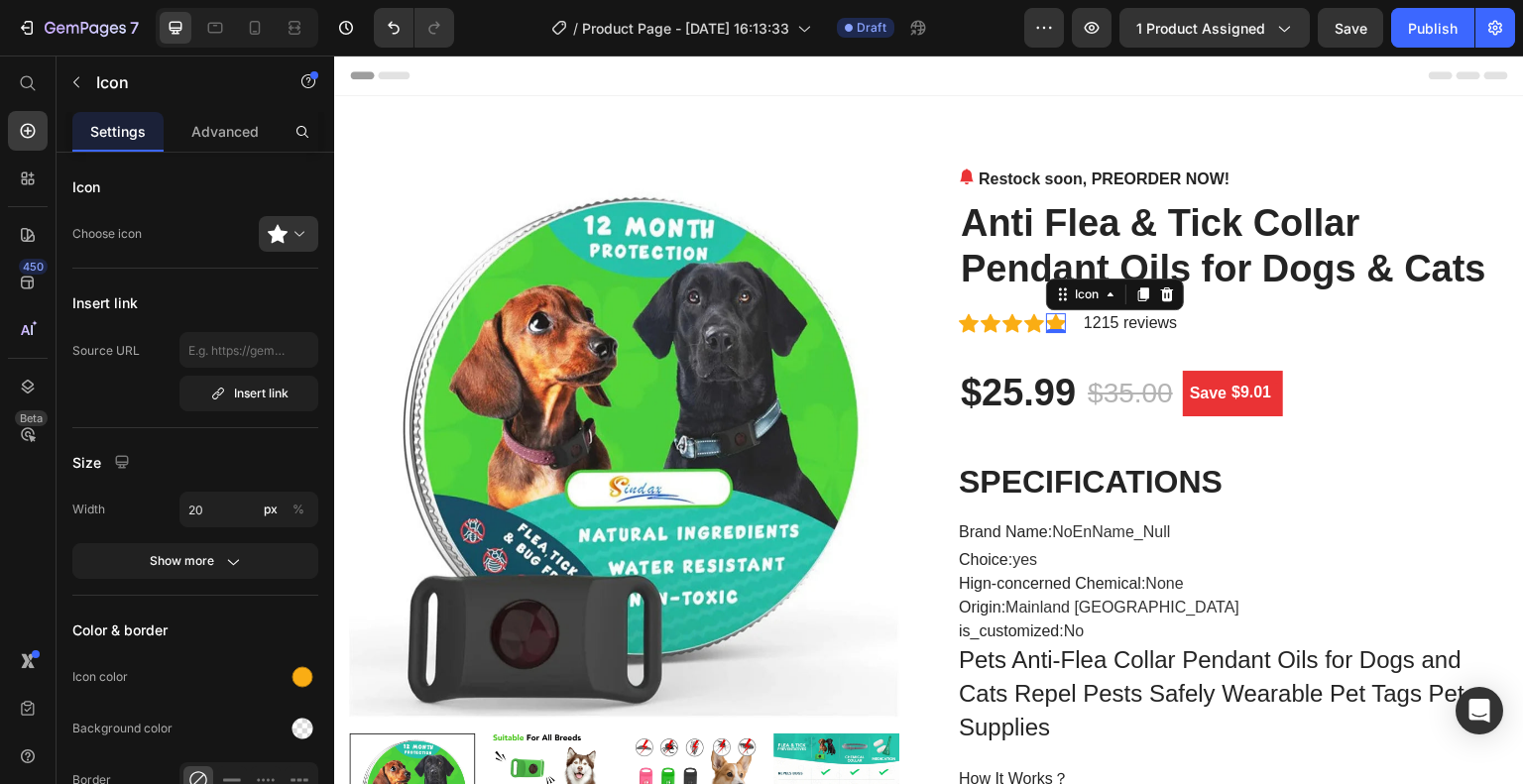 click 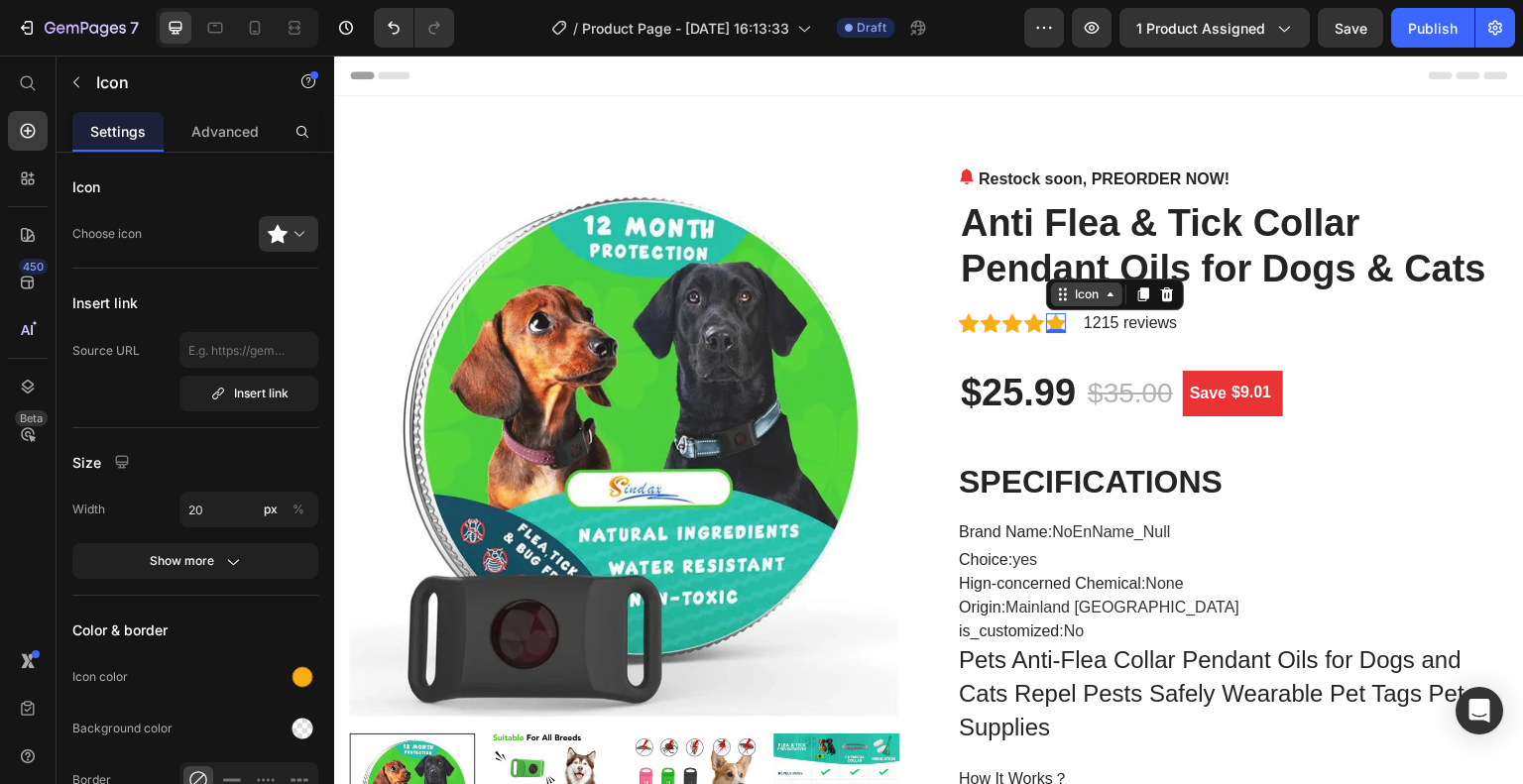 click 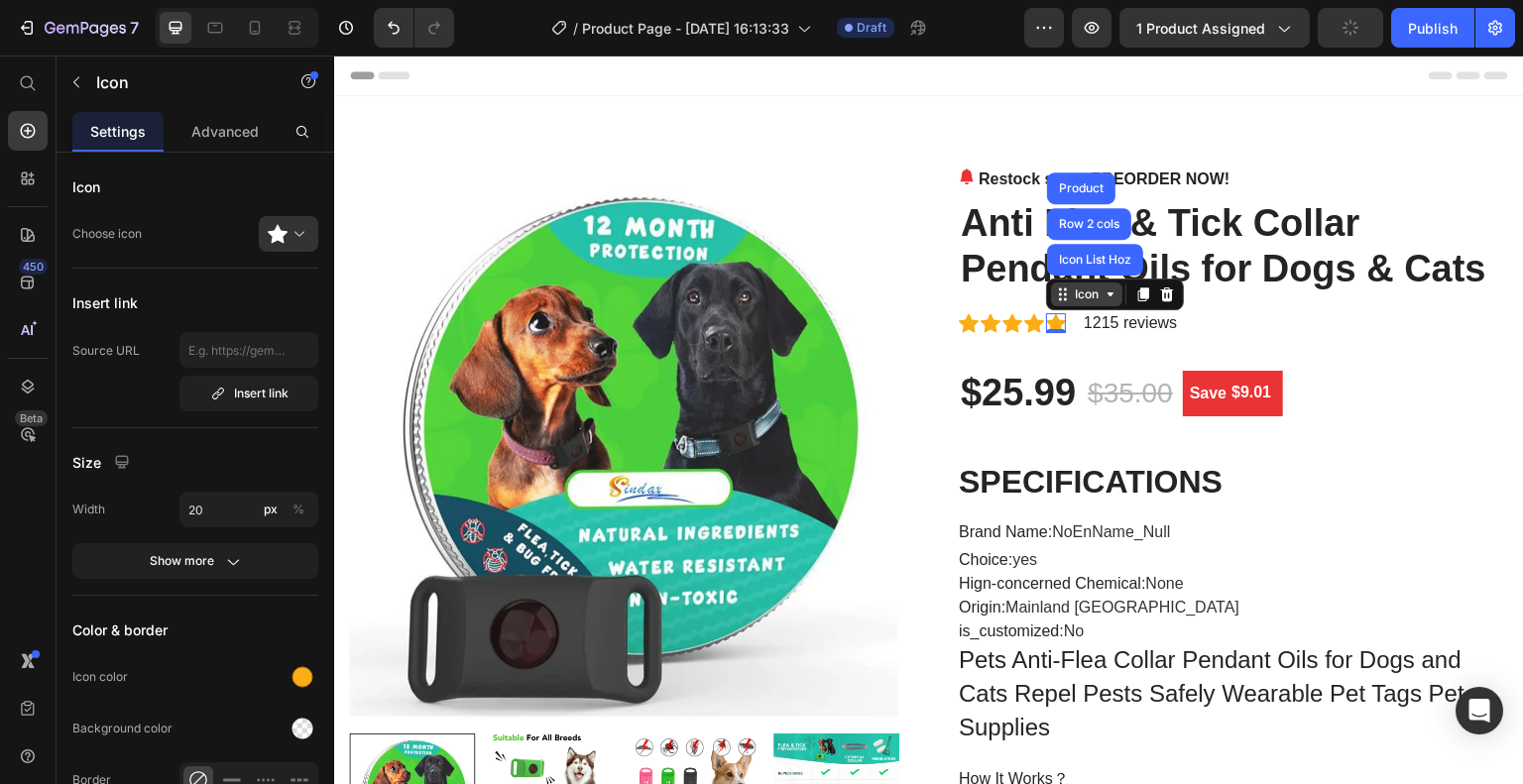 click 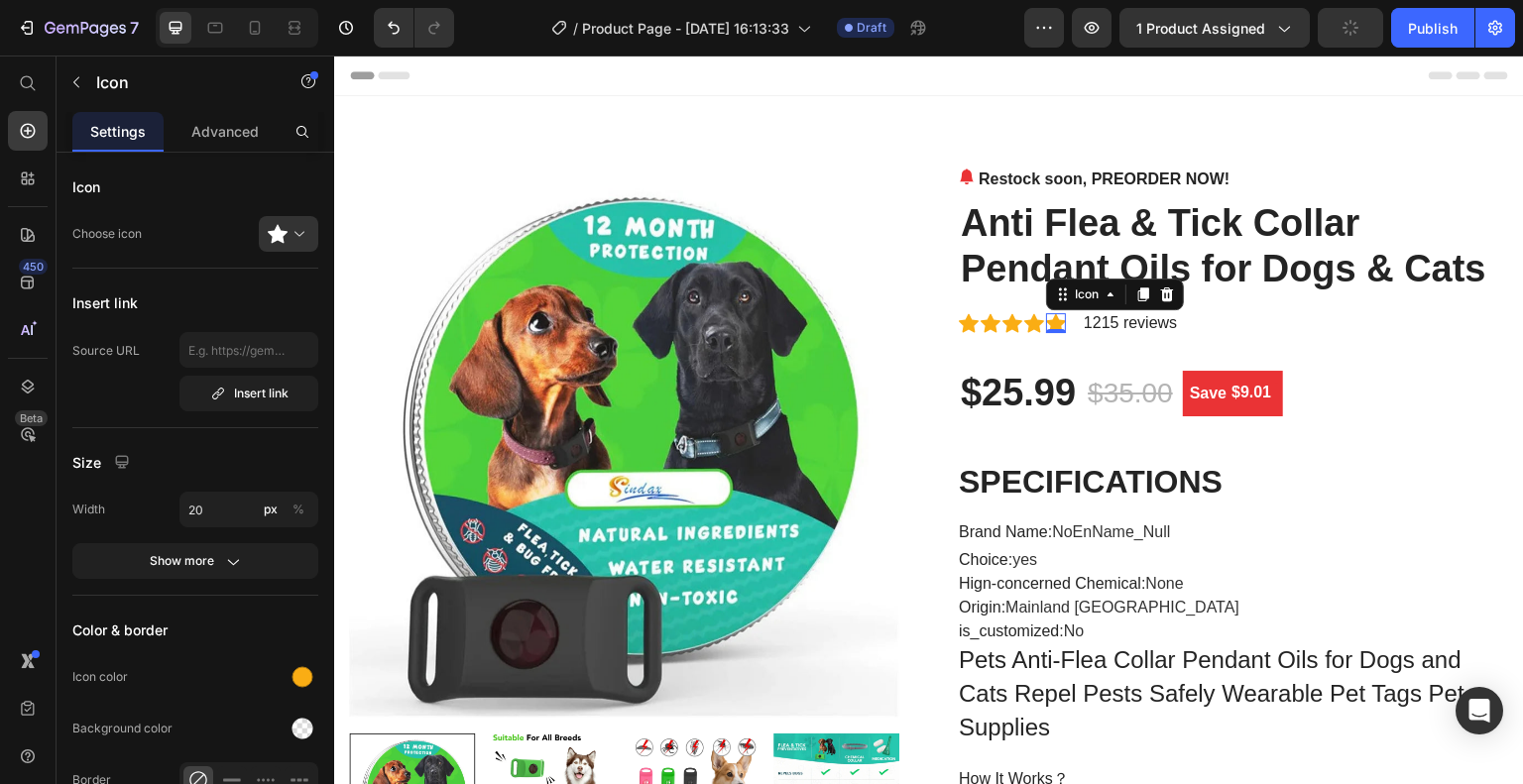 click on "0" at bounding box center [1056, 333] 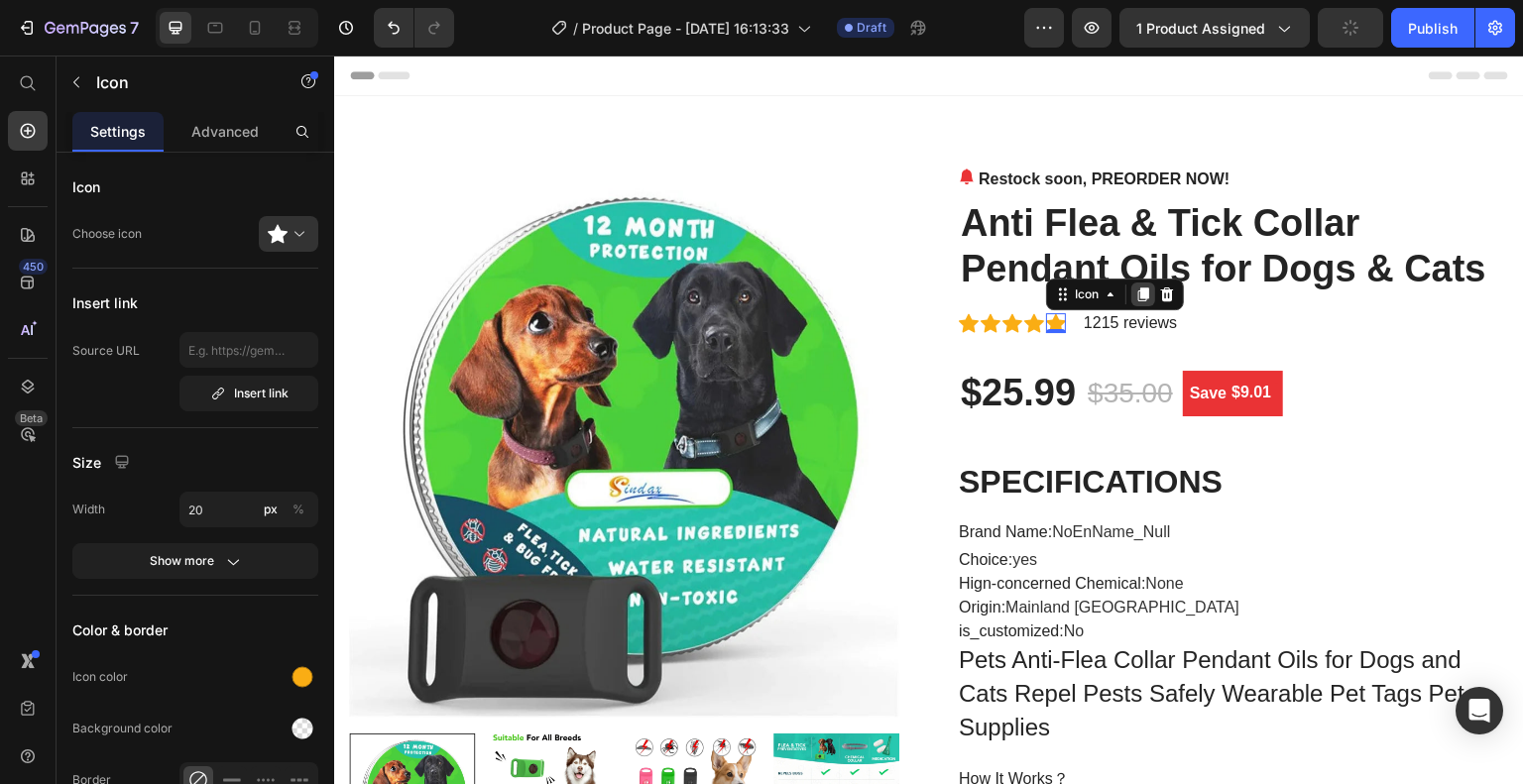 click 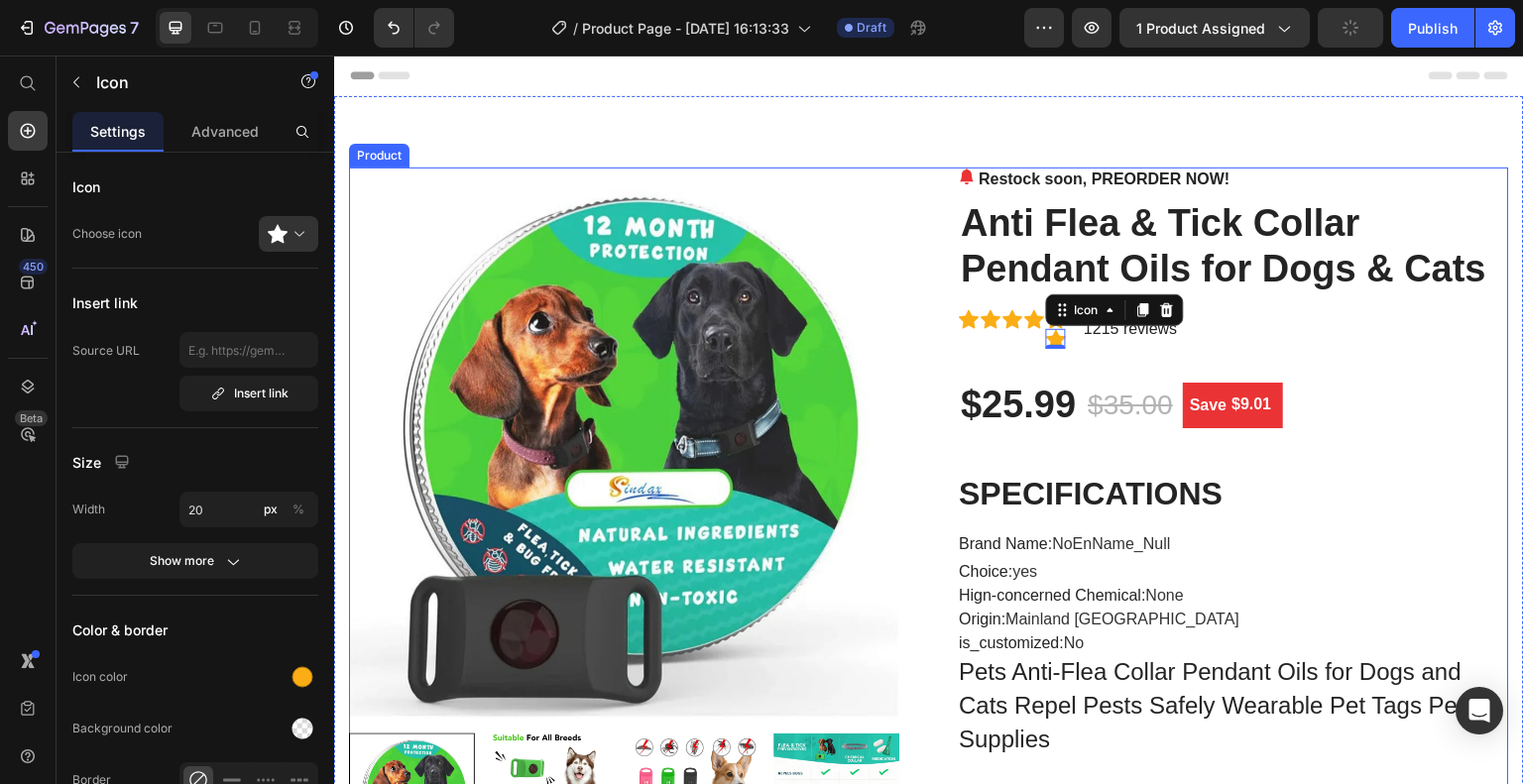 click on "Restock soon, PREORDER NOW! (P) Stock Counter Anti Flea & Tick Collar Pendant Oils for Dogs & Cats (P) Title
Icon
Icon
Icon
Icon
Icon
Icon   0 Icon List Hoz 1215 reviews Text block Row $25.99 (P) Price $35.00 (P) Price Save $9.01 (P) Tag Row SPECIFICATIONS Brand Name :  NoEnName_Null Choice :  yes Hign-concerned Chemical :  None Origin :  Mainland China is_customized :  No Pets Anti-Flea Collar Pendant Oils for Dogs and Cats Repel Pests Safely Wearable Pet Tags Pet Supplies How It Works？
﻿
All you need is your pet – and it's collar!
﻿
1. Put the attachment around your pet's collar.
2. The ingredients spread over the air.
3. Finished - your pet is protected.
﻿
﻿
﻿
Feature:
﻿
1.Waterproof
2. 100% Natural Ingredients
3. Prevent Ticks, Fleas And Bugs for 45 days
4. Extremely Stretchable - Fits Every Dog
﻿
﻿
Safety Warnings:
﻿
﻿
﻿
(P) Description Button Row" at bounding box center [1233, 2499] 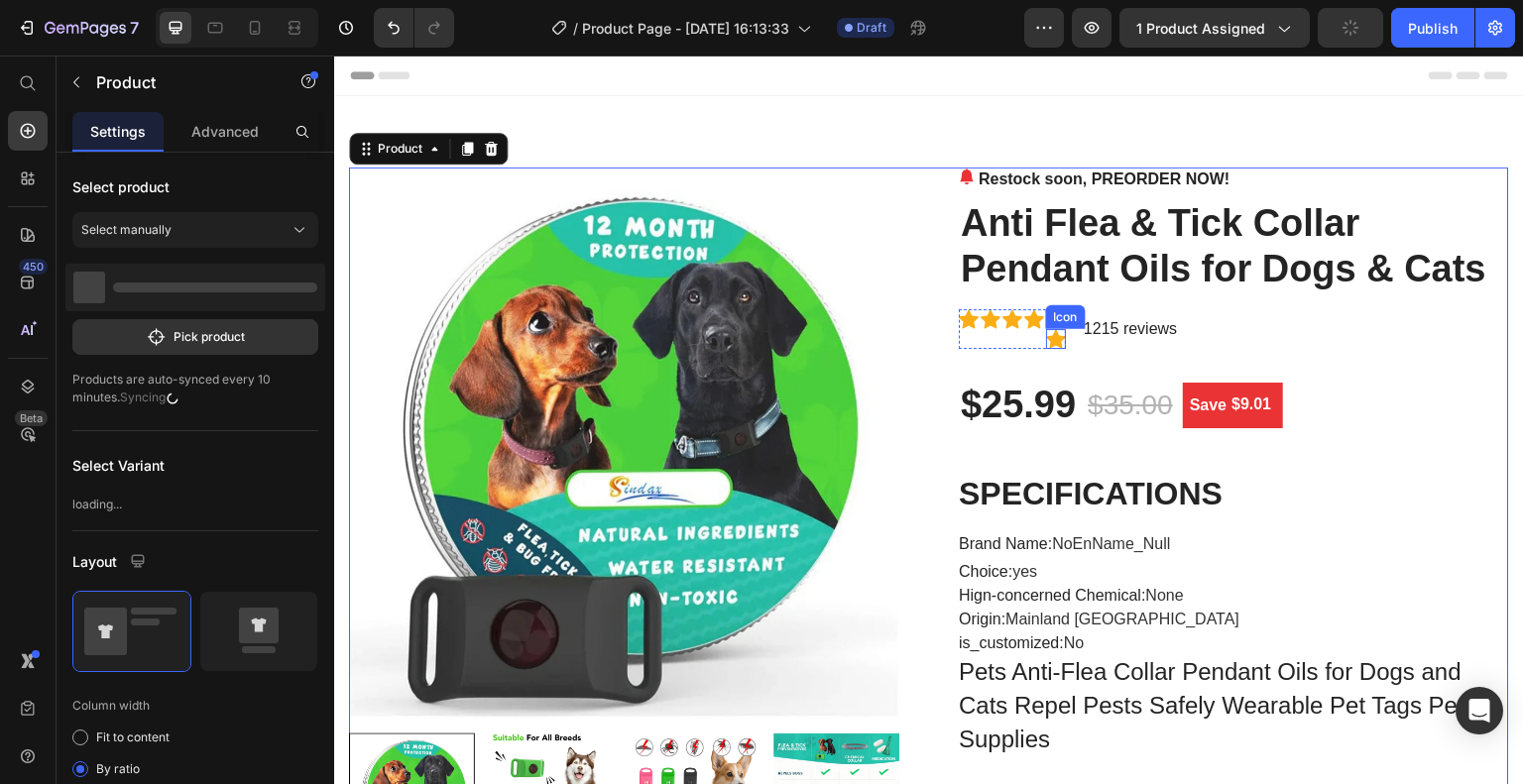 click on "Icon" at bounding box center [1056, 339] 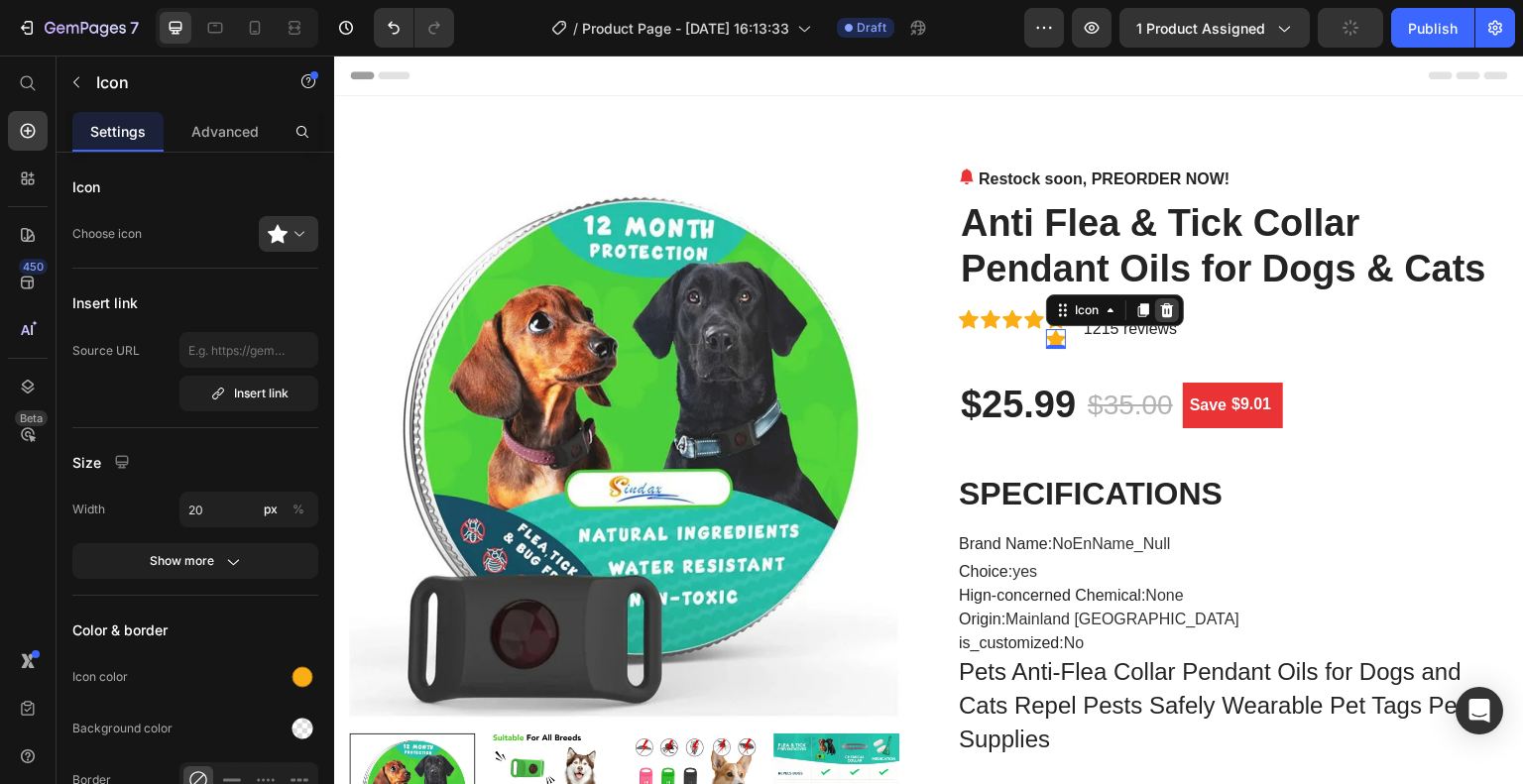 click 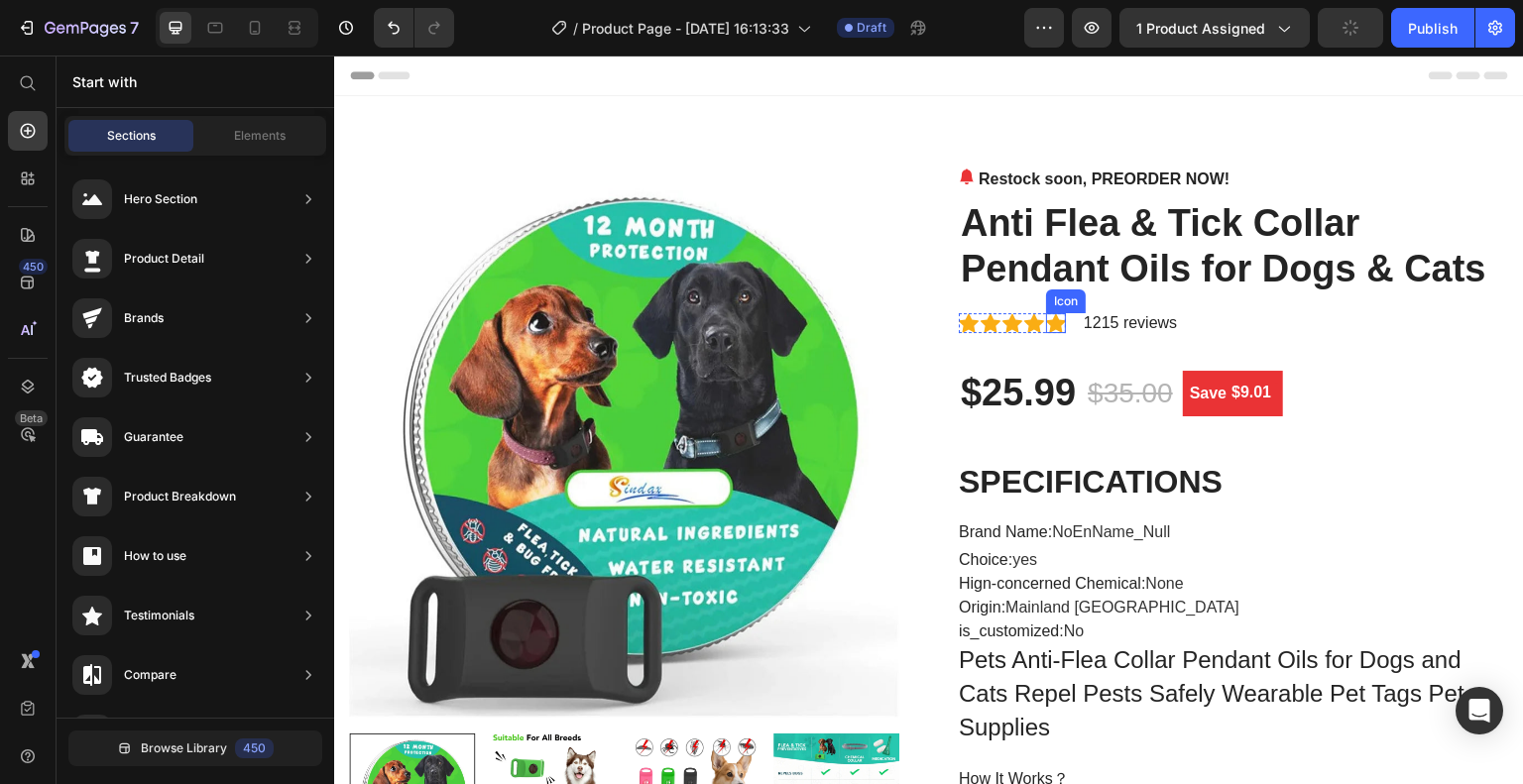 click 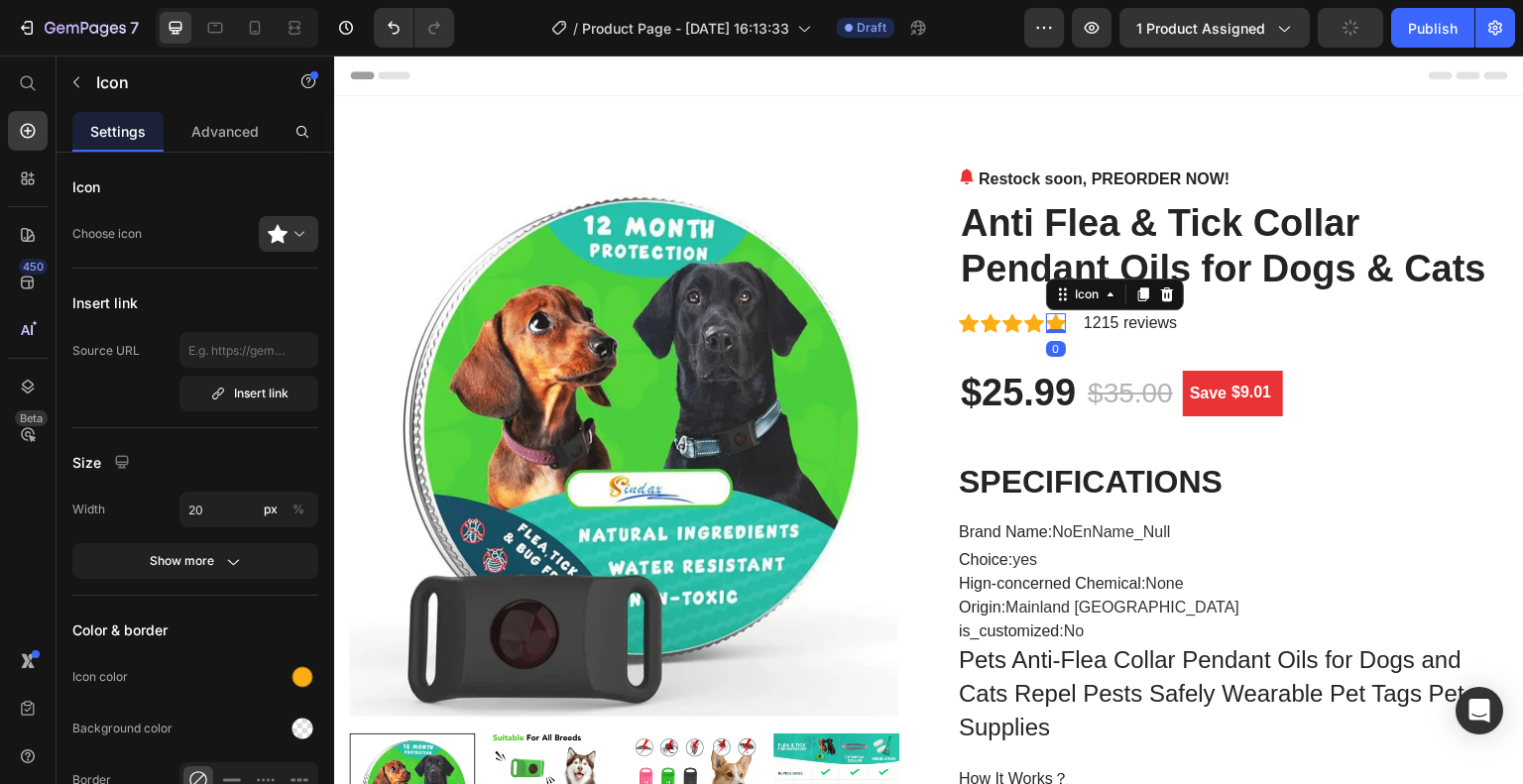 click on "0" at bounding box center [1056, 349] 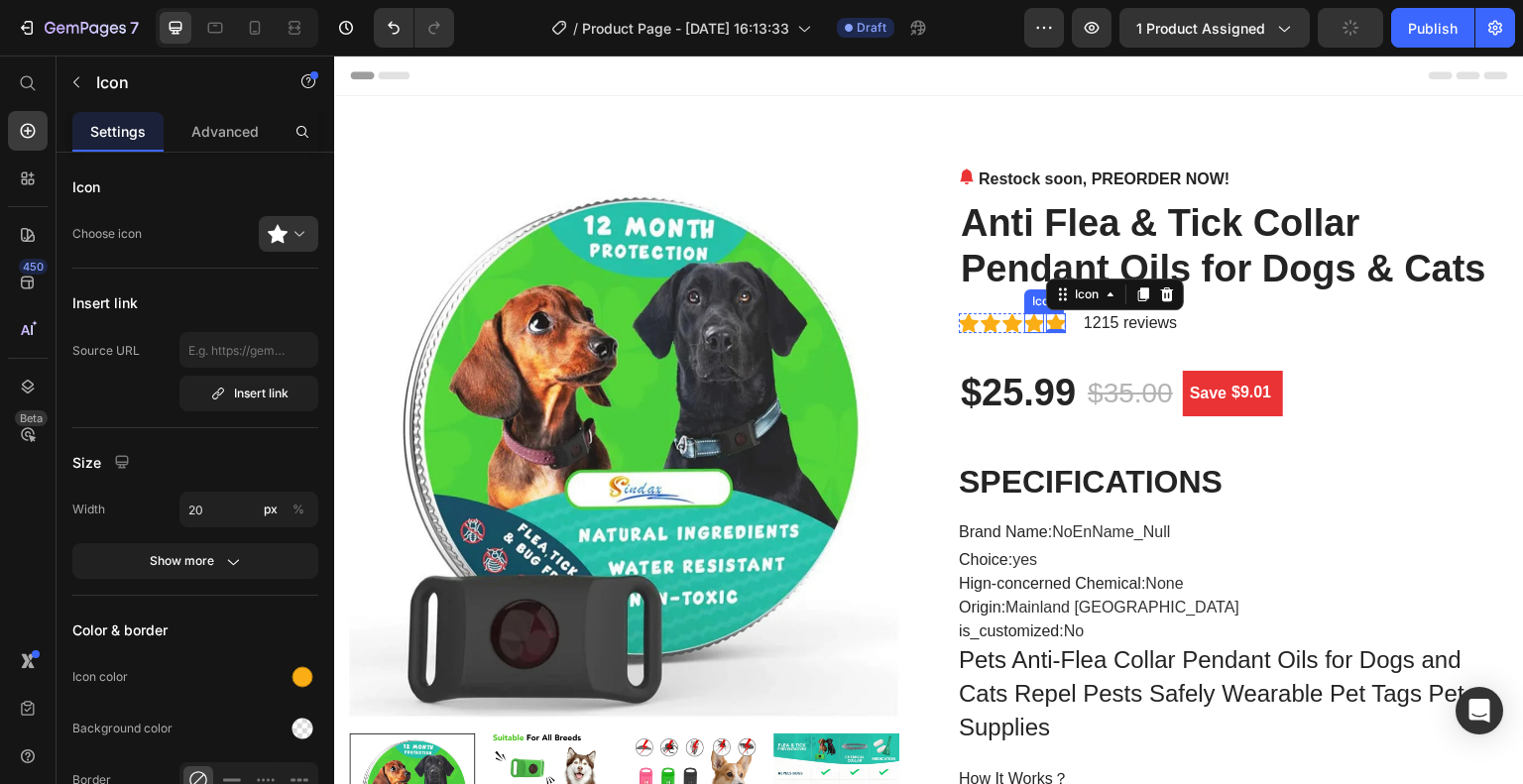 click on "Icon" at bounding box center [1034, 323] 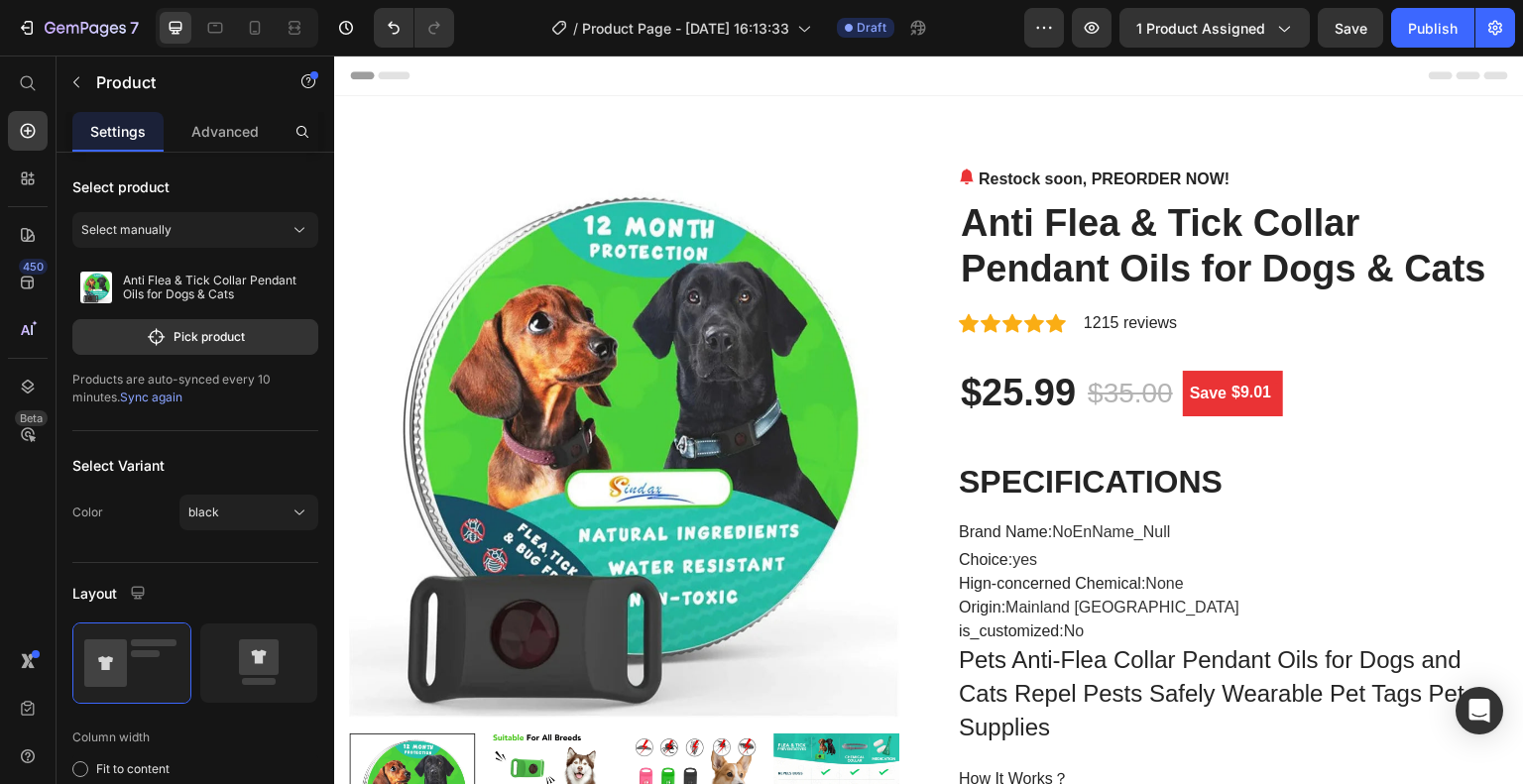 click on "Restock soon, PREORDER NOW! (P) Stock Counter Anti Flea & Tick Collar Pendant Oils for Dogs & Cats (P) Title
Icon
Icon
Icon
Icon
Icon Icon List Hoz 1215 reviews Text block Row $25.99 (P) Price $35.00 (P) Price Save $9.01 (P) Tag Row SPECIFICATIONS Brand Name :  NoEnName_Null Choice :  yes Hign-concerned Chemical :  None Origin :  Mainland China is_customized :  No Pets Anti-Flea Collar Pendant Oils for Dogs and Cats Repel Pests Safely Wearable Pet Tags Pet Supplies How It Works？
﻿
All you need is your pet – and it's collar!
﻿
1. Put the attachment around your pet's collar.
2. The ingredients spread over the air.
3. Finished - your pet is protected.
﻿
﻿
﻿
Feature:
﻿
1.Waterproof
2. 100% Natural Ingredients
3. Prevent Ticks, Fleas And Bugs for 45 days
4. Extremely Stretchable - Fits Every Dog
﻿
﻿
Safety Warnings:
﻿
﻿
﻿
(P) Description
See All Specs Row" at bounding box center [1233, 2493] 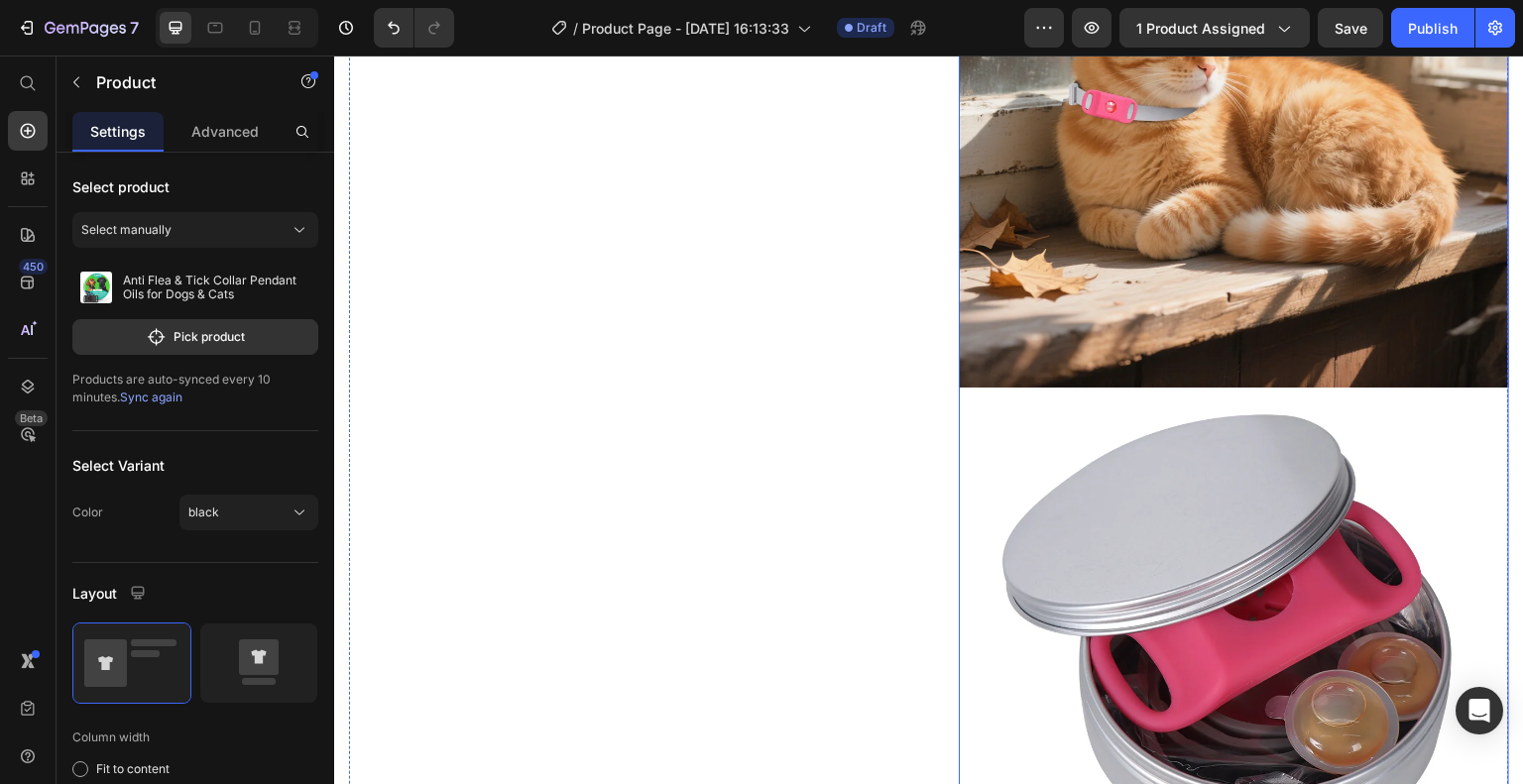 scroll, scrollTop: 3965, scrollLeft: 0, axis: vertical 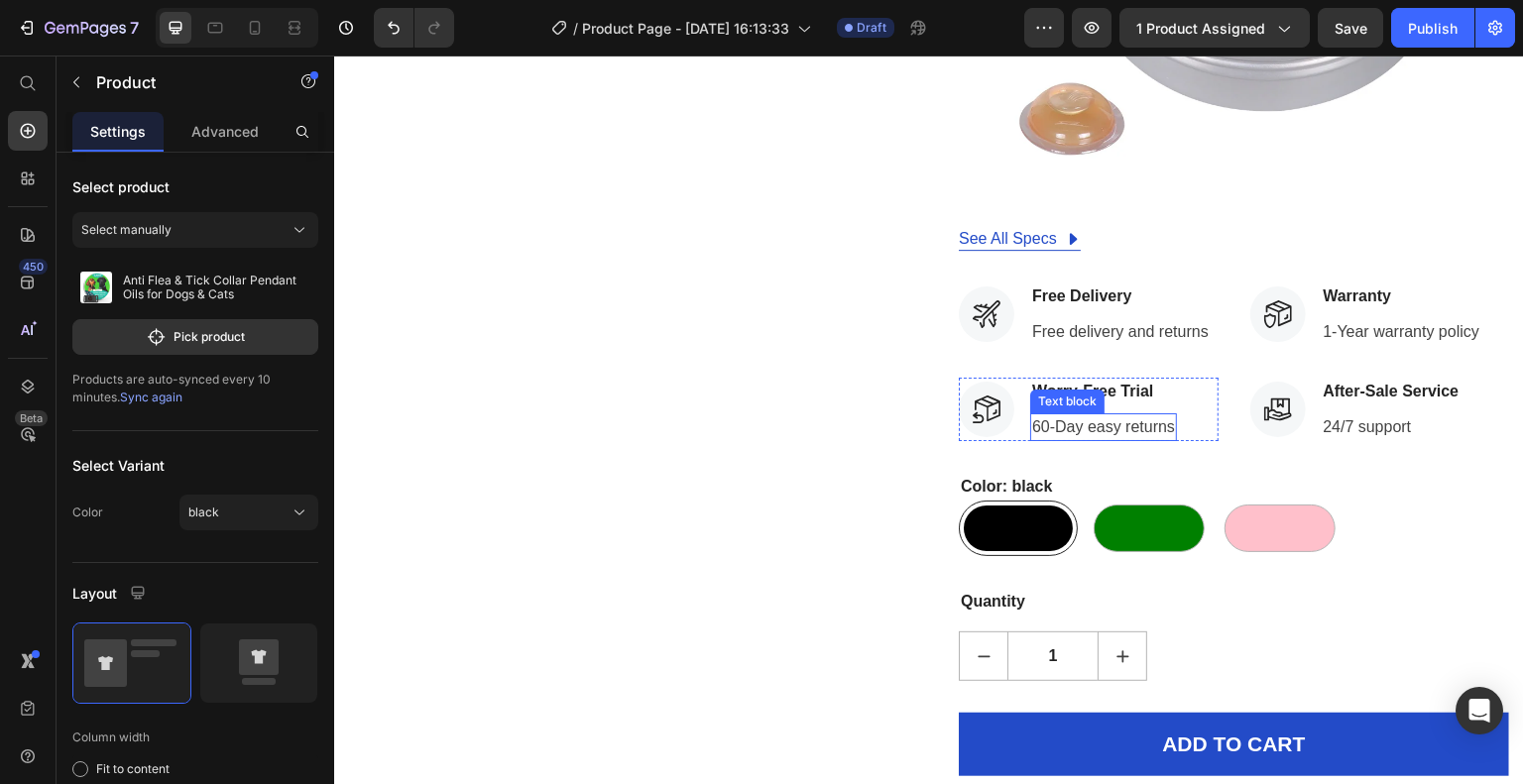 click on "60-Day easy returns" at bounding box center (1104, 427) 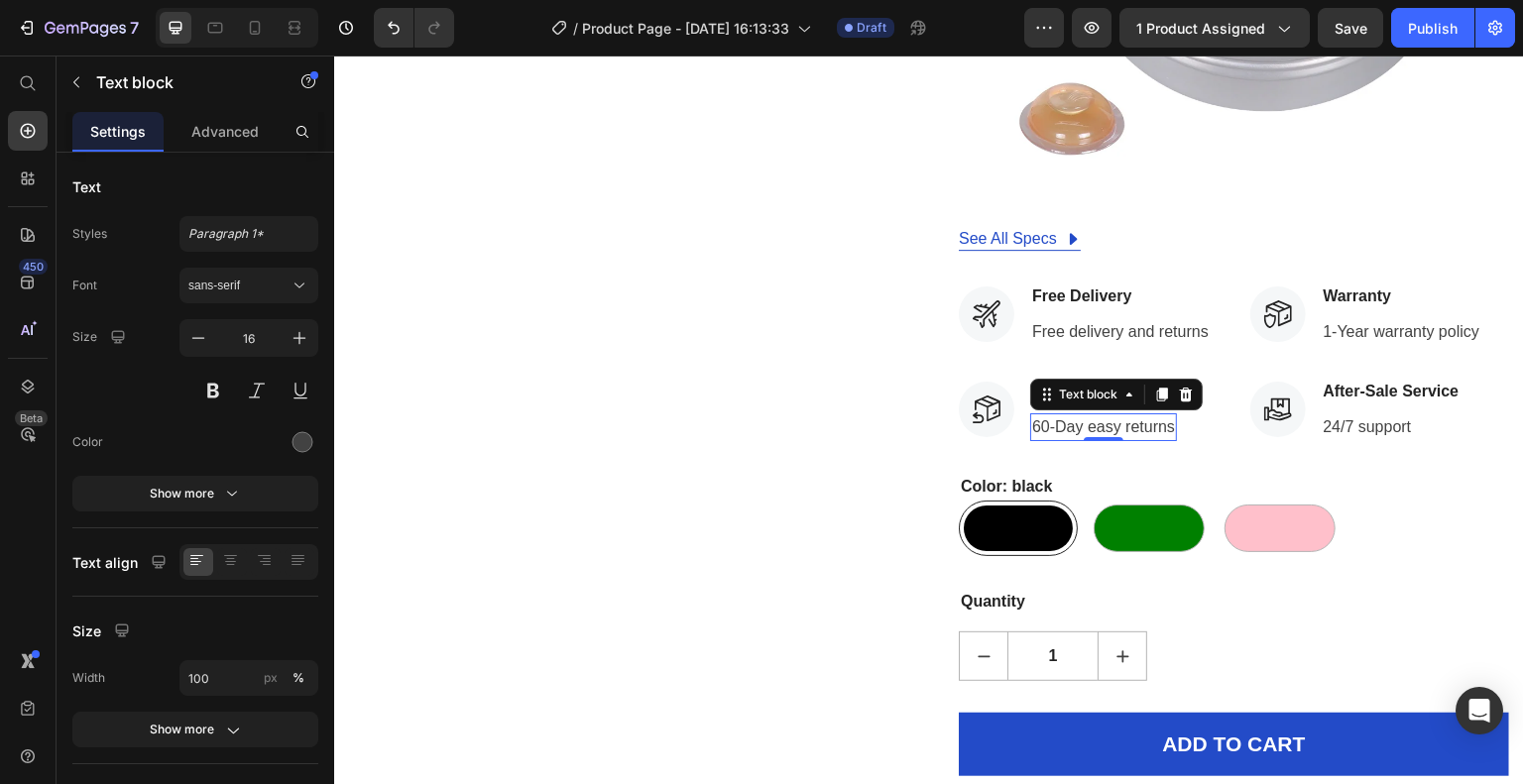 click on "60-Day easy returns" at bounding box center [1104, 427] 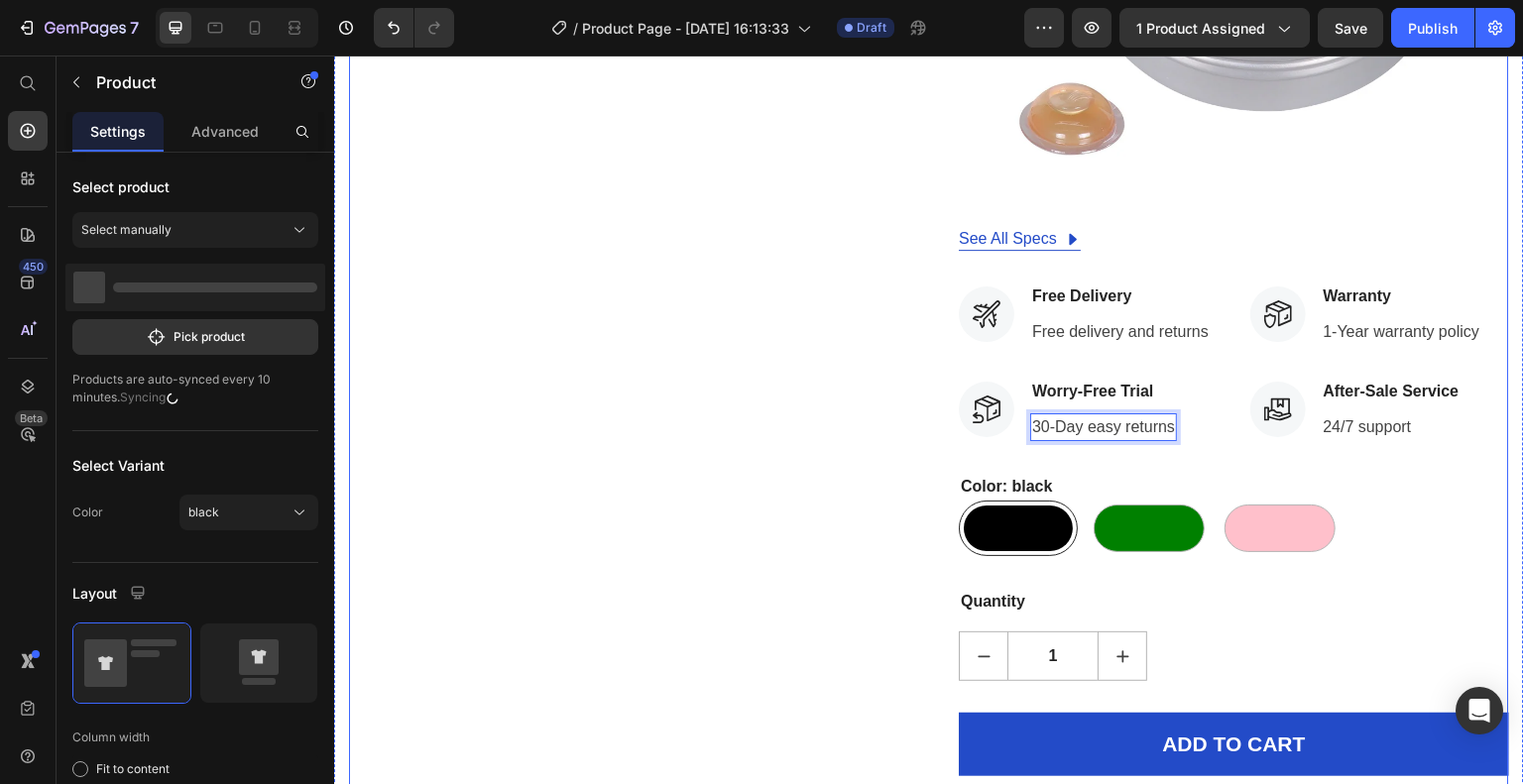 click on "Product Images" at bounding box center (624, -1472) 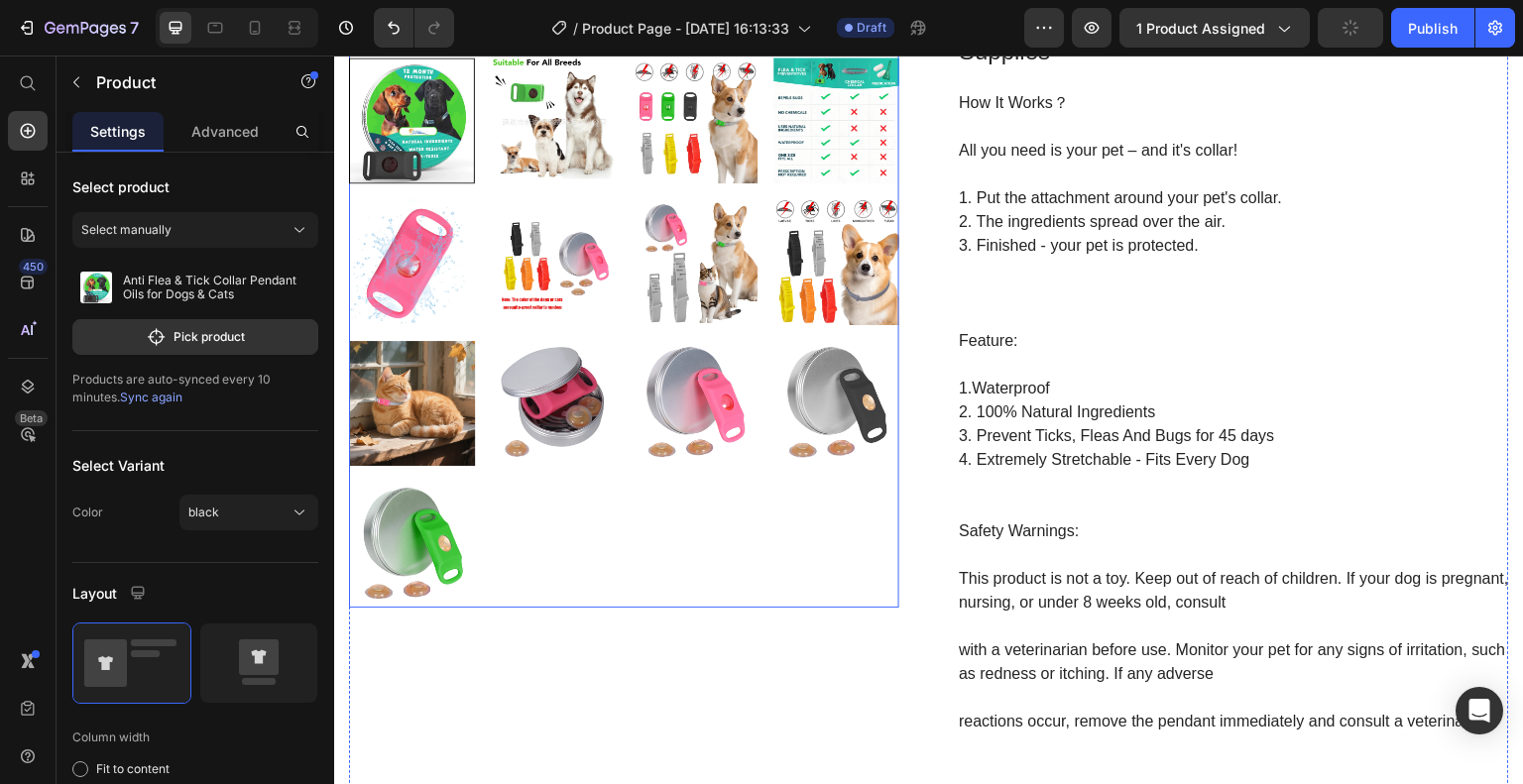 scroll, scrollTop: 0, scrollLeft: 0, axis: both 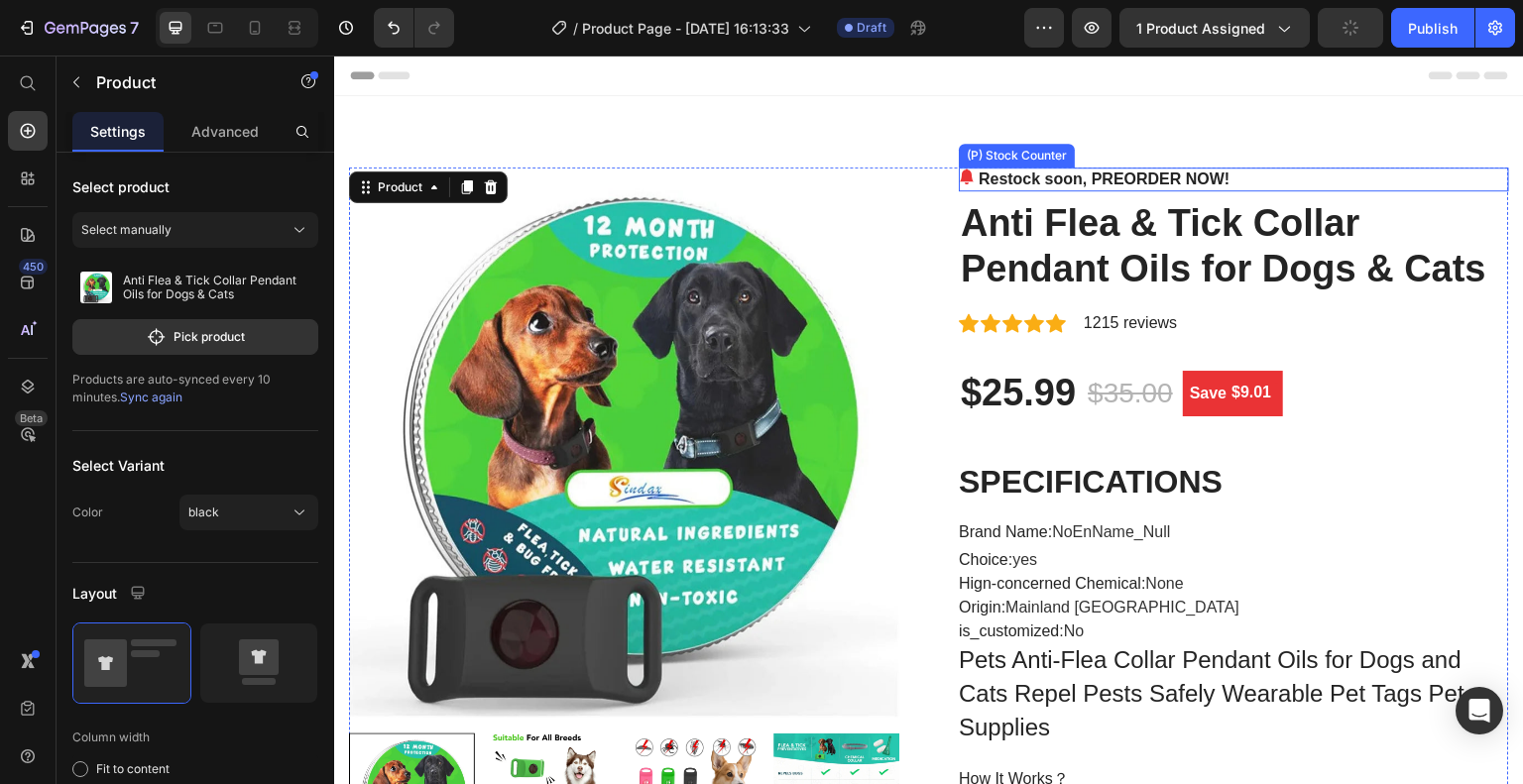 click on "Restock soon, PREORDER NOW!" at bounding box center (1104, 179) 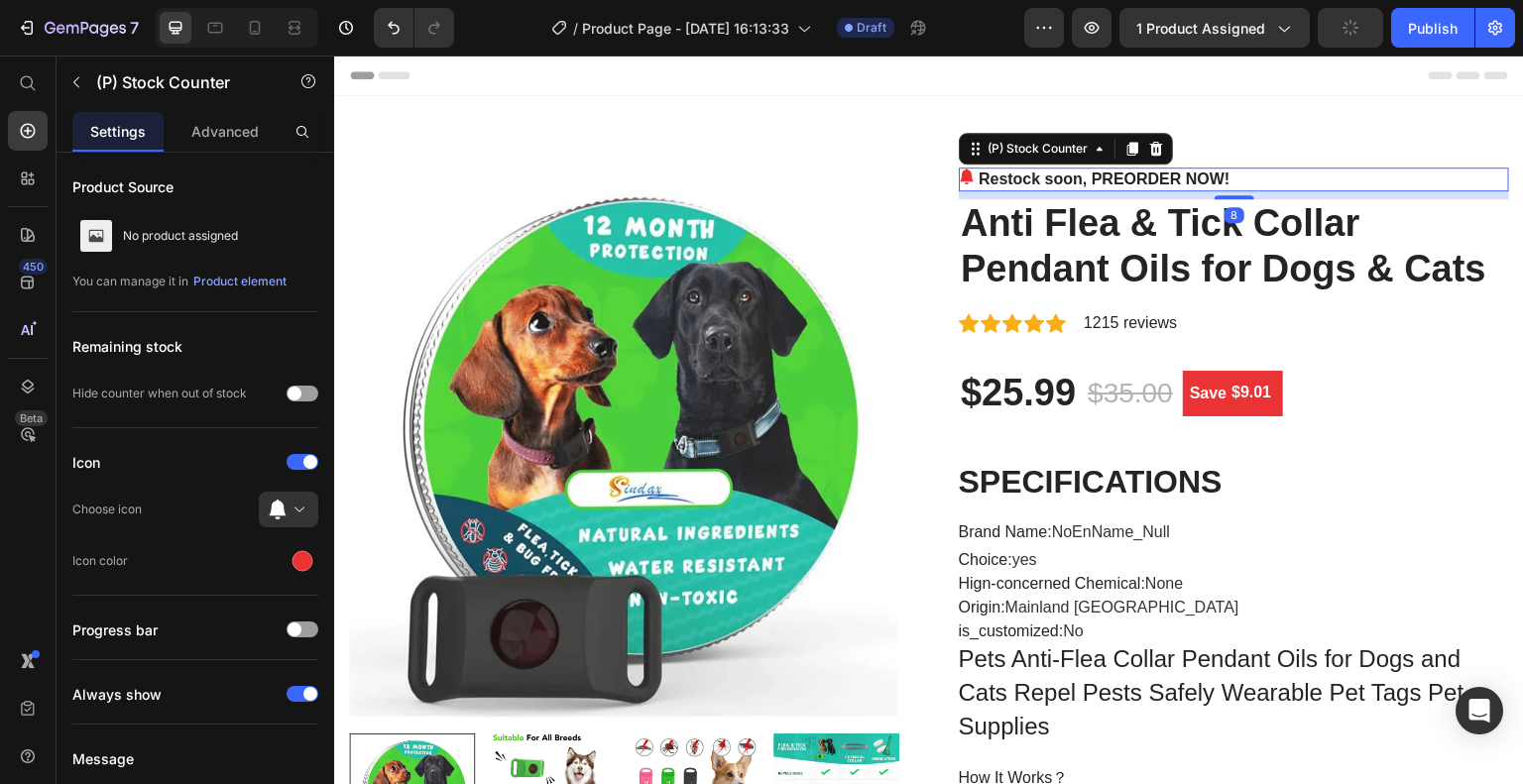 click on "Restock soon, PREORDER NOW!" at bounding box center (1104, 179) 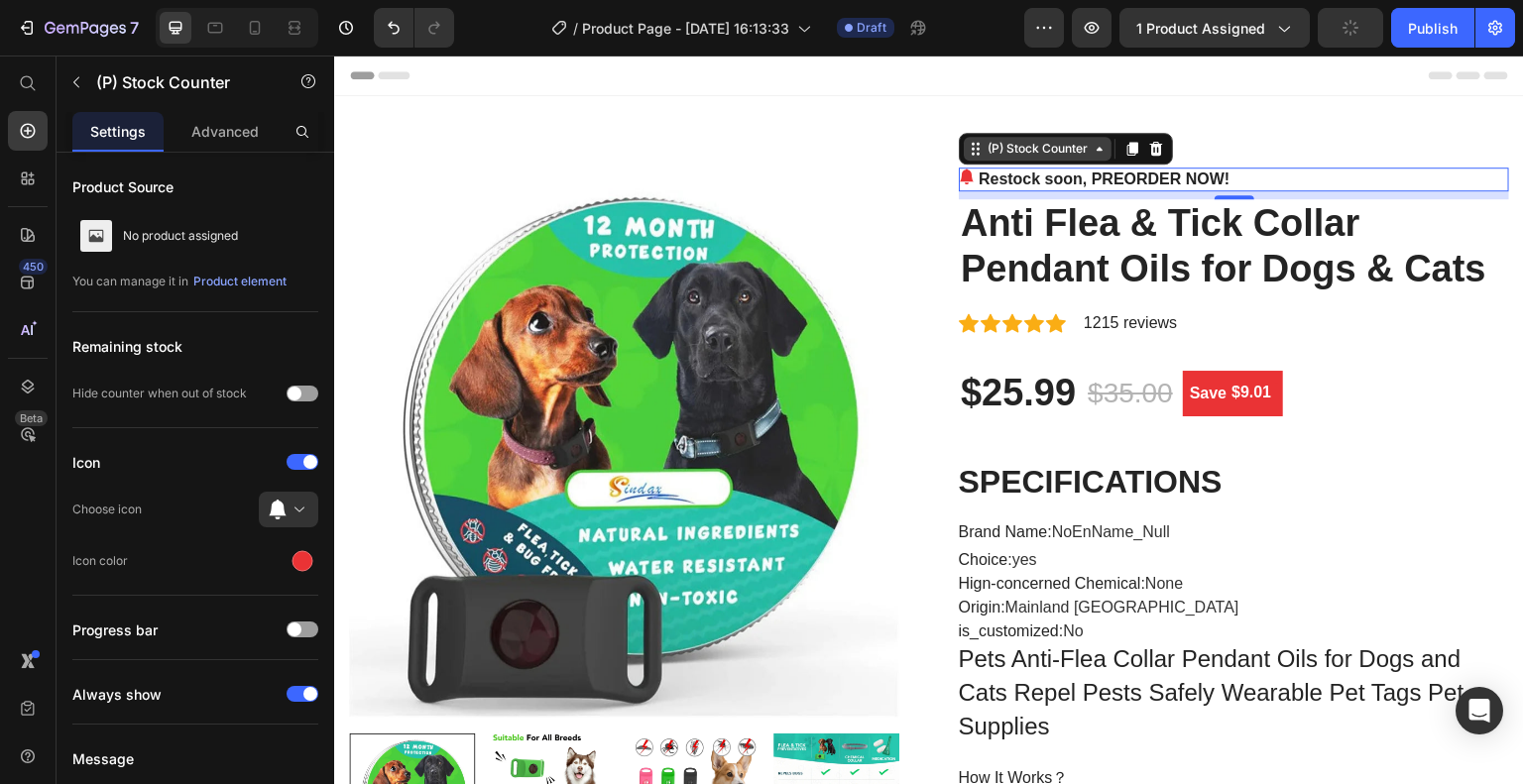 click 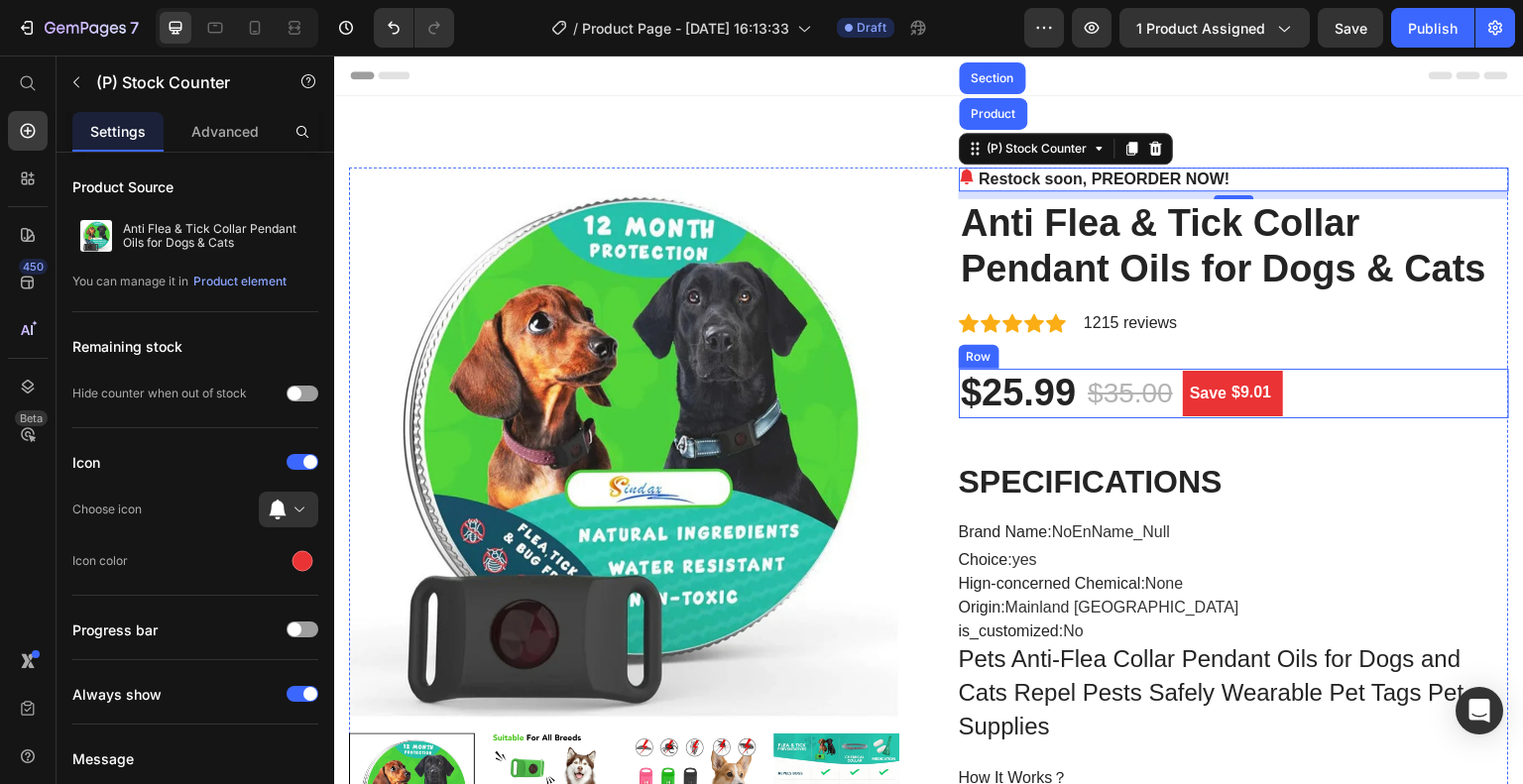 click on "$25.99 (P) Price $35.00 (P) Price Save $9.01 (P) Tag Row" at bounding box center [1233, 393] 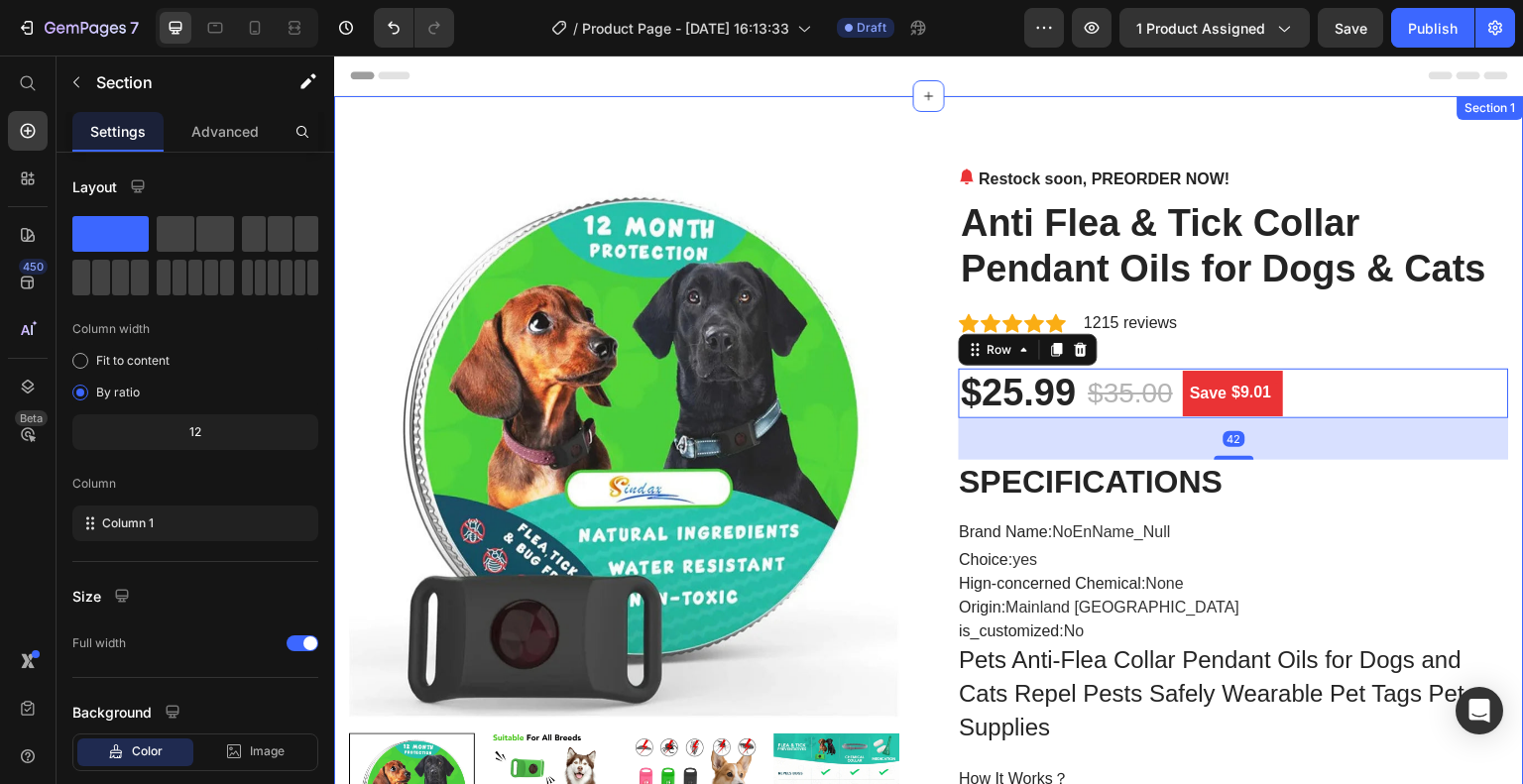 click on "Product Images
Restock soon, PREORDER NOW! (P) Stock Counter Anti Flea & Tick Collar Pendant Oils for Dogs & Cats (P) Title
Icon
Icon
Icon
Icon
Icon Icon List Hoz 1215 reviews Text block Row $25.99 (P) Price $35.00 (P) Price Save $9.01 (P) Tag Row   42 SPECIFICATIONS Brand Name :  NoEnName_Null Choice :  yes Hign-concerned Chemical :  None Origin :  Mainland China is_customized :  No Pets Anti-Flea Collar Pendant Oils for Dogs and Cats Repel Pests Safely Wearable Pet Tags Pet Supplies How It Works？
﻿
All you need is your pet – and it's collar!
﻿
1. Put the attachment around your pet's collar.
2. The ingredients spread over the air.
3. Finished - your pet is protected.
﻿
﻿
﻿
Feature:
﻿
1.Waterproof
2. 100% Natural Ingredients
3. Prevent Ticks, Fleas And Bugs for 45 days
4. Extremely Stretchable - Fits Every Dog
﻿
﻿
Safety Warnings:
﻿
﻿
﻿
(P) Description" at bounding box center [929, 2493] 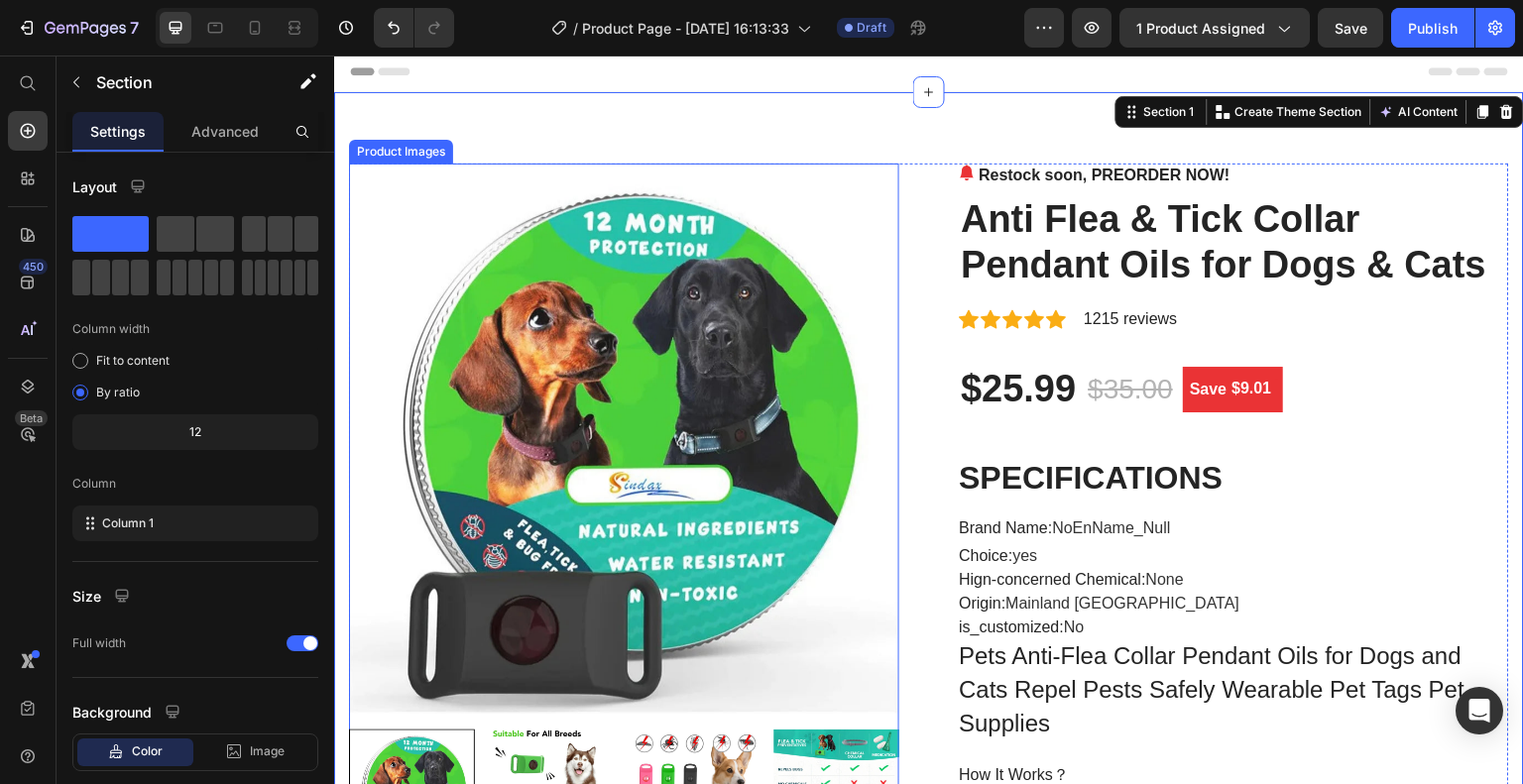 scroll, scrollTop: 0, scrollLeft: 0, axis: both 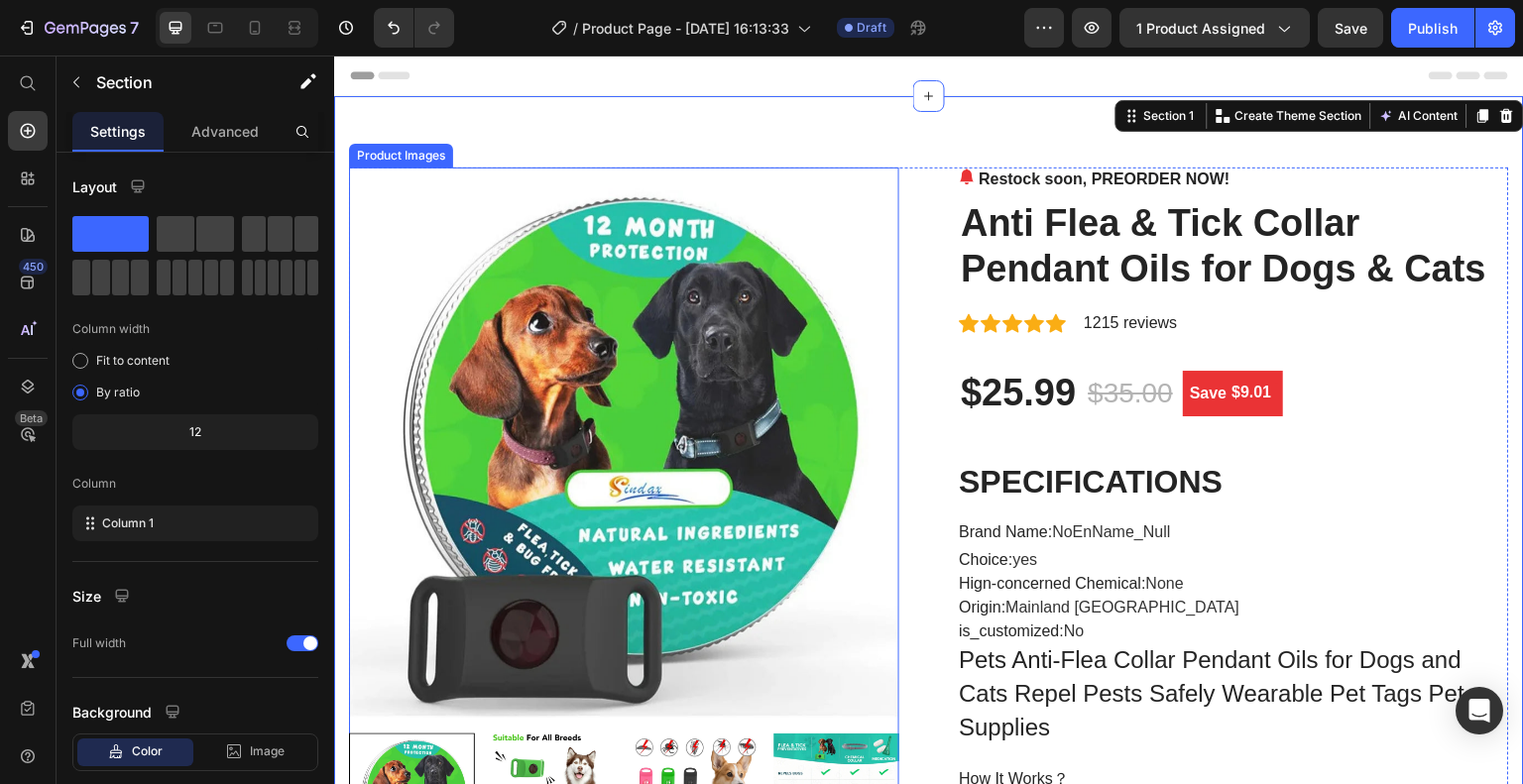 click at bounding box center [624, 442] 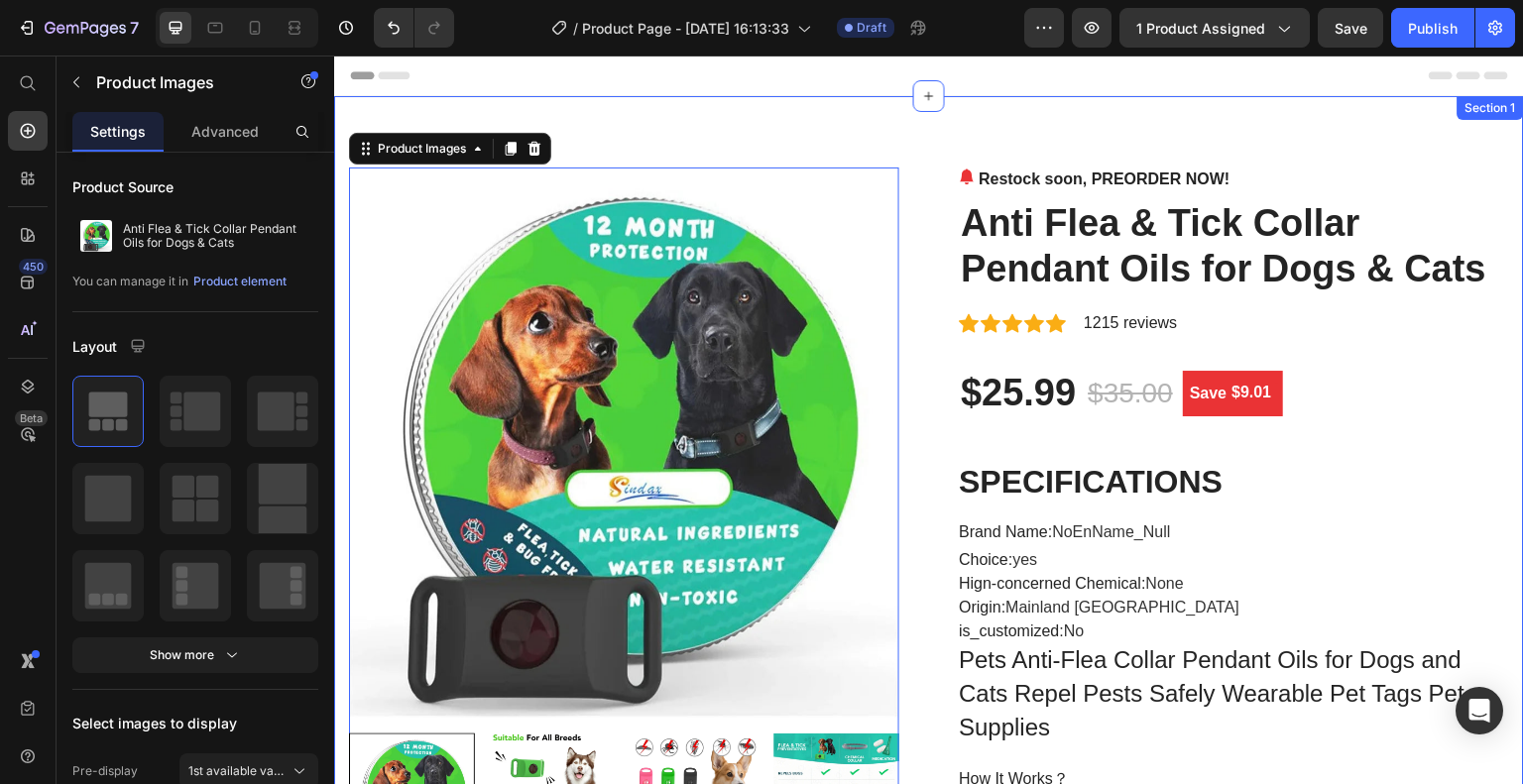 click on "Product Images   0
Restock soon, PREORDER NOW! (P) Stock Counter Anti Flea & Tick Collar Pendant Oils for Dogs & Cats (P) Title
Icon
Icon
Icon
Icon
Icon Icon List Hoz 1215 reviews Text block Row $25.99 (P) Price $35.00 (P) Price Save $9.01 (P) Tag Row SPECIFICATIONS Brand Name :  NoEnName_Null Choice :  yes Hign-concerned Chemical :  None Origin :  Mainland China is_customized :  No Pets Anti-Flea Collar Pendant Oils for Dogs and Cats Repel Pests Safely Wearable Pet Tags Pet Supplies How It Works？
﻿
All you need is your pet – and it's collar!
﻿
1. Put the attachment around your pet's collar.
2. The ingredients spread over the air.
3. Finished - your pet is protected.
﻿
﻿
﻿
Feature:
﻿
1.Waterproof
2. 100% Natural Ingredients
3. Prevent Ticks, Fleas And Bugs for 45 days
4. Extremely Stretchable - Fits Every Dog
﻿
﻿
Safety Warnings:
﻿
﻿
﻿
(P) Description" at bounding box center (929, 2493) 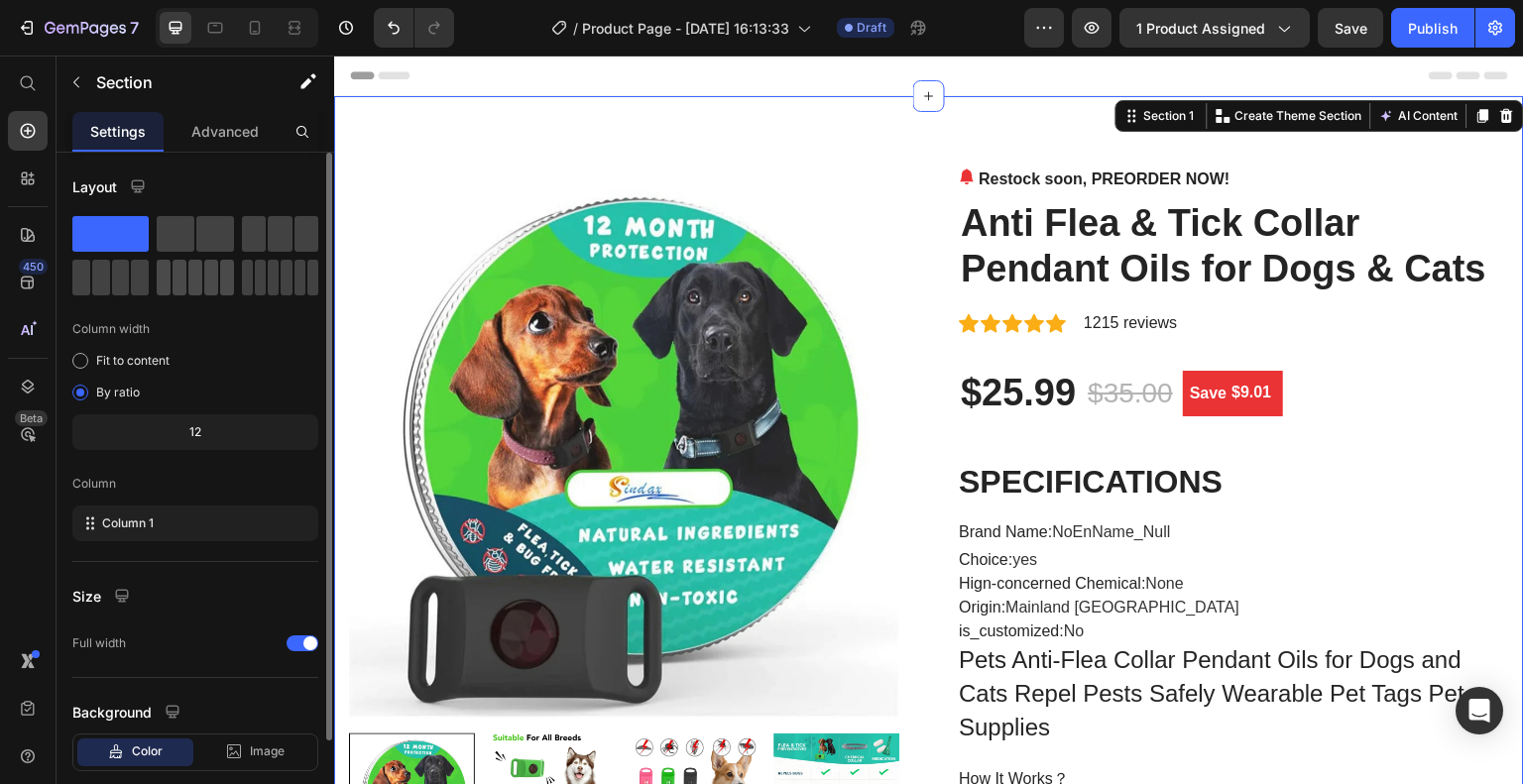 click 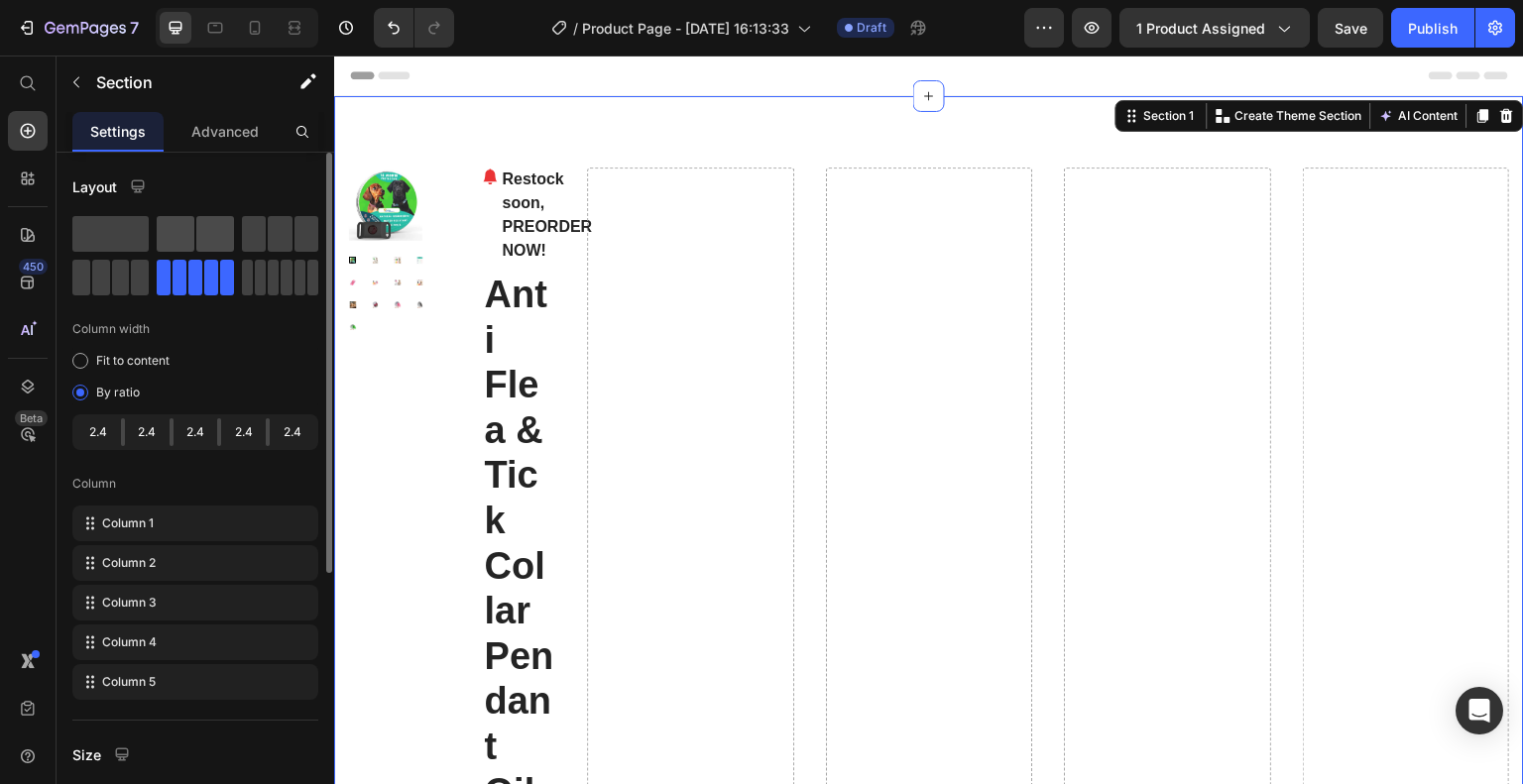 click 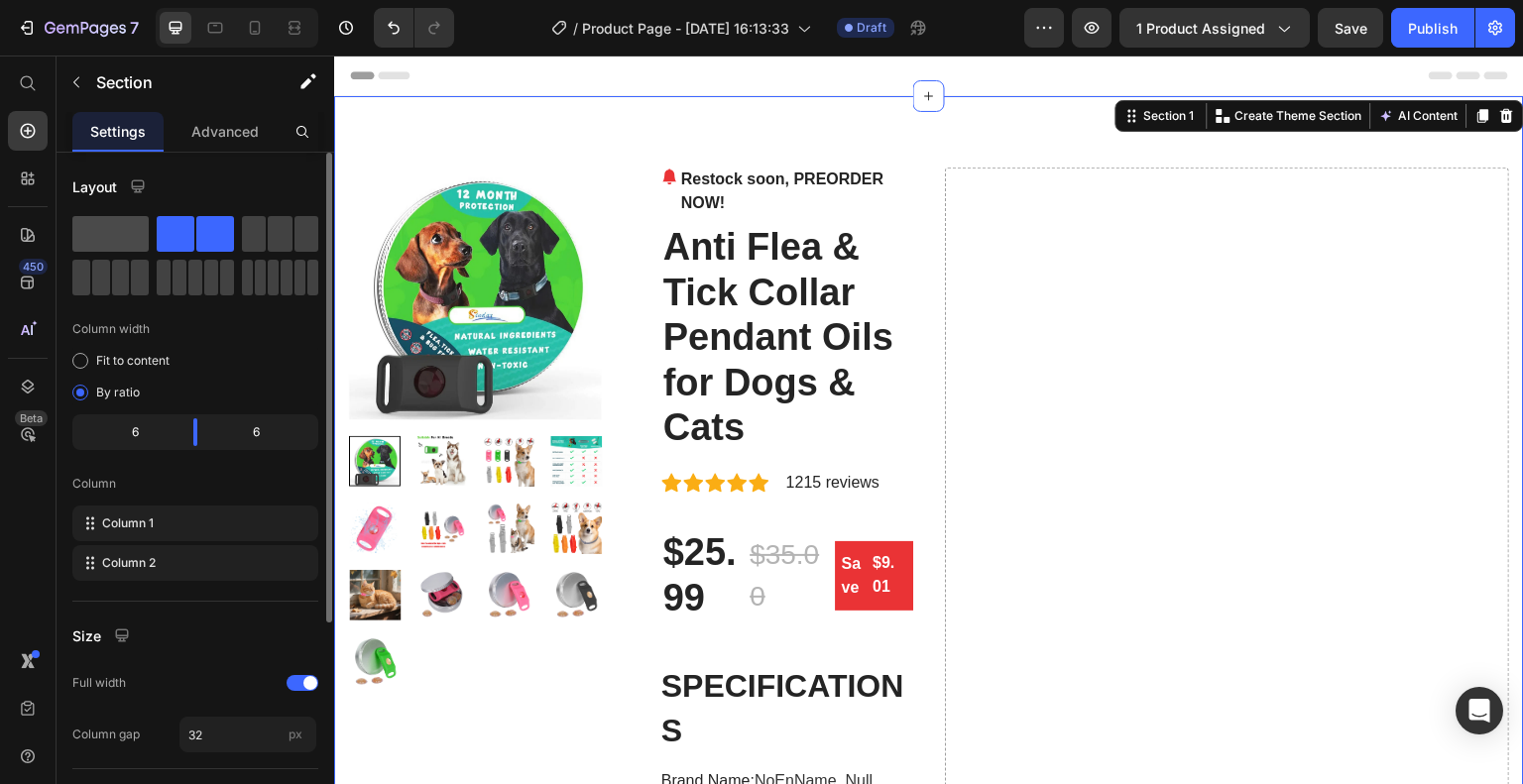 click 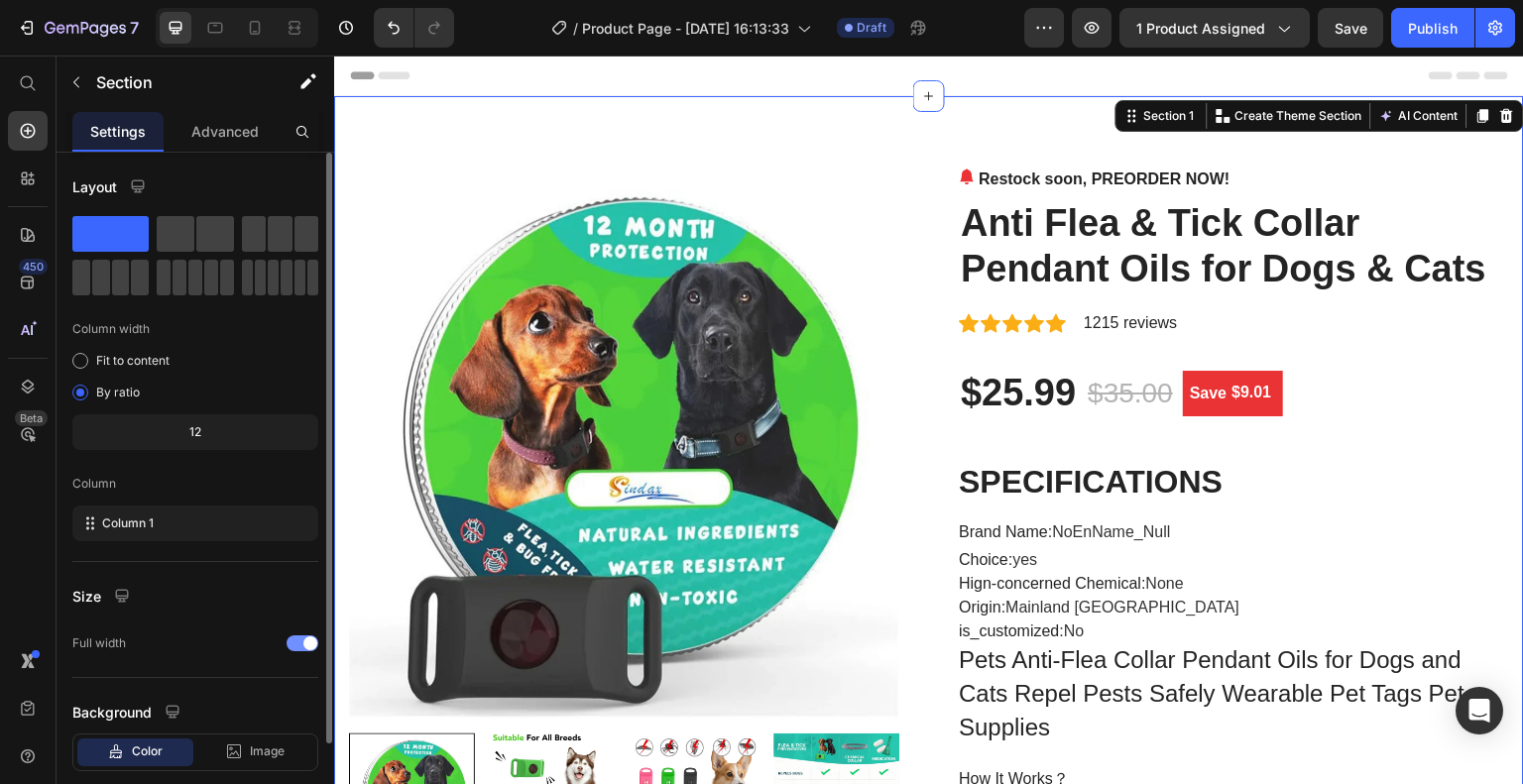 click at bounding box center (310, 643) 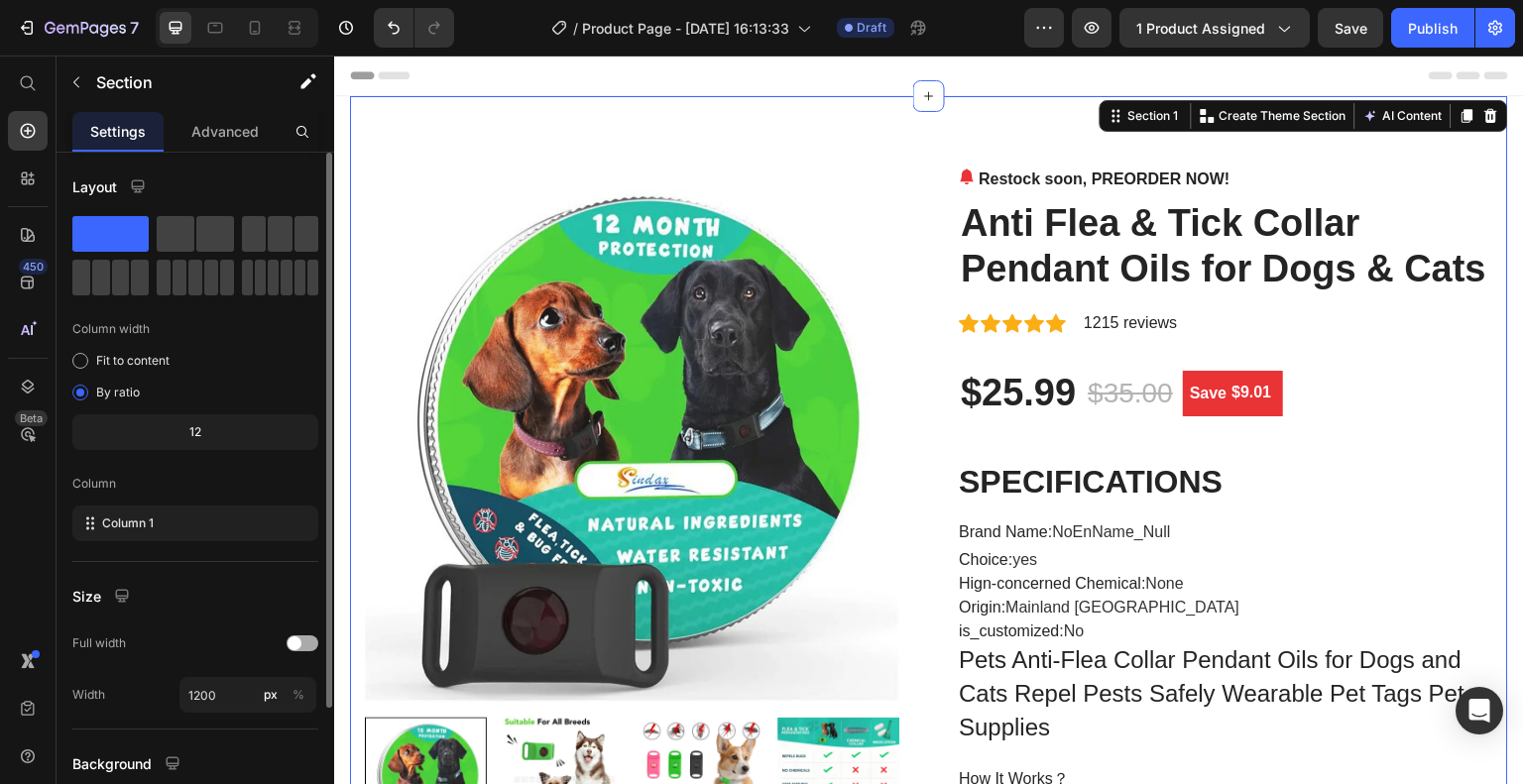 click at bounding box center [302, 643] 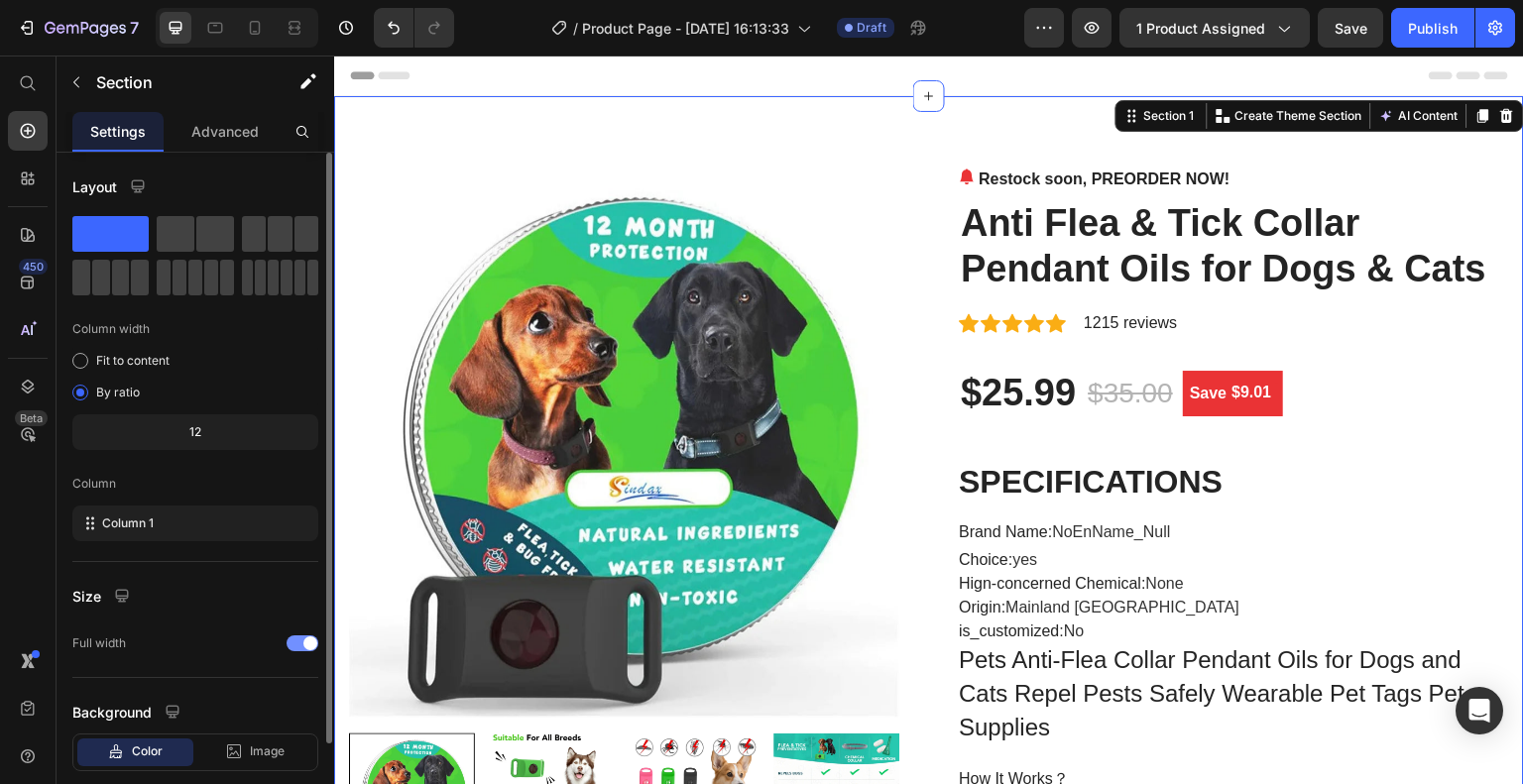 click at bounding box center [310, 643] 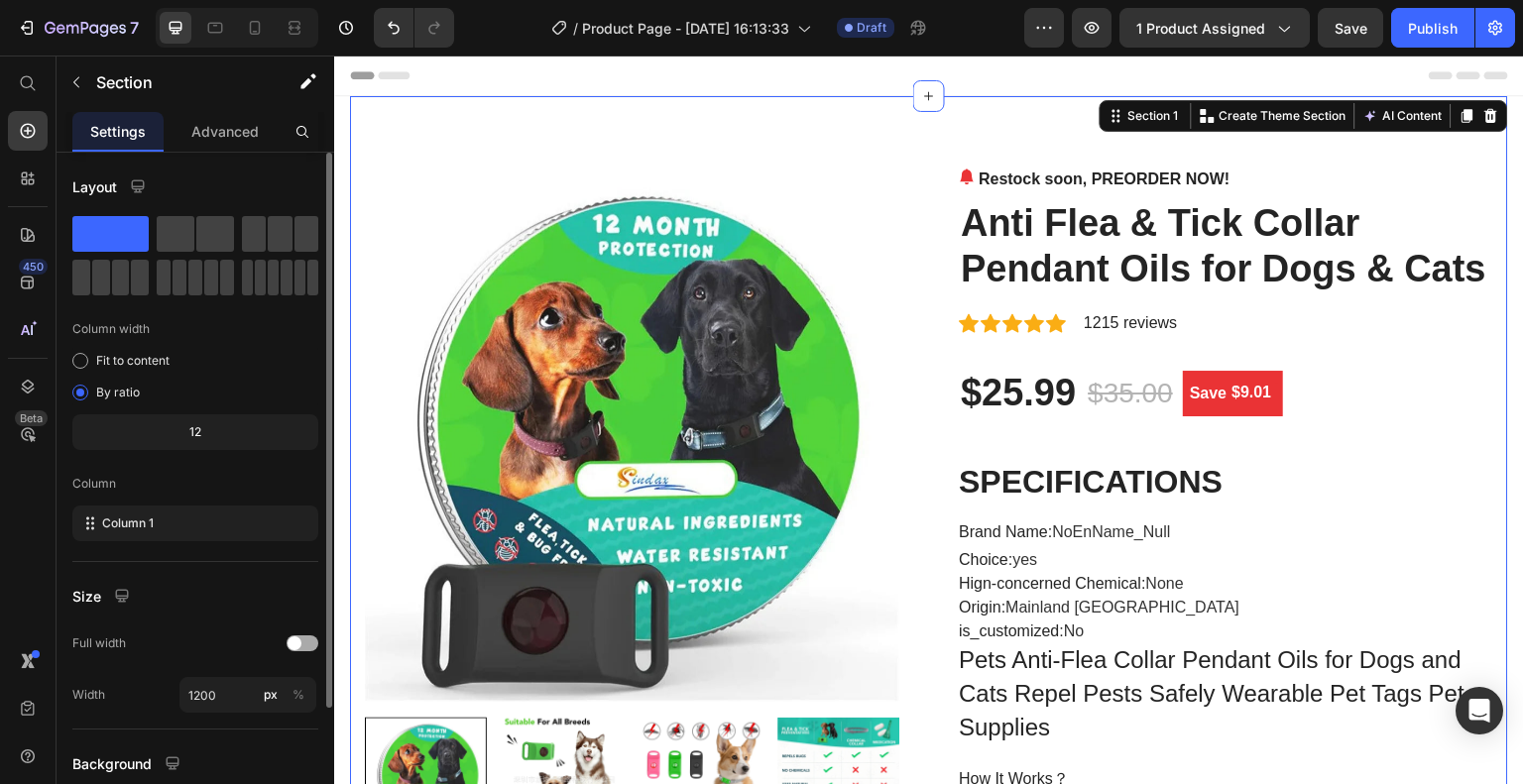 click at bounding box center (302, 643) 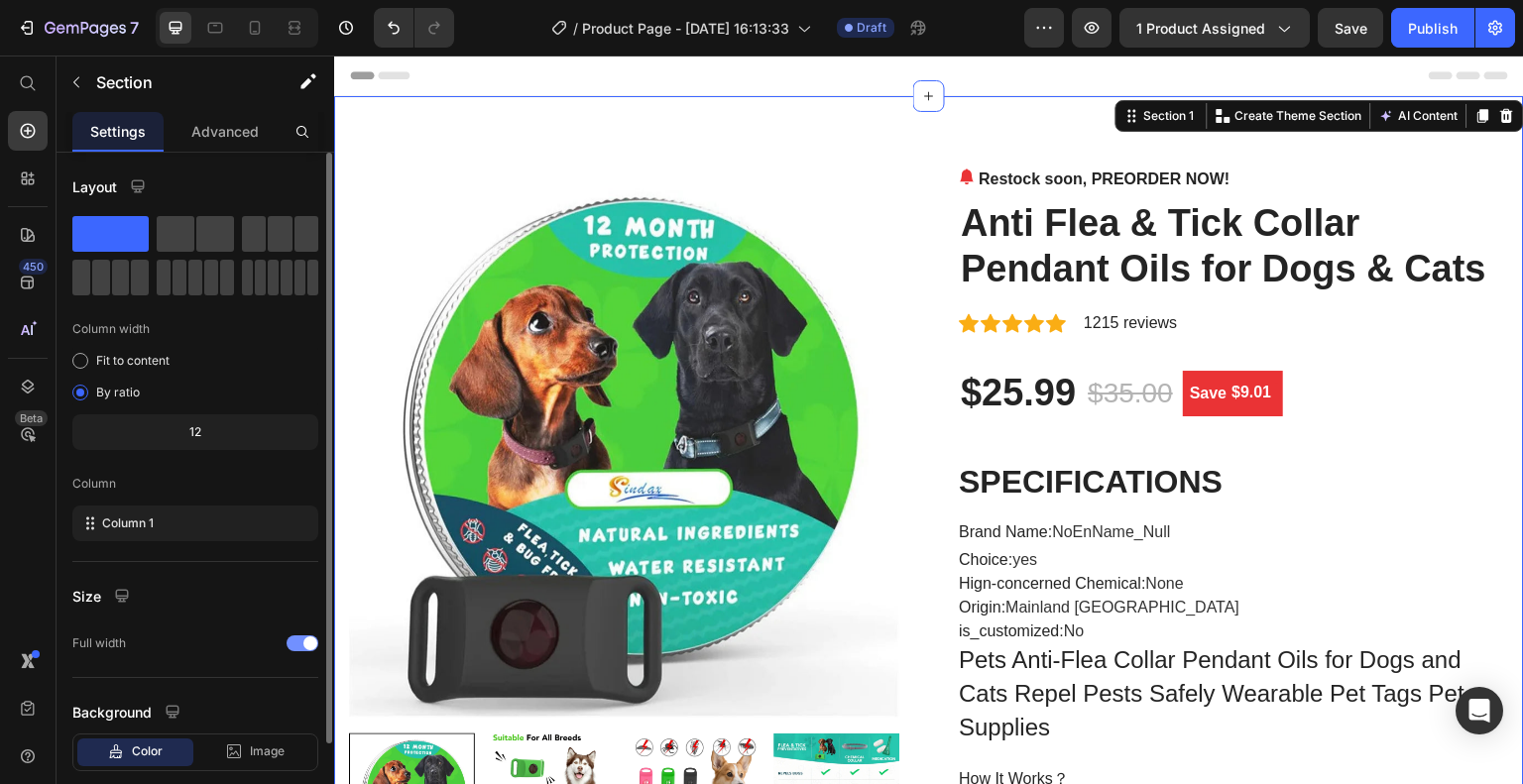 click at bounding box center [310, 643] 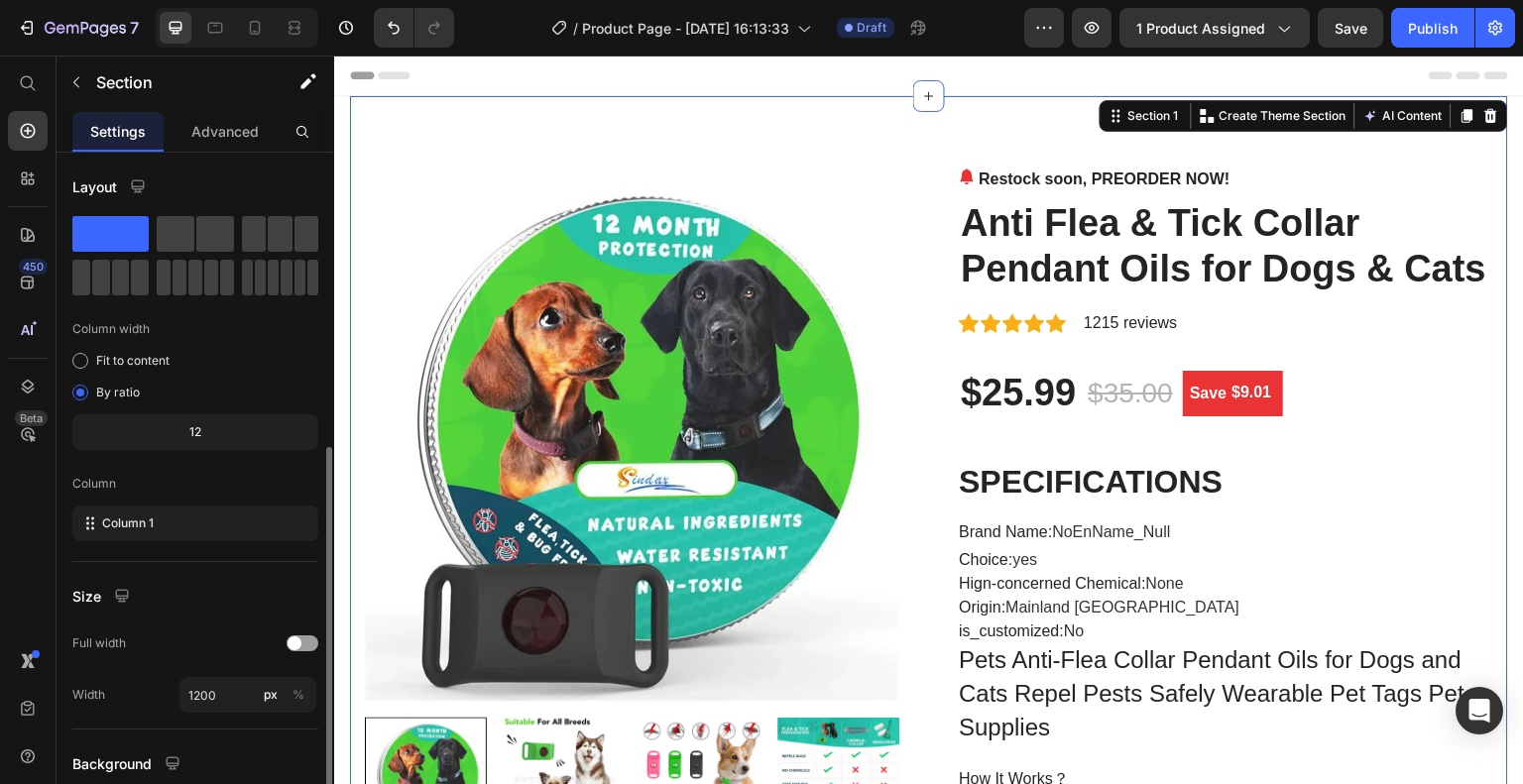 scroll, scrollTop: 163, scrollLeft: 0, axis: vertical 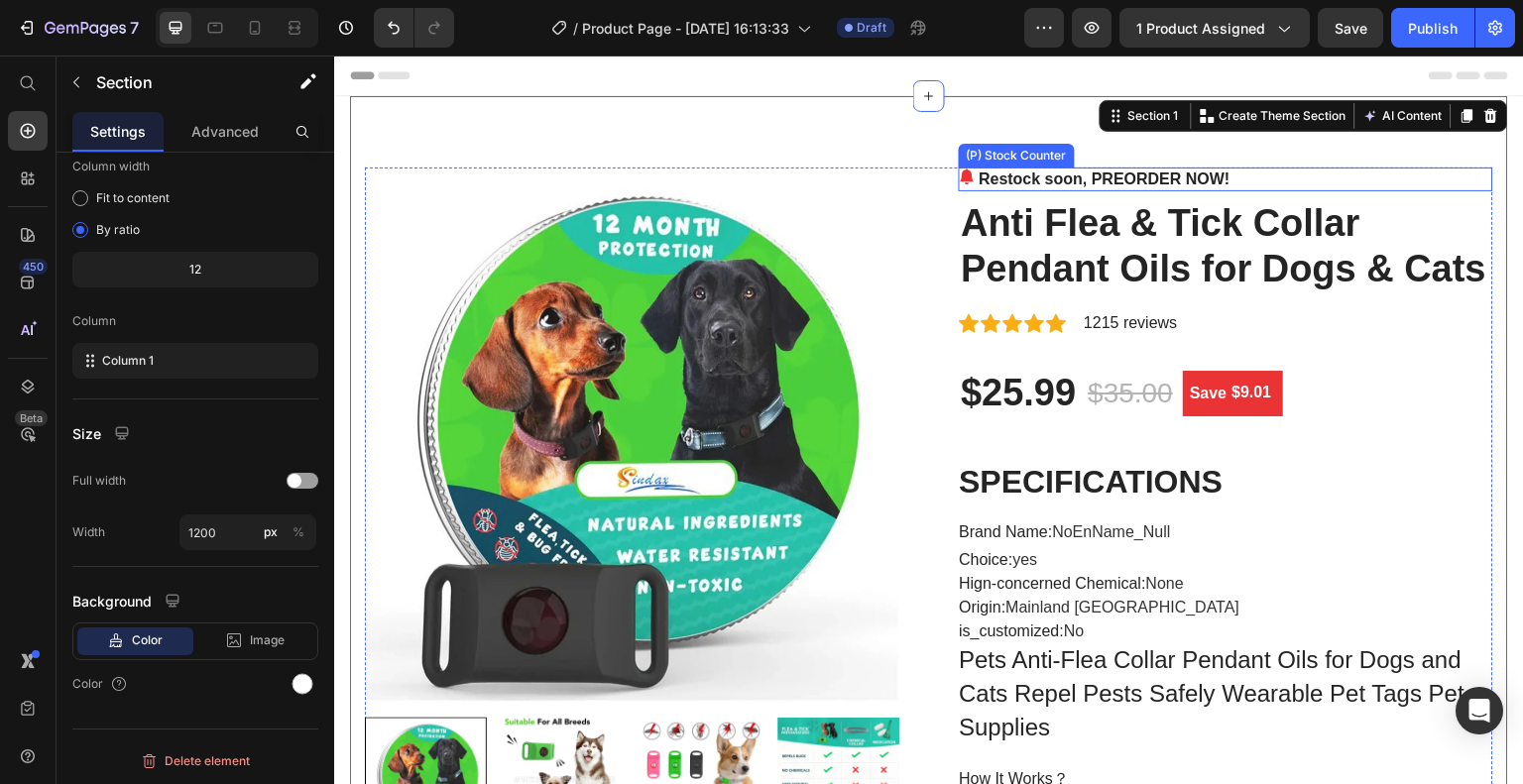 click on "Restock soon, PREORDER NOW!" at bounding box center [1104, 179] 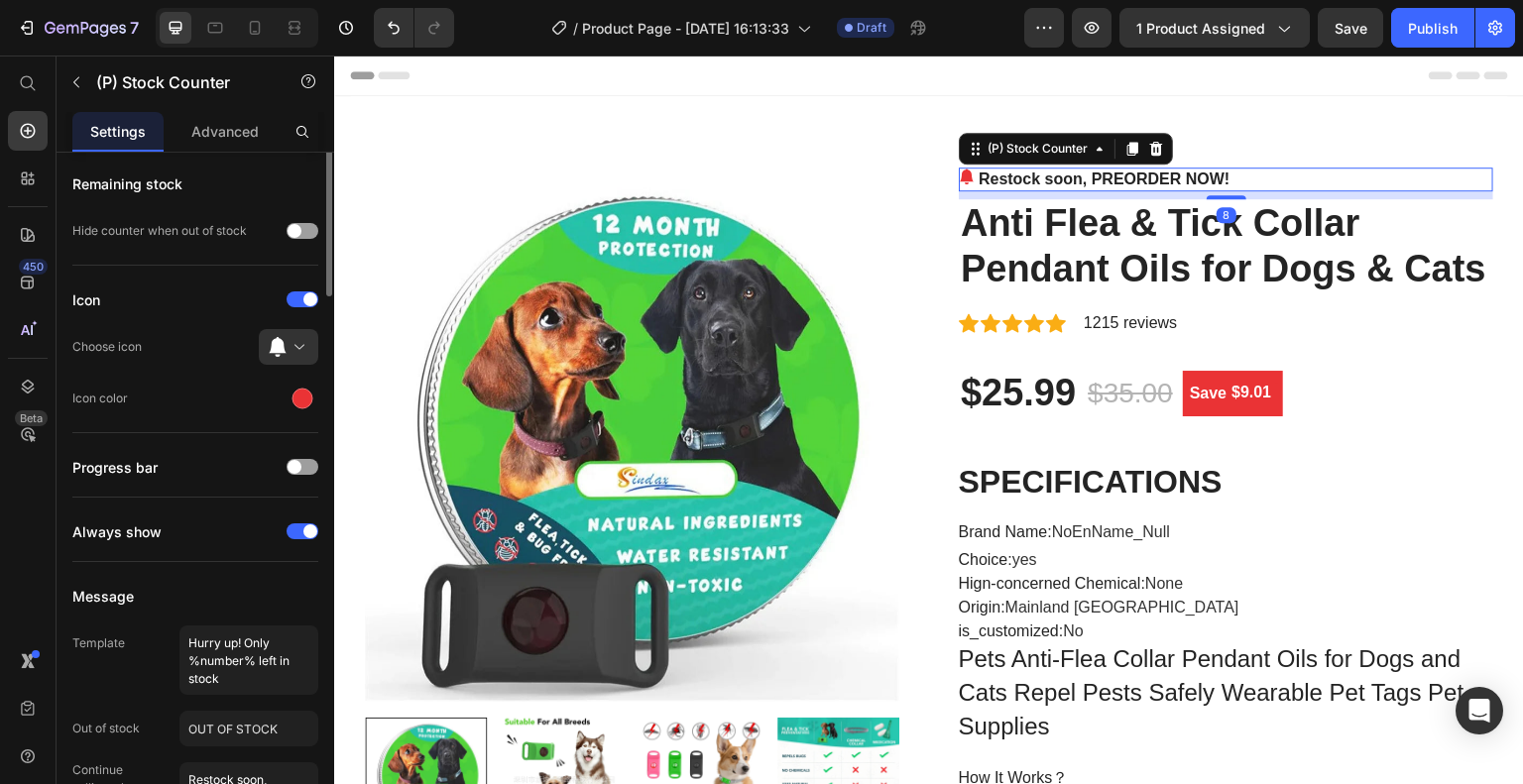 scroll, scrollTop: 0, scrollLeft: 0, axis: both 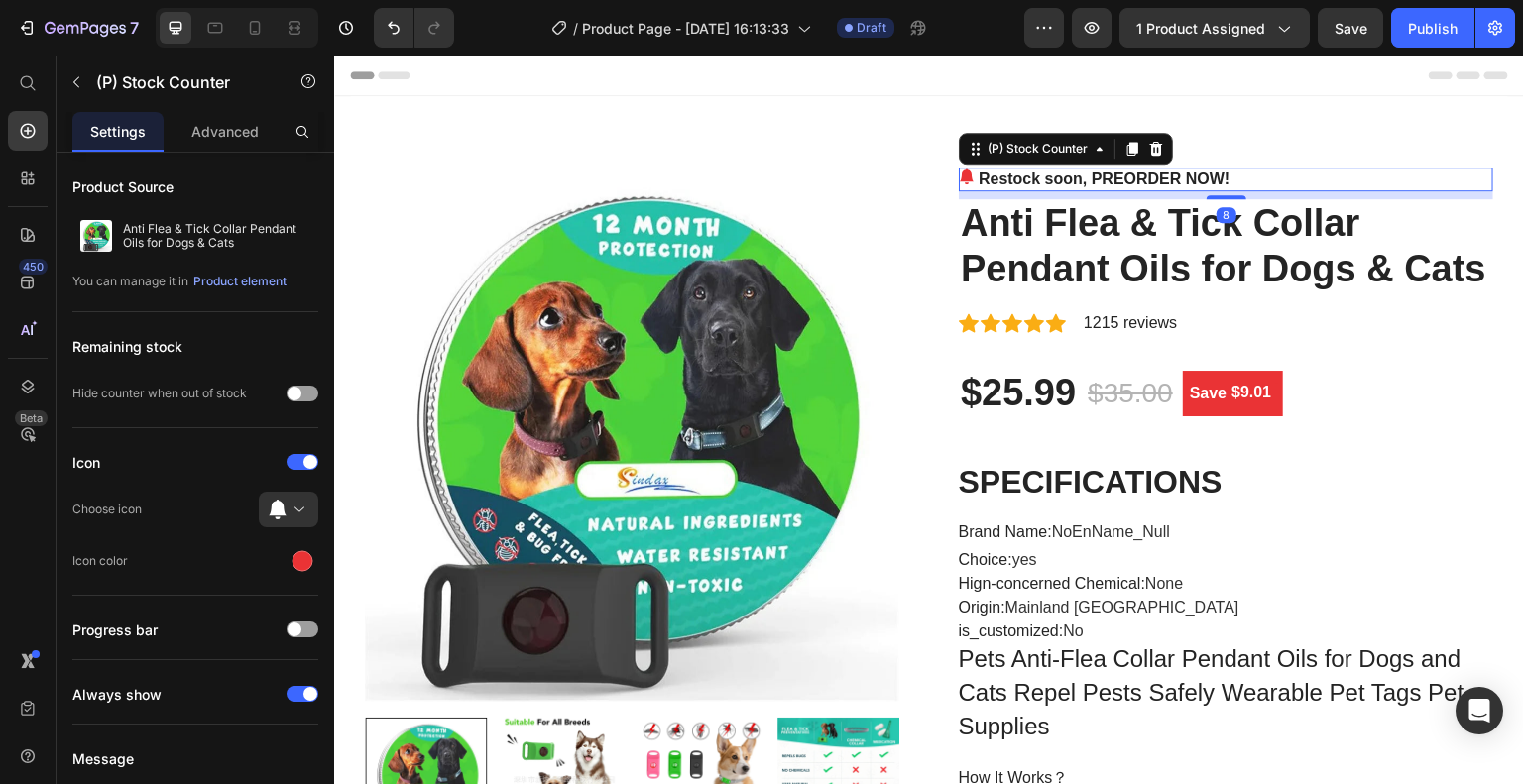click on "Restock soon, PREORDER NOW!" at bounding box center (1104, 179) 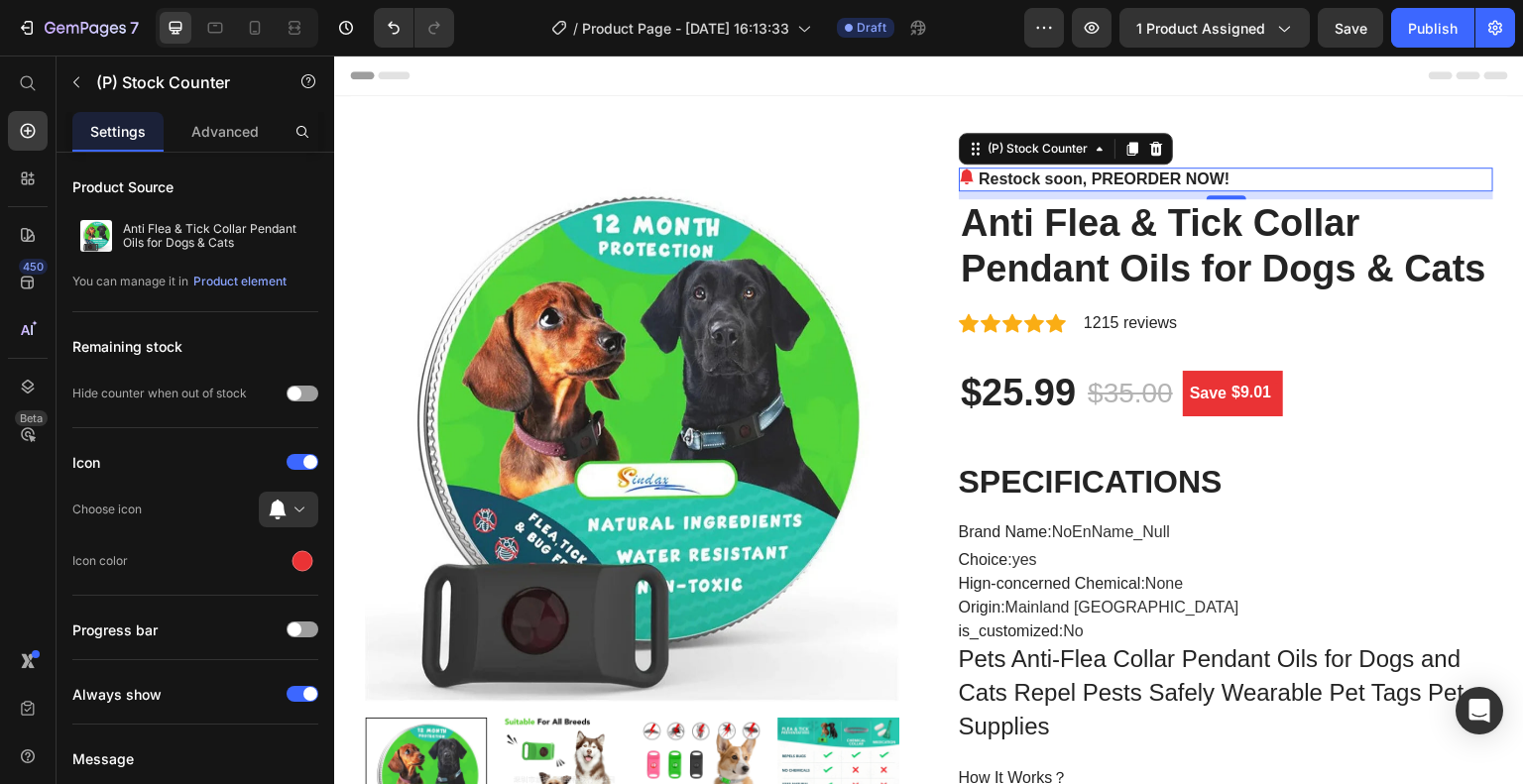 click on "Restock soon, PREORDER NOW!" at bounding box center [1104, 179] 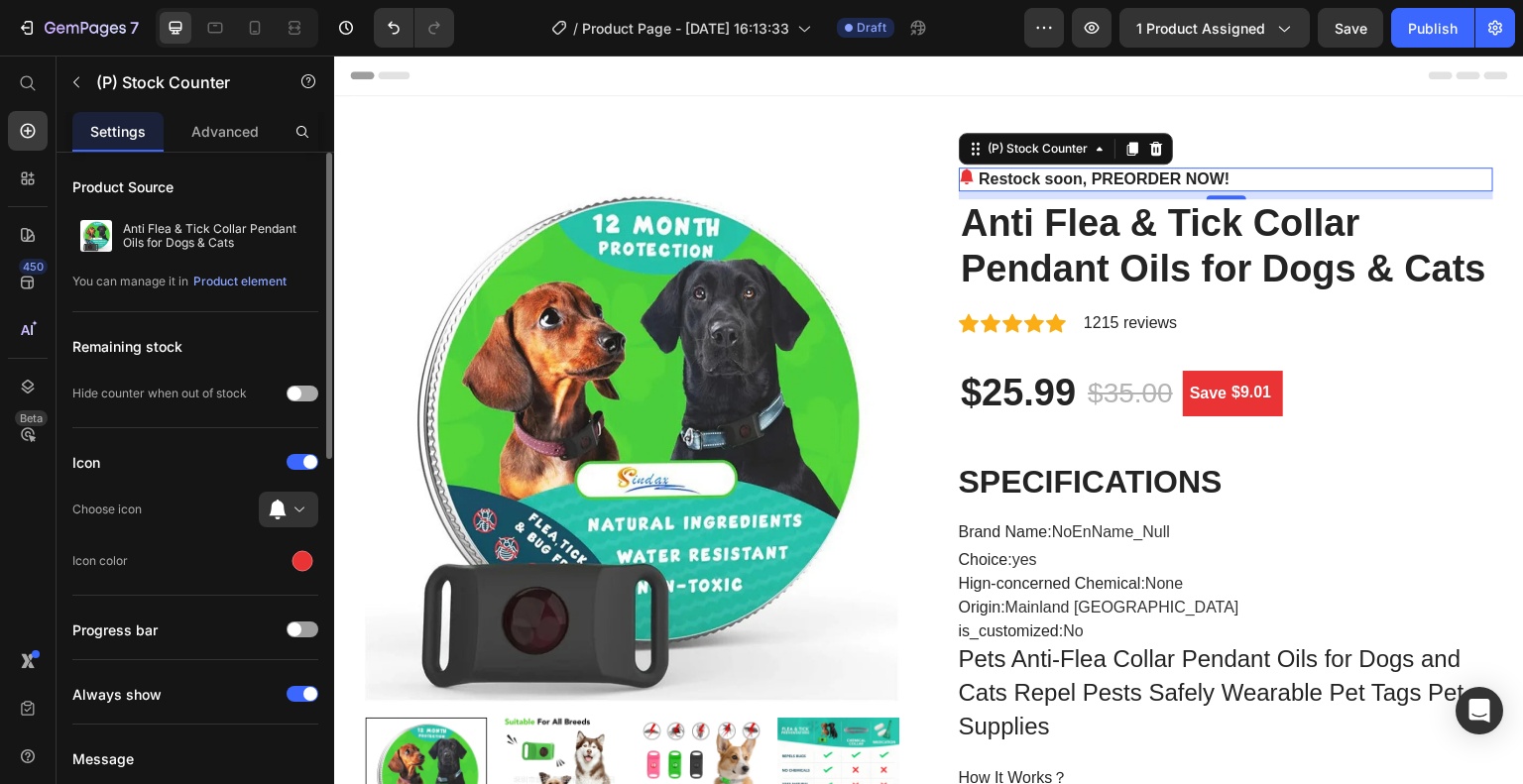 scroll, scrollTop: 330, scrollLeft: 0, axis: vertical 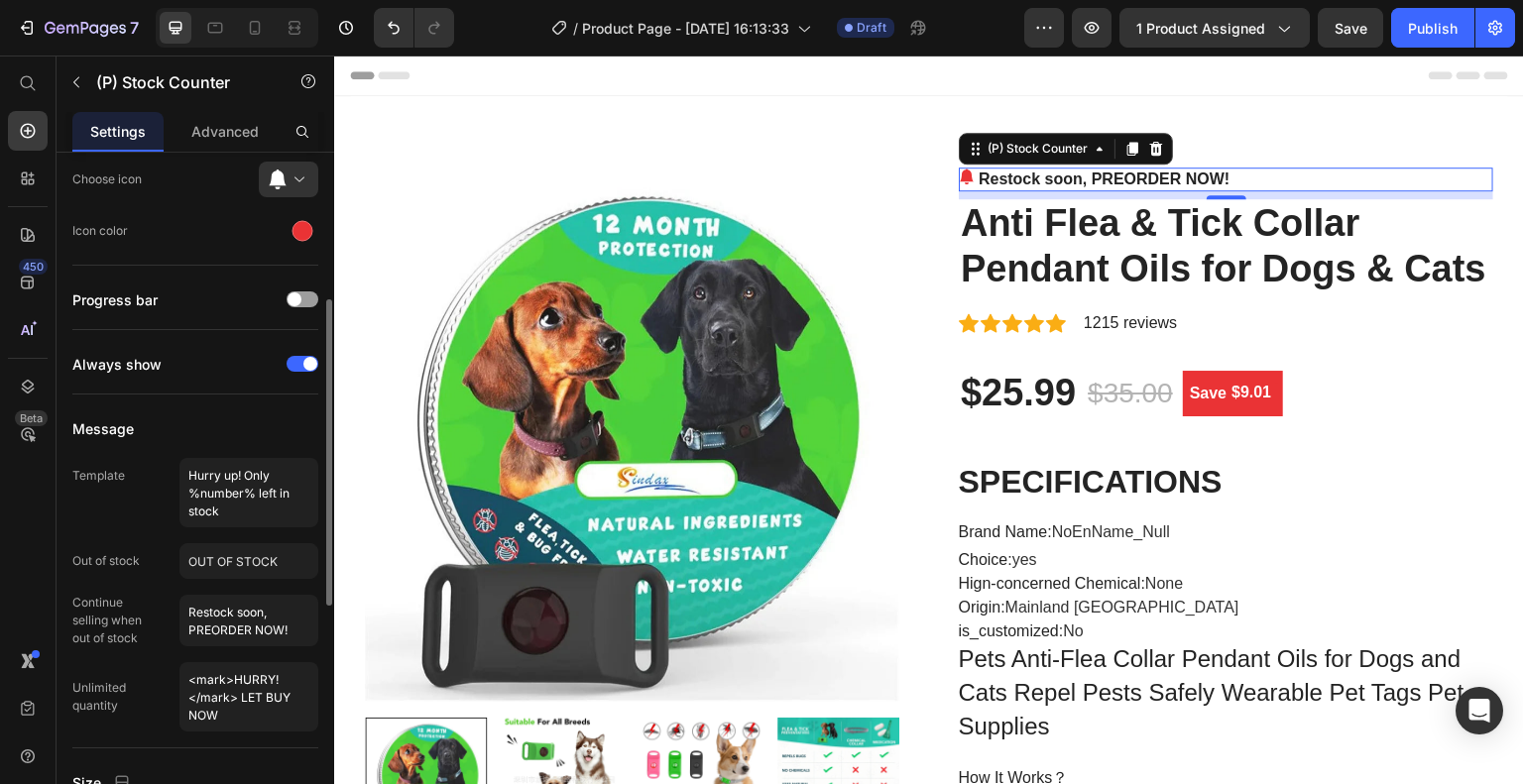 drag, startPoint x: 178, startPoint y: 431, endPoint x: 149, endPoint y: 438, distance: 29.832868 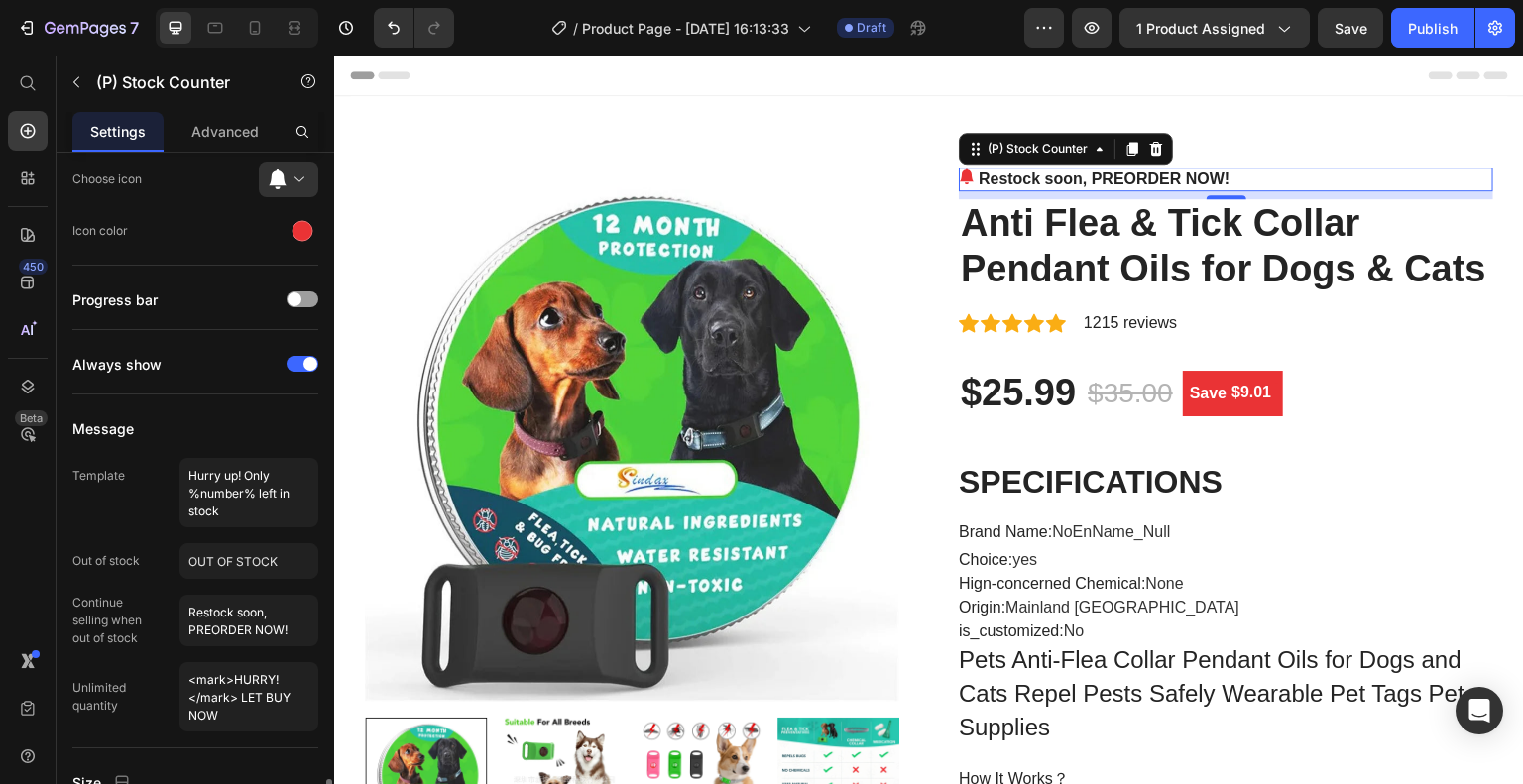 scroll, scrollTop: 661, scrollLeft: 0, axis: vertical 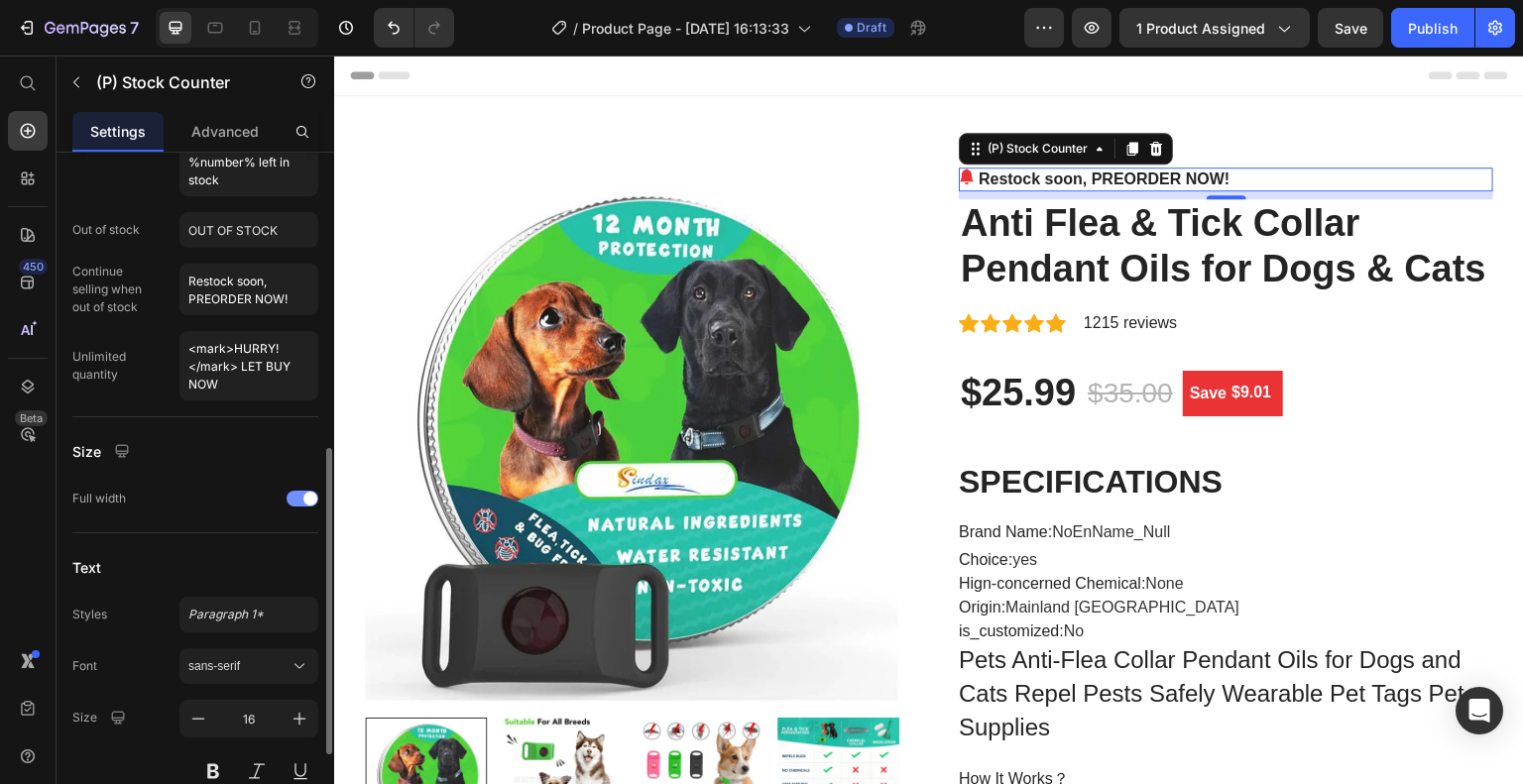 click at bounding box center (310, 499) 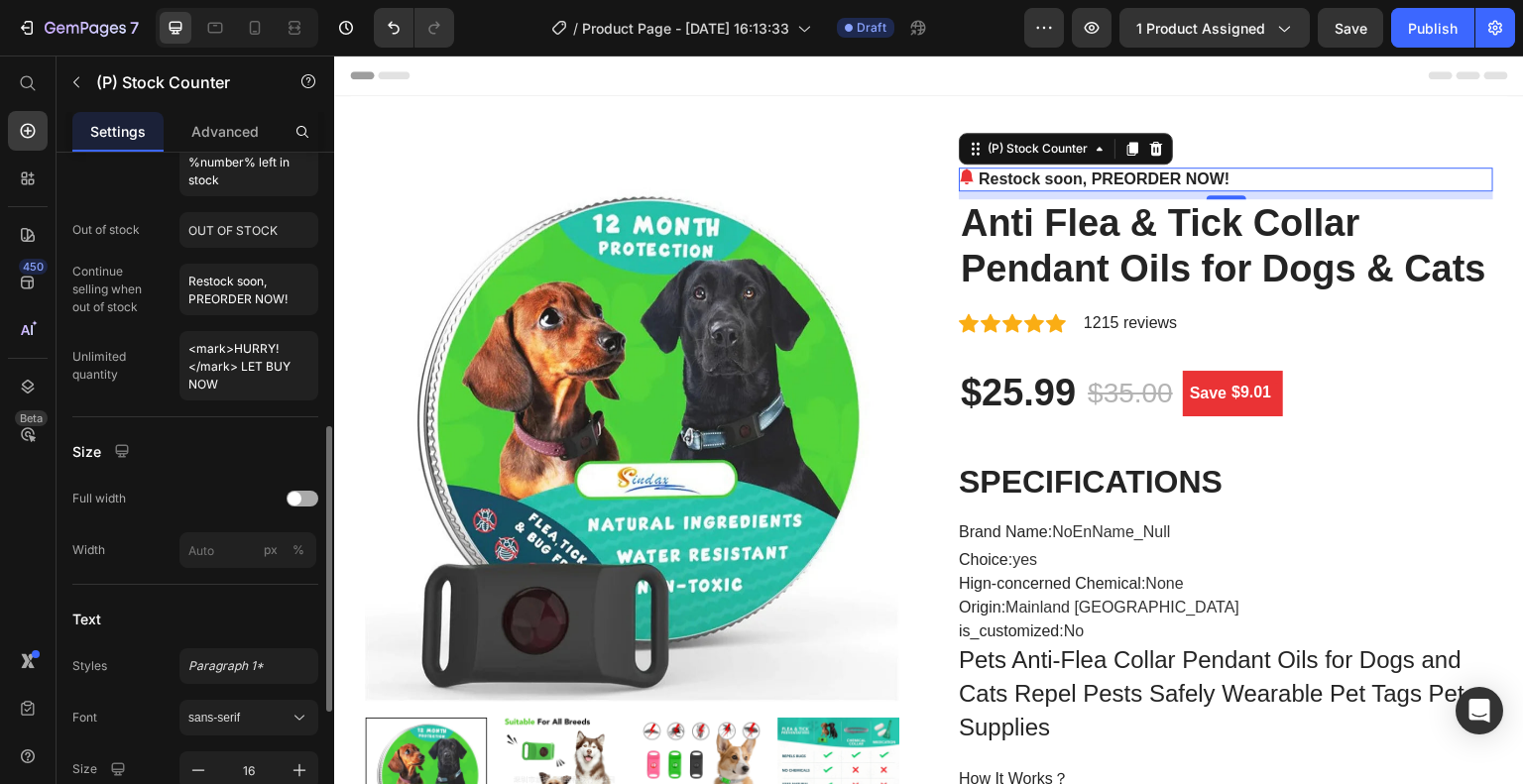 click at bounding box center [302, 499] 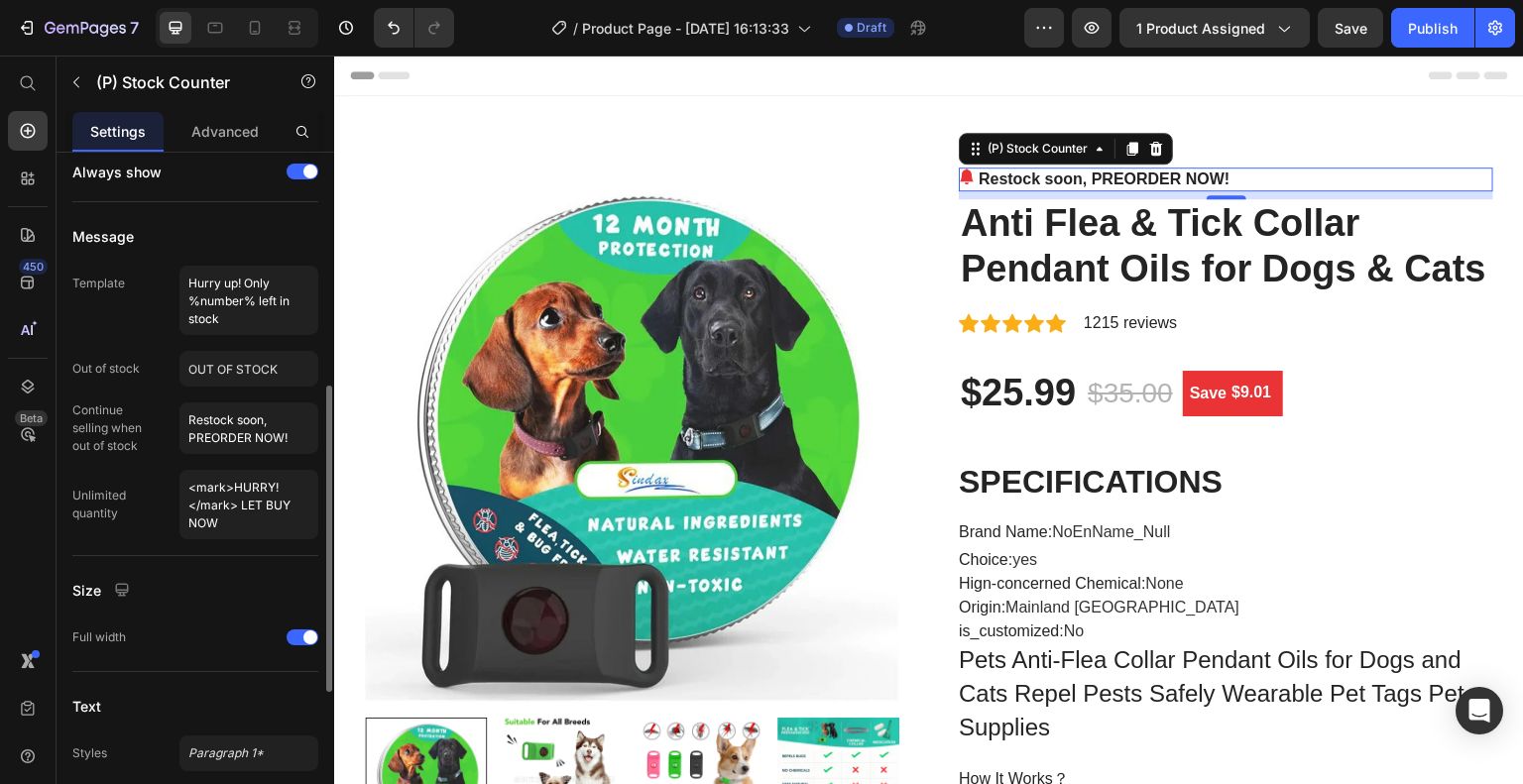 scroll, scrollTop: 191, scrollLeft: 0, axis: vertical 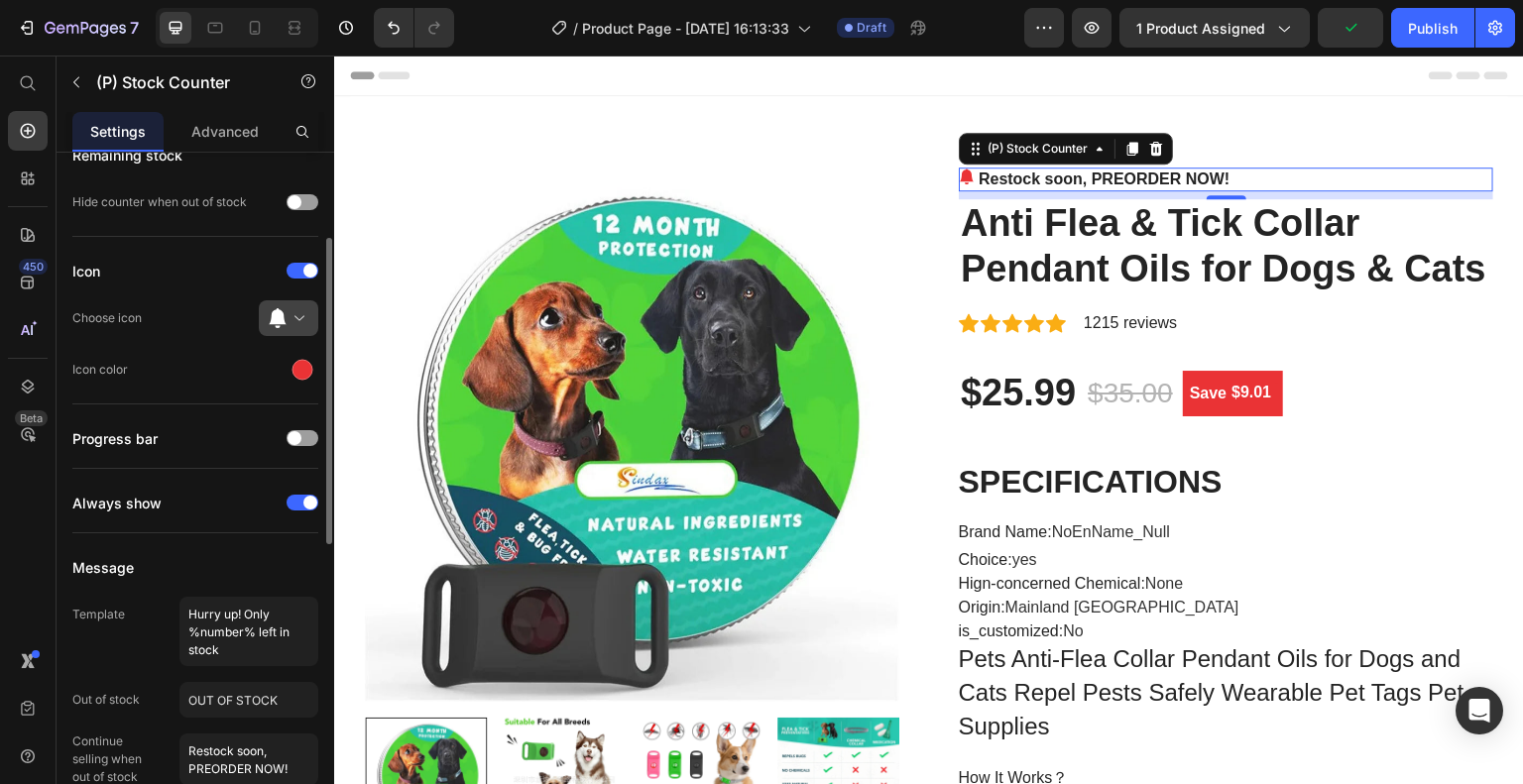 click at bounding box center [296, 318] 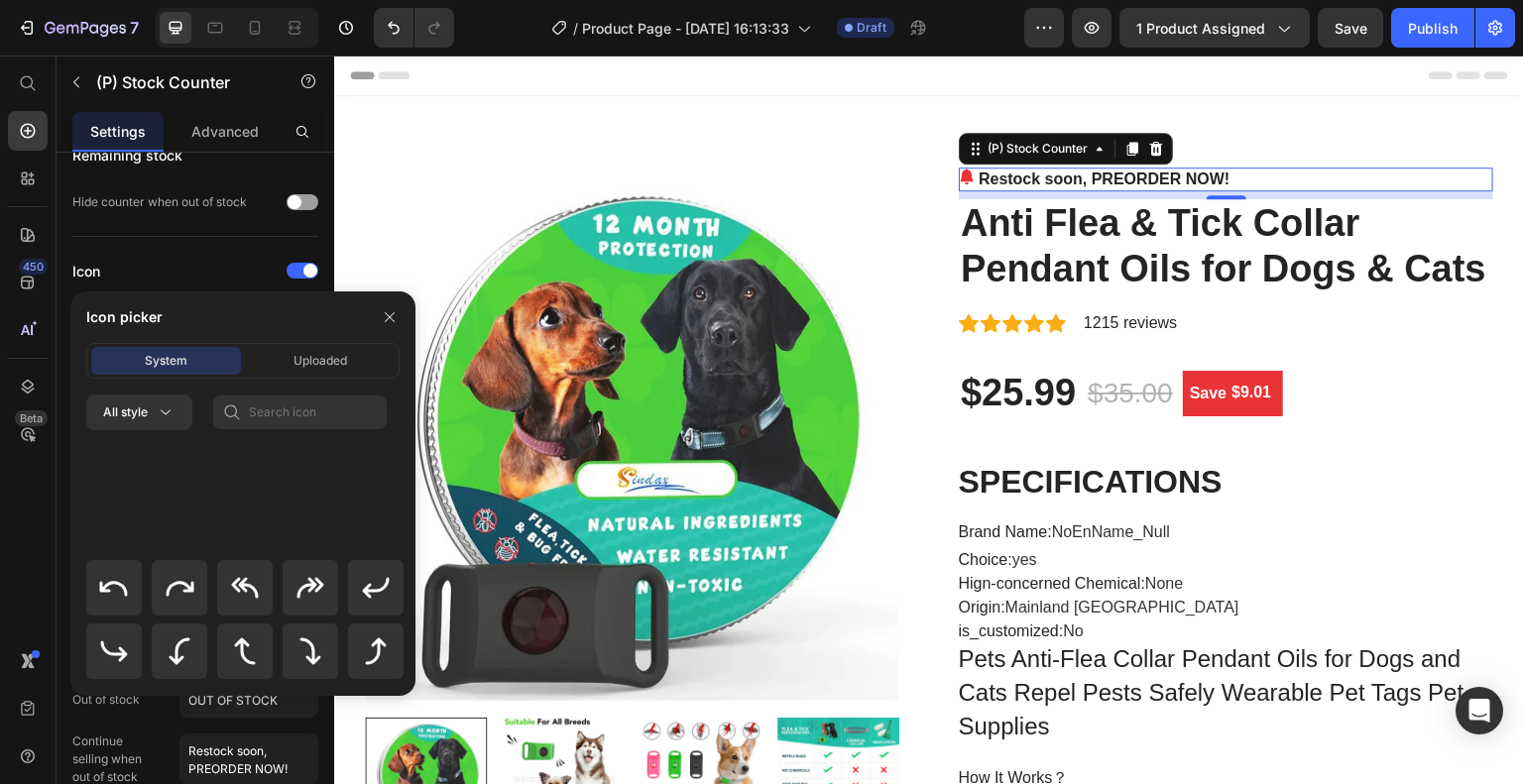 scroll, scrollTop: 660, scrollLeft: 0, axis: vertical 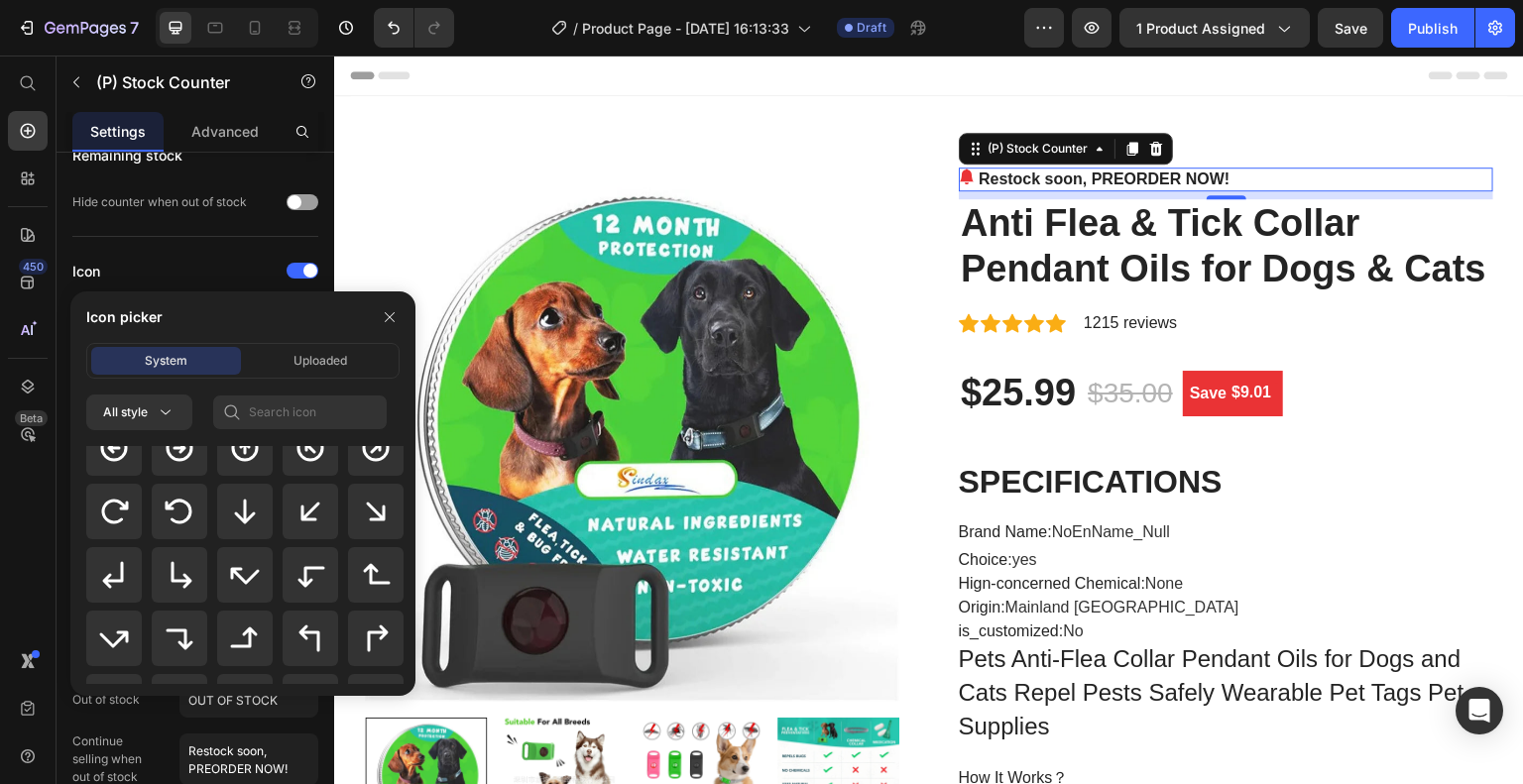 click 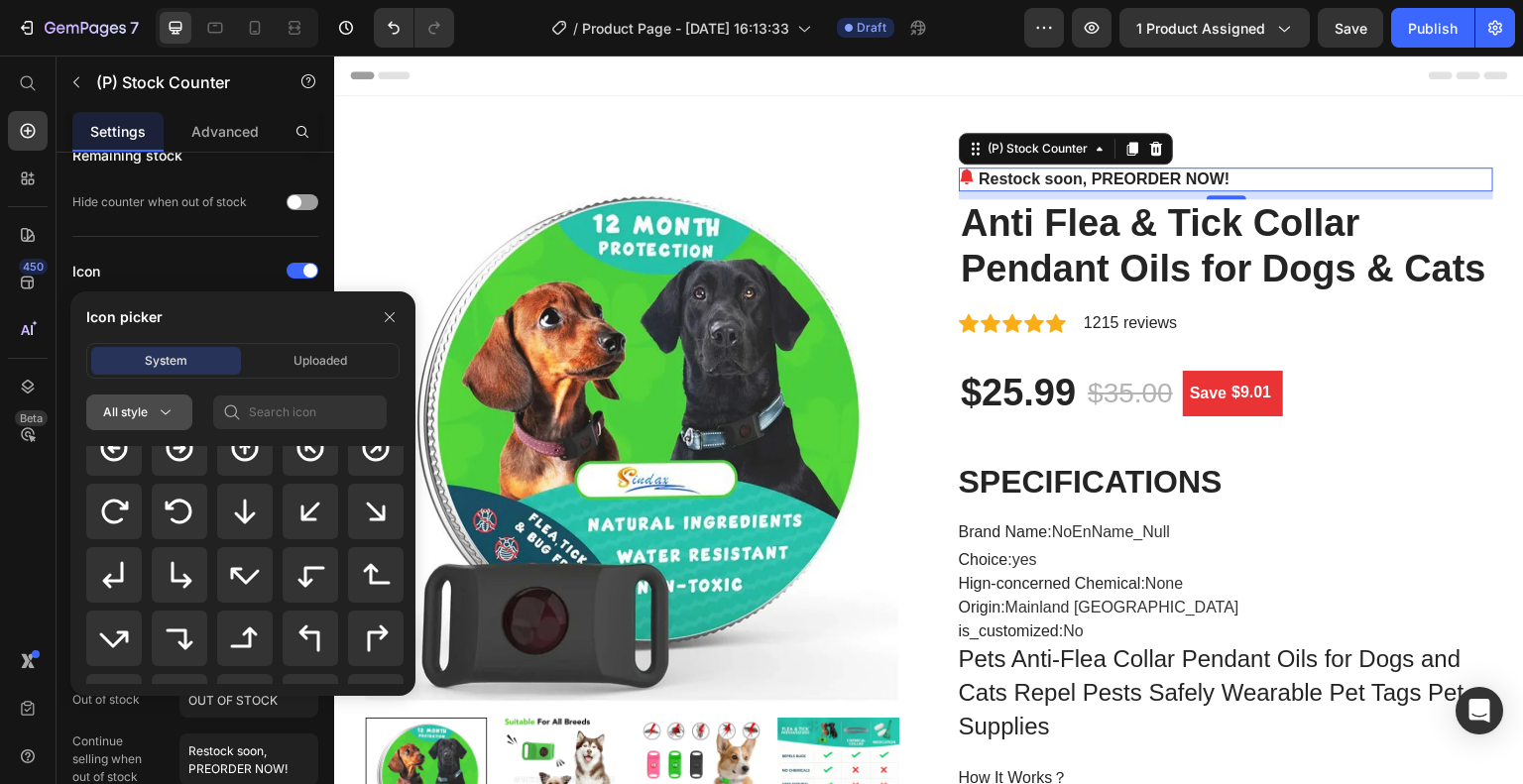 click on "All style" at bounding box center [139, 412] 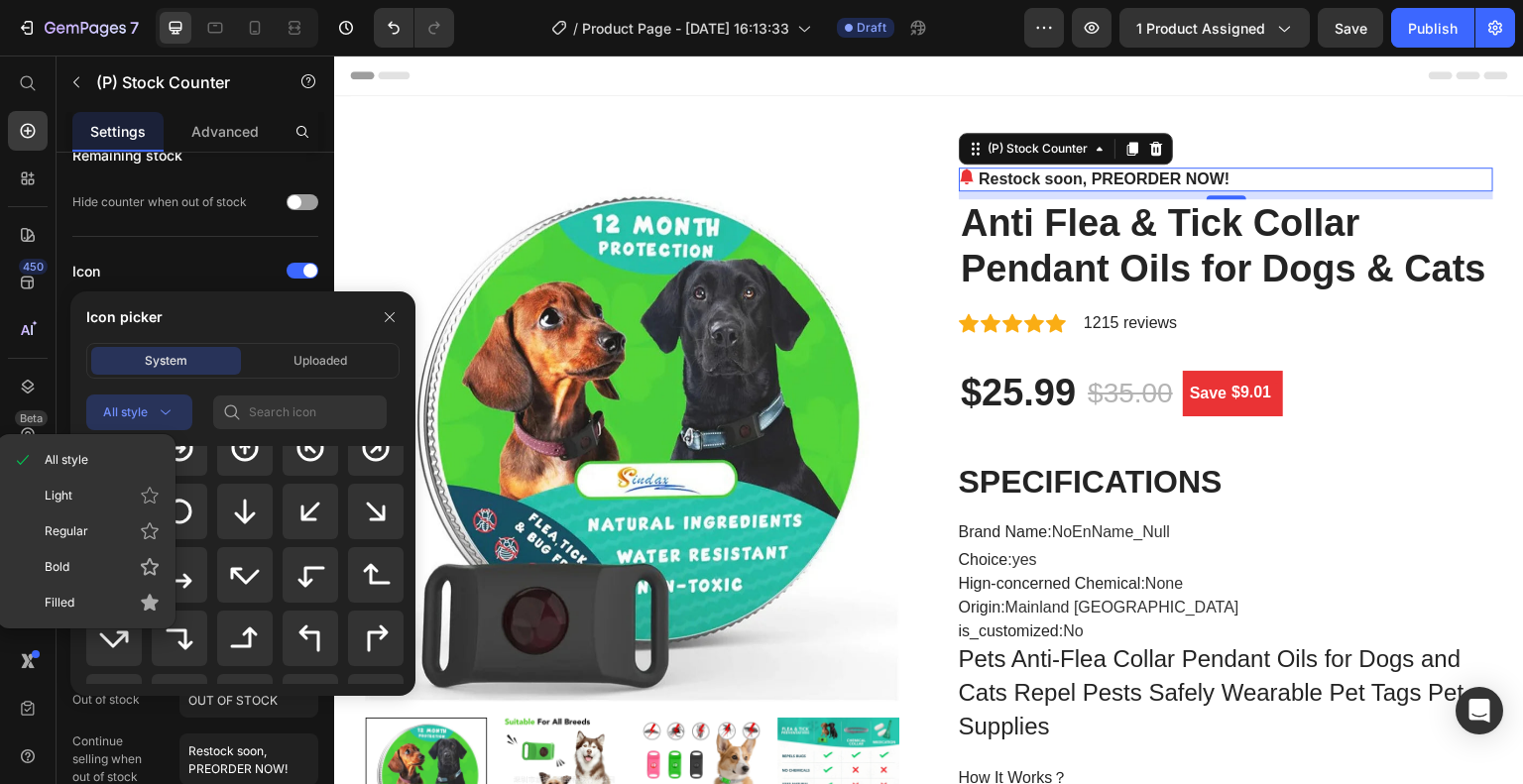 click at bounding box center [246, 563] 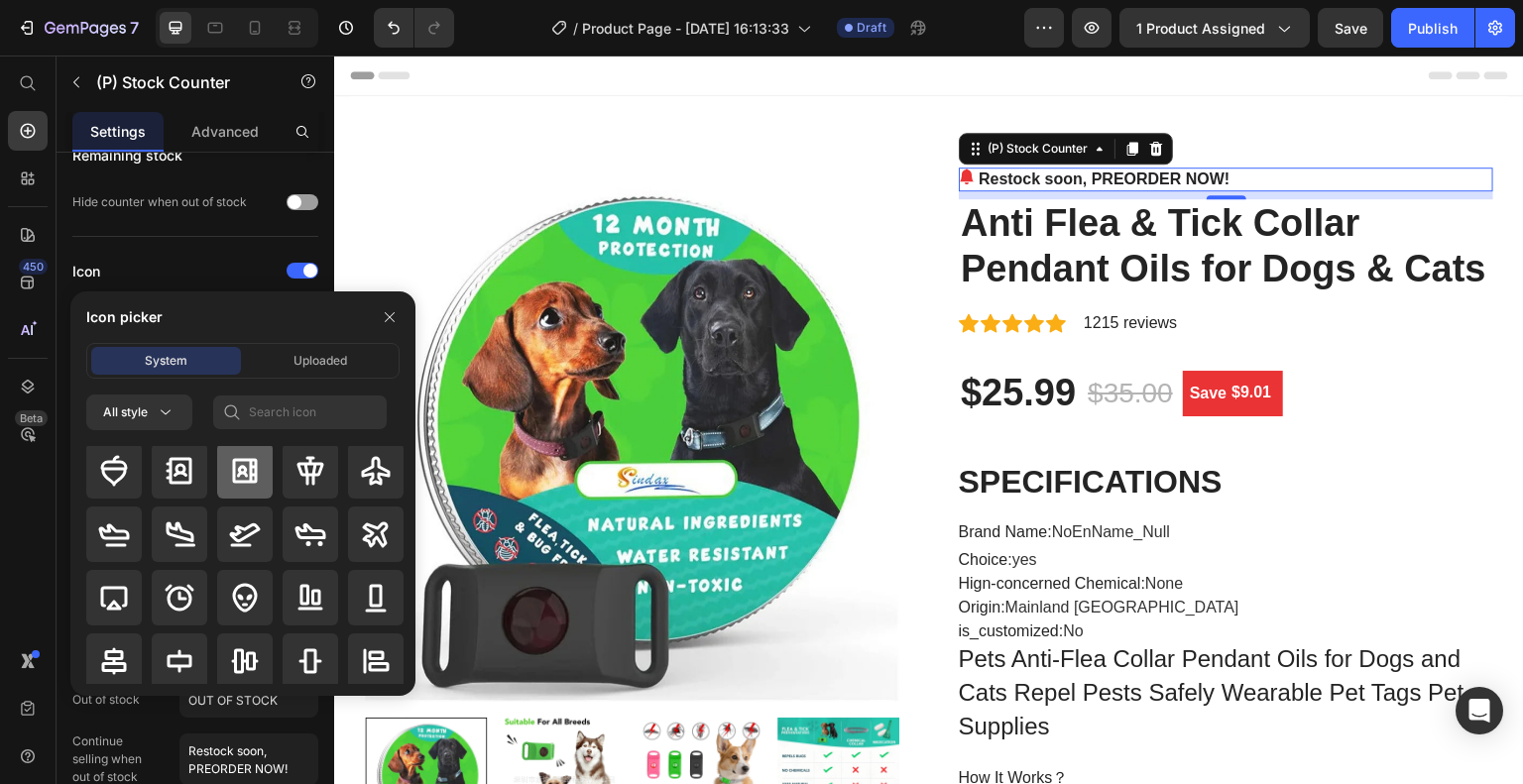 scroll, scrollTop: 0, scrollLeft: 0, axis: both 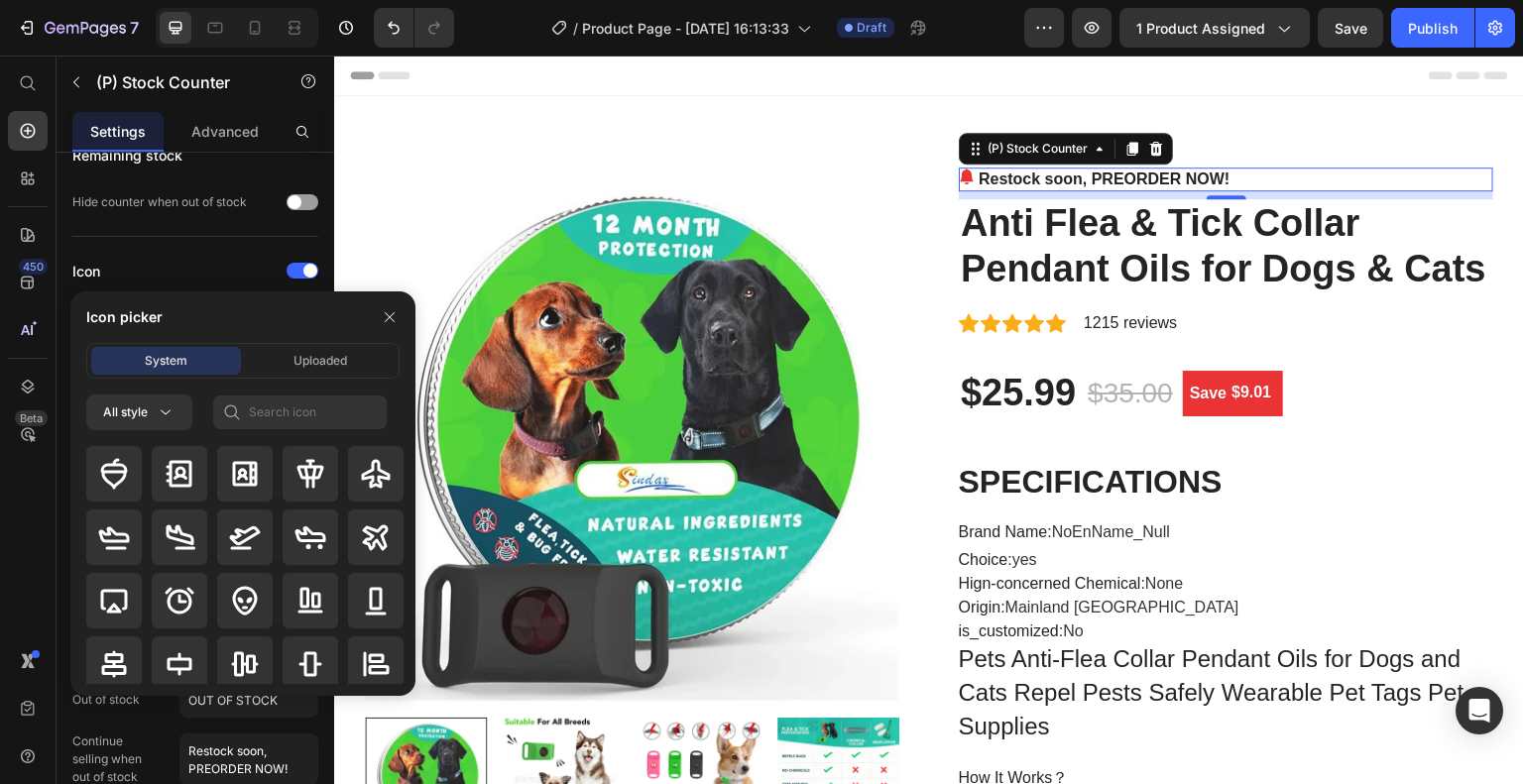 click 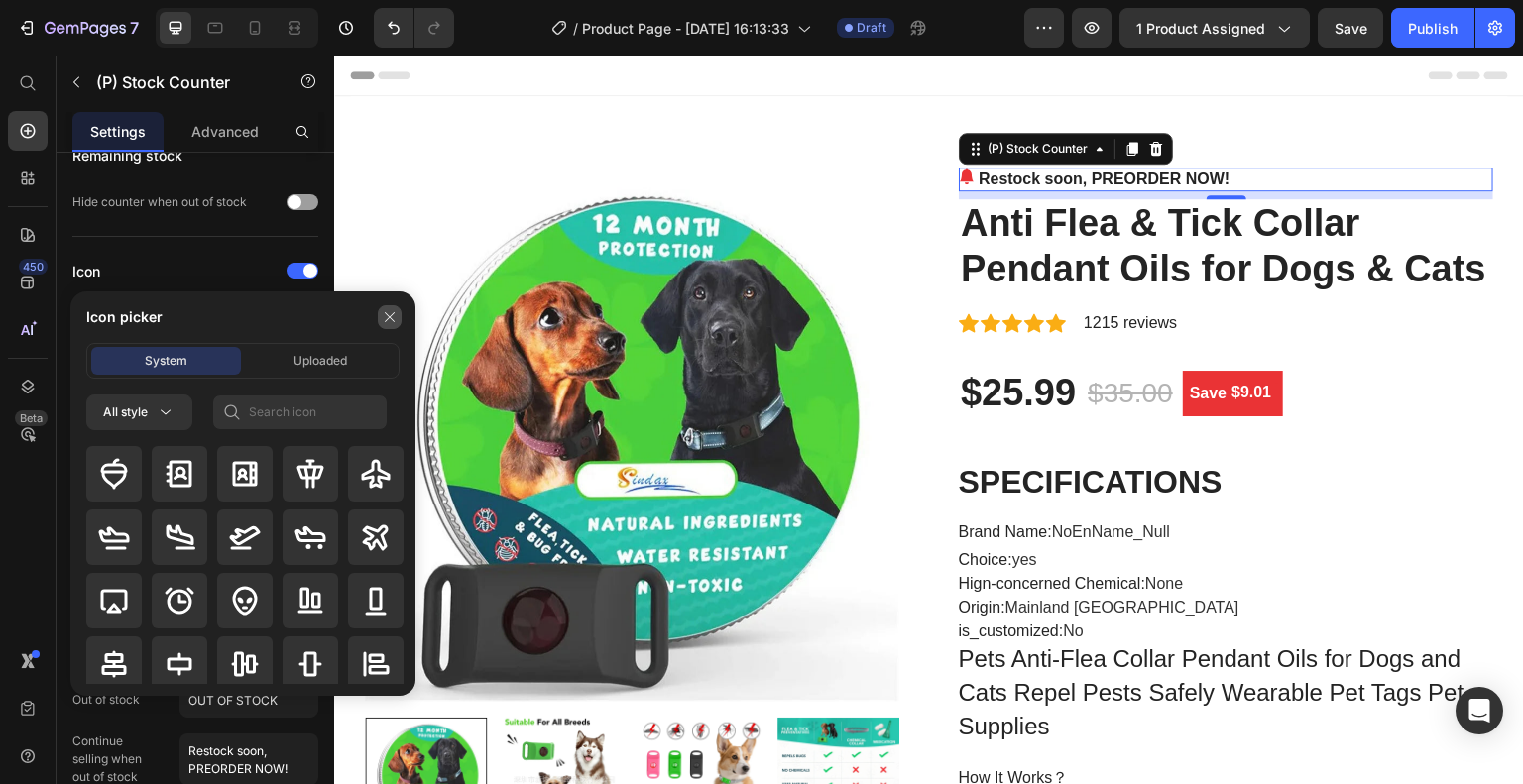 click 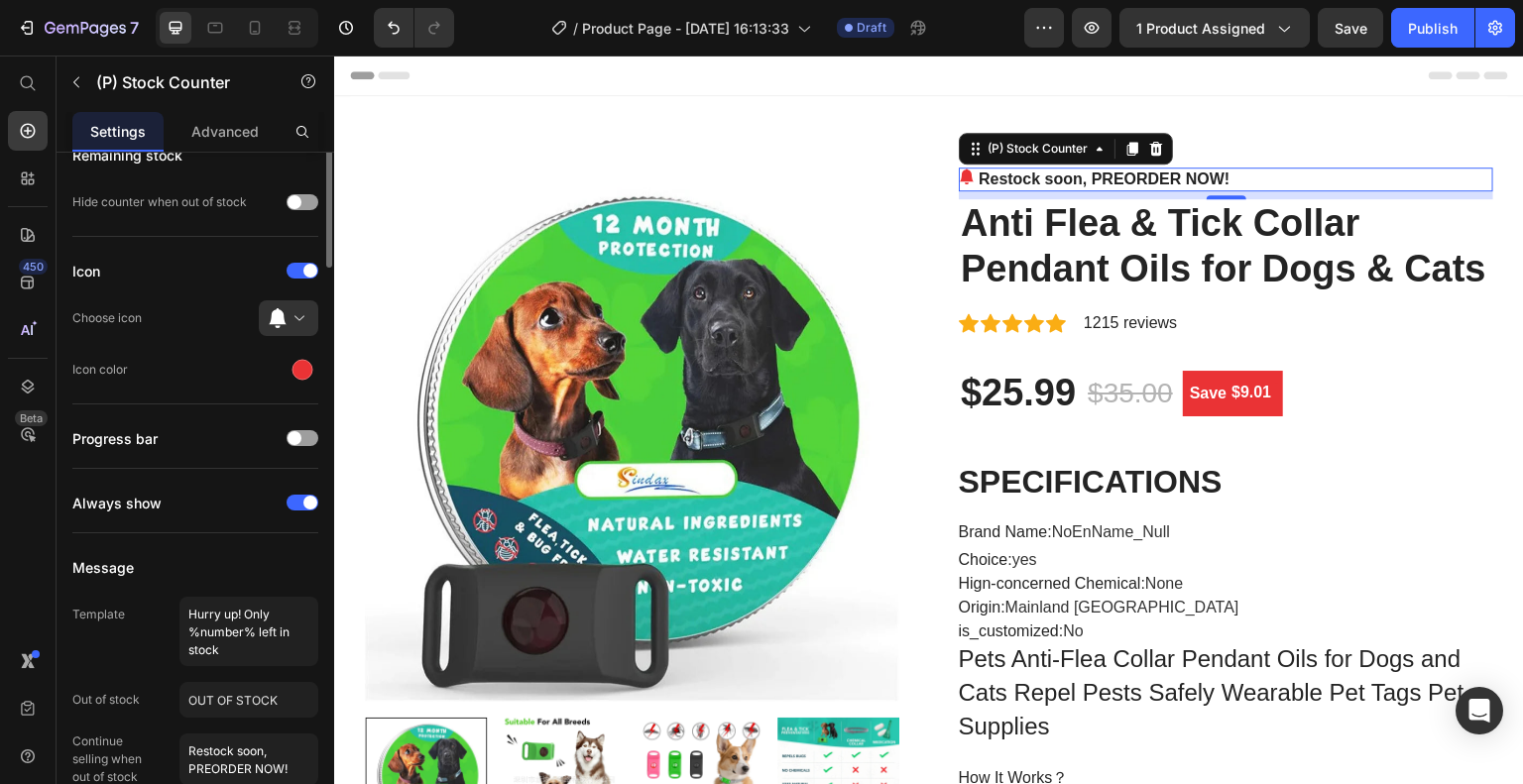 scroll, scrollTop: 0, scrollLeft: 0, axis: both 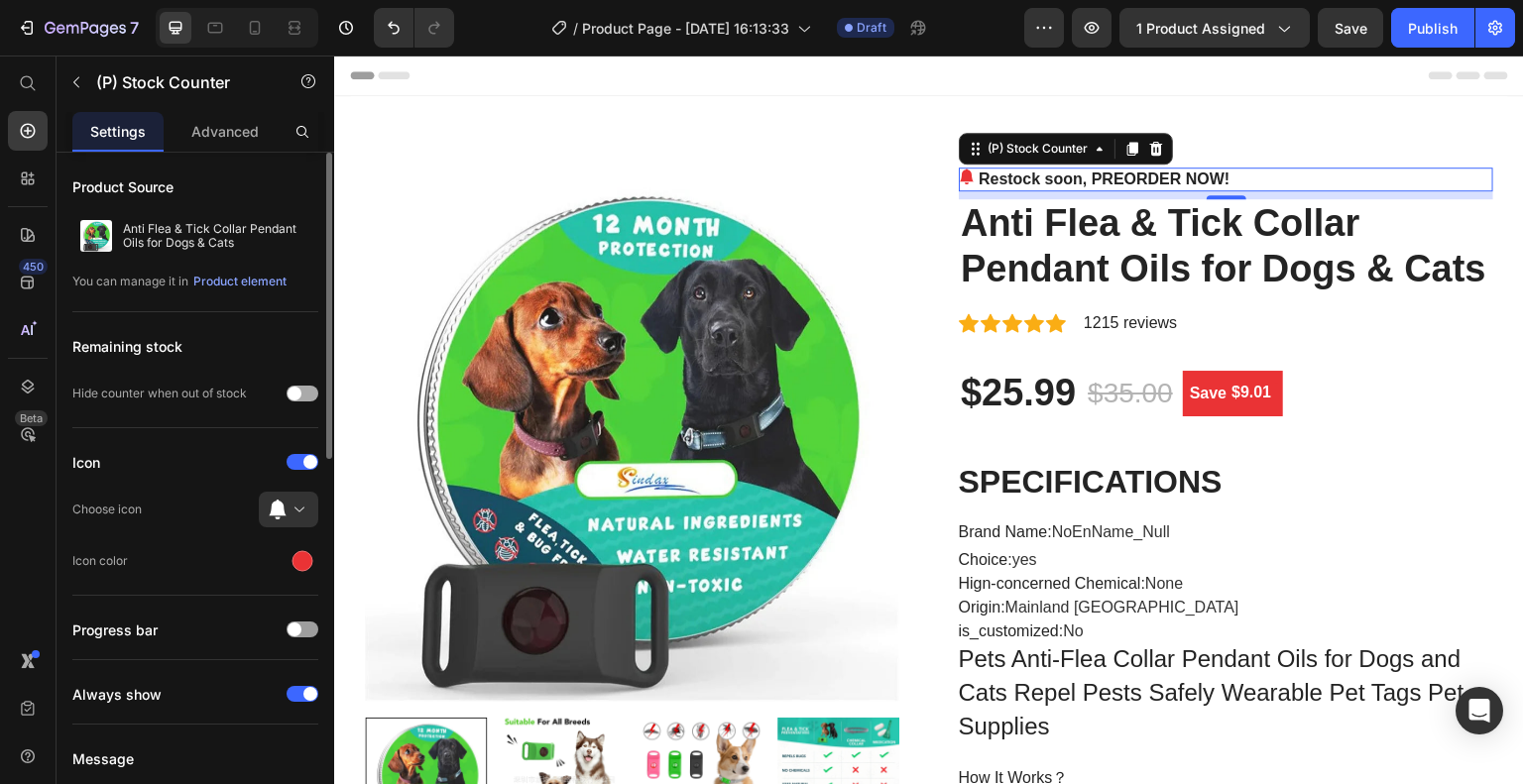 click at bounding box center (302, 393) 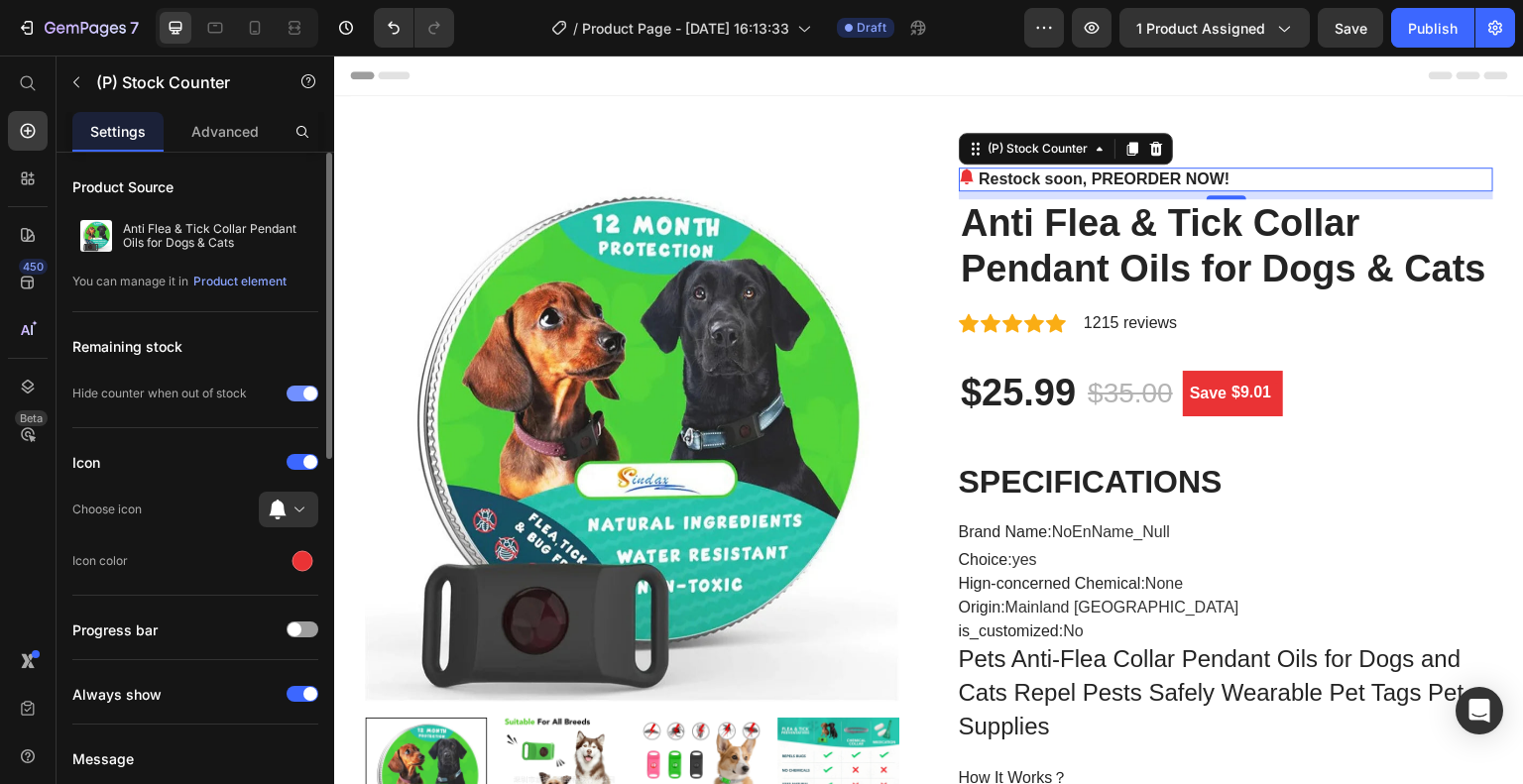 click at bounding box center (302, 393) 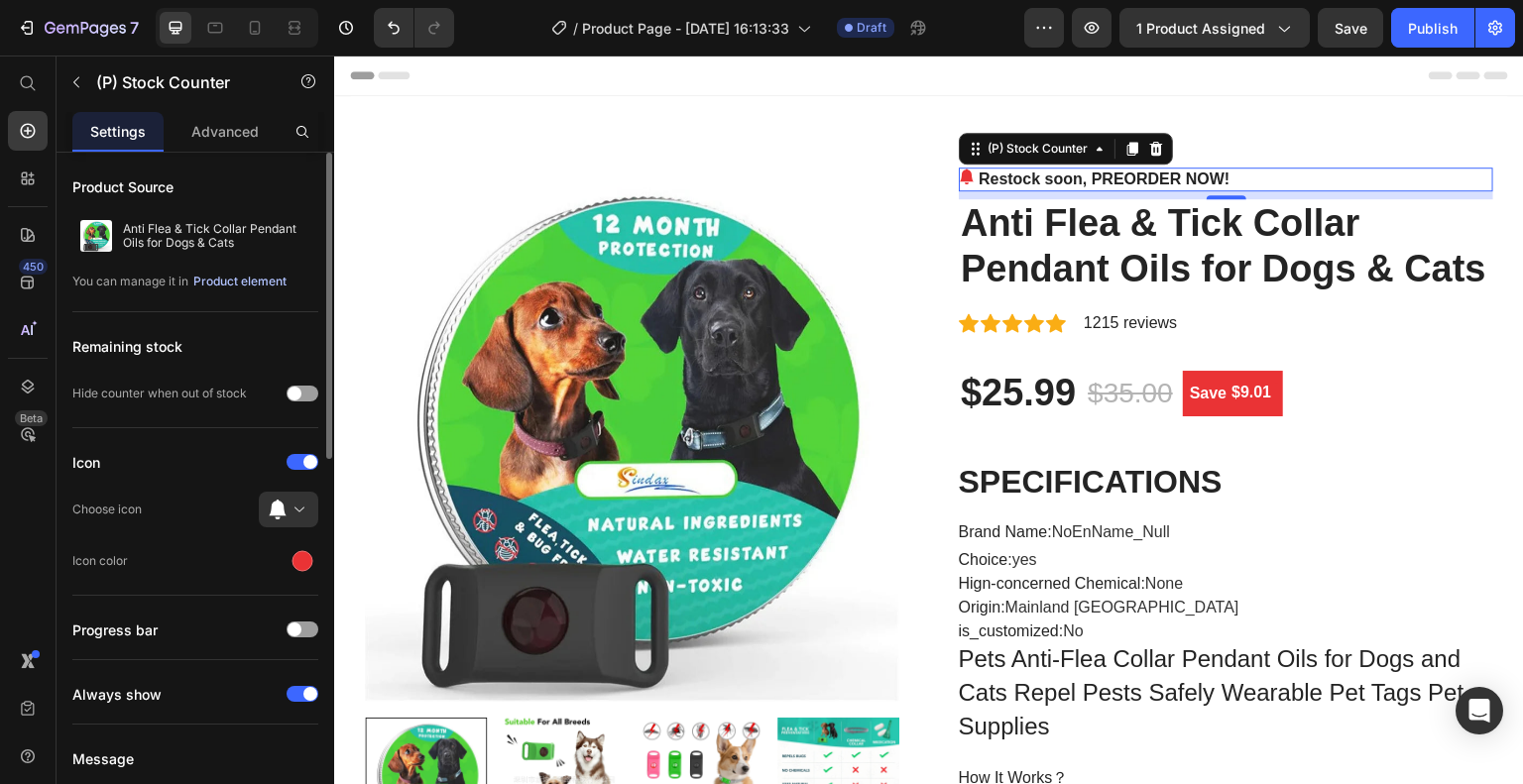 click on "Product element" at bounding box center [240, 281] 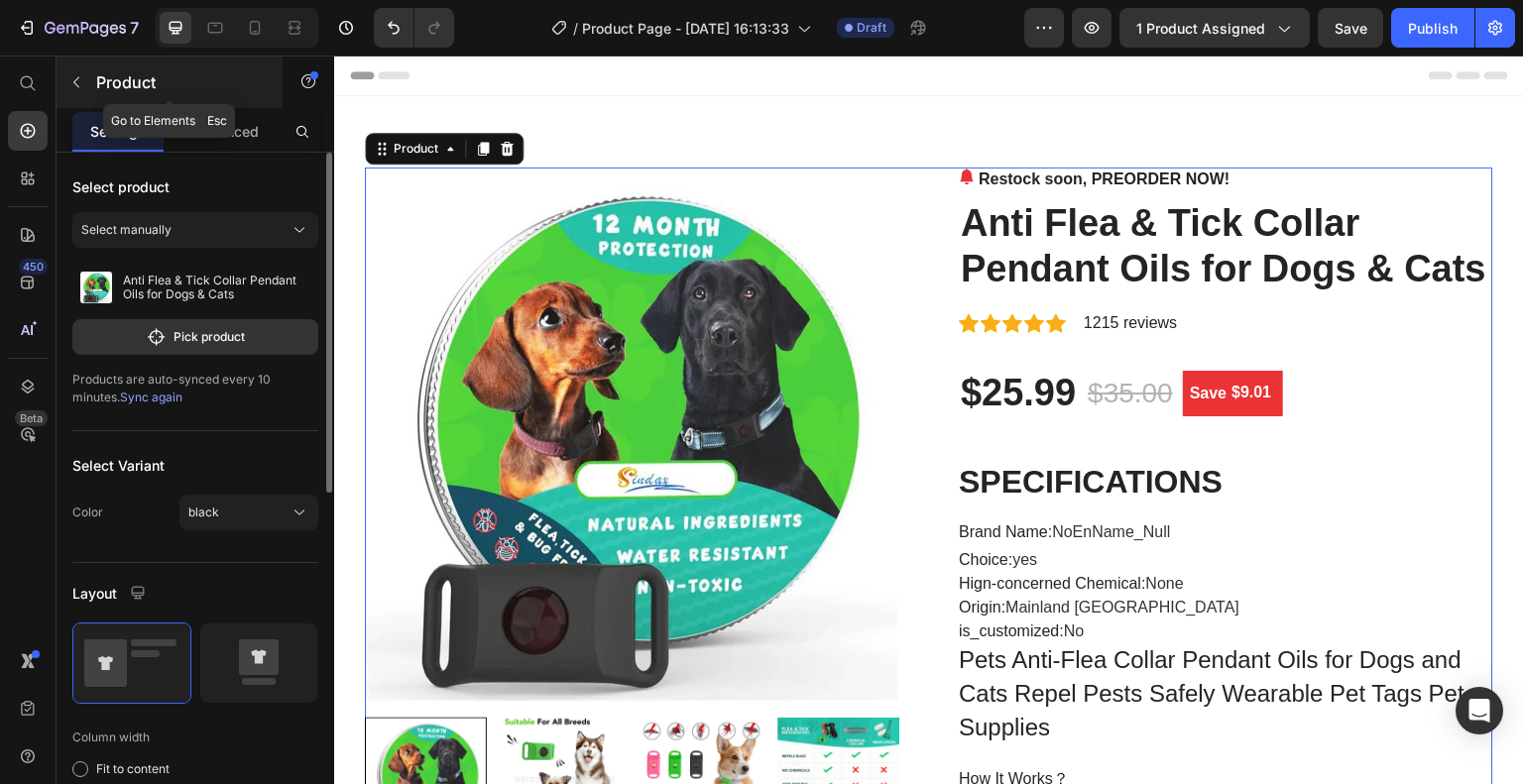click 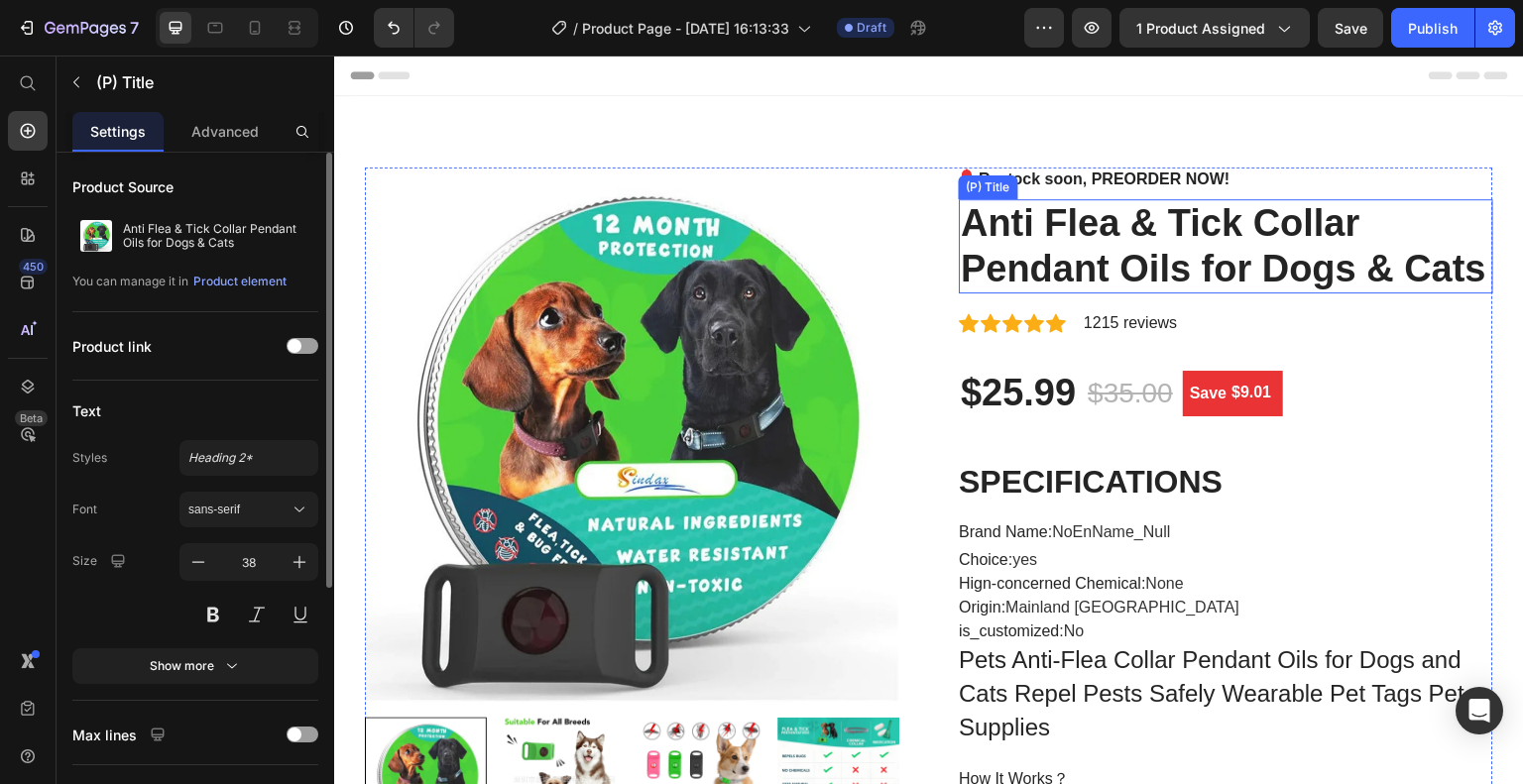 click on "Anti Flea & Tick Collar Pendant Oils for Dogs & Cats" at bounding box center [1226, 246] 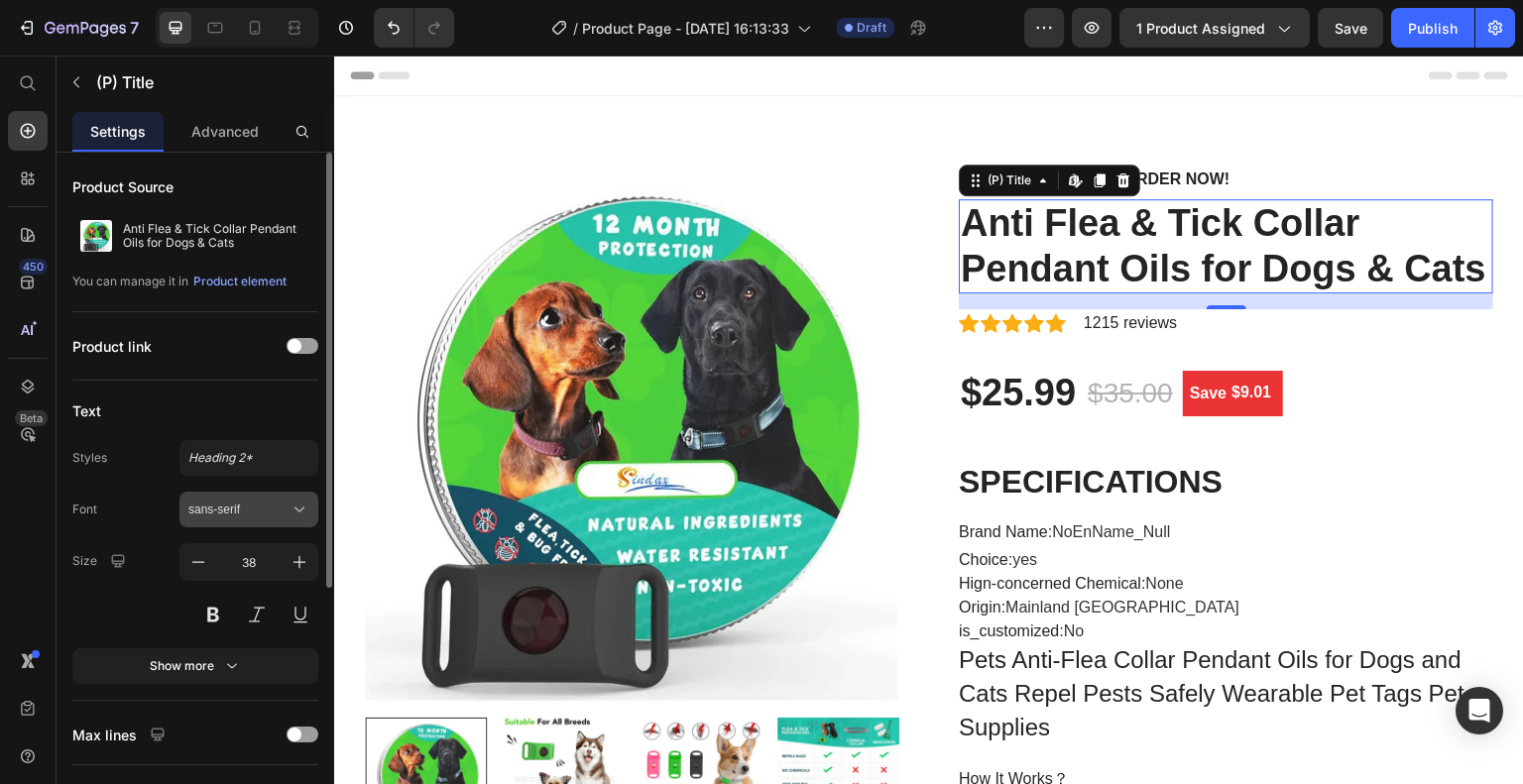 click on "sans-serif" at bounding box center [239, 509] 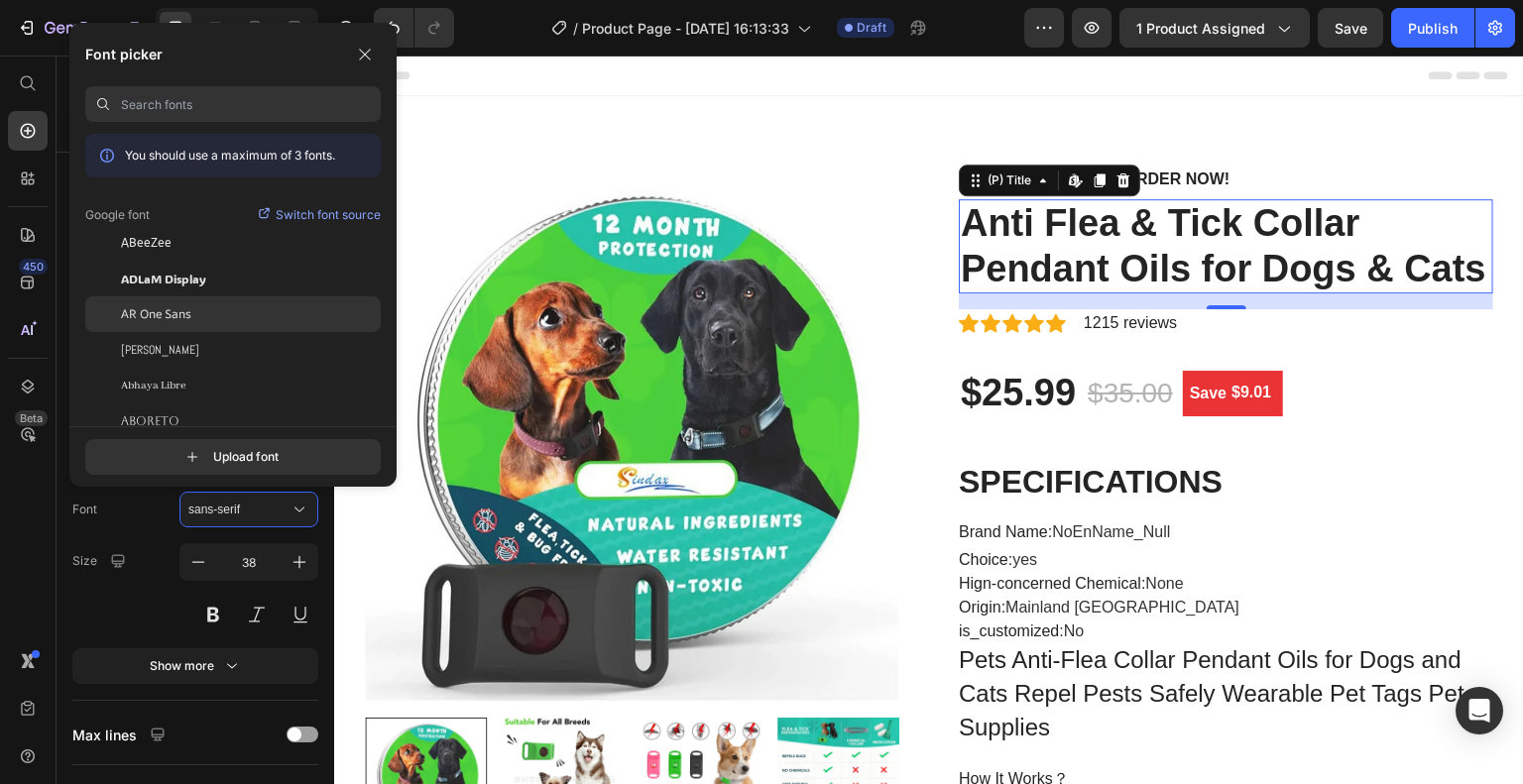 click on "AR One Sans" 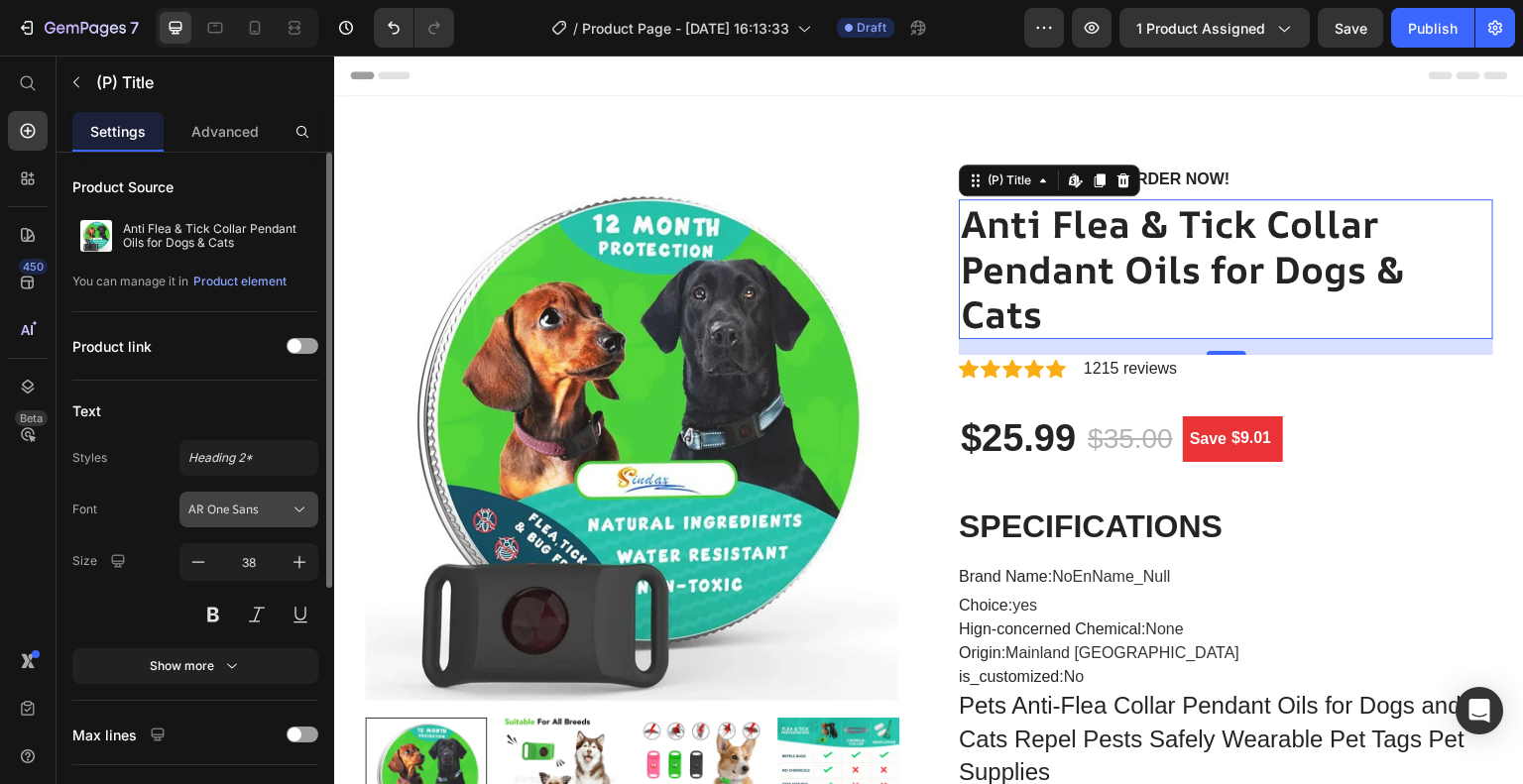click on "AR One Sans" at bounding box center (239, 509) 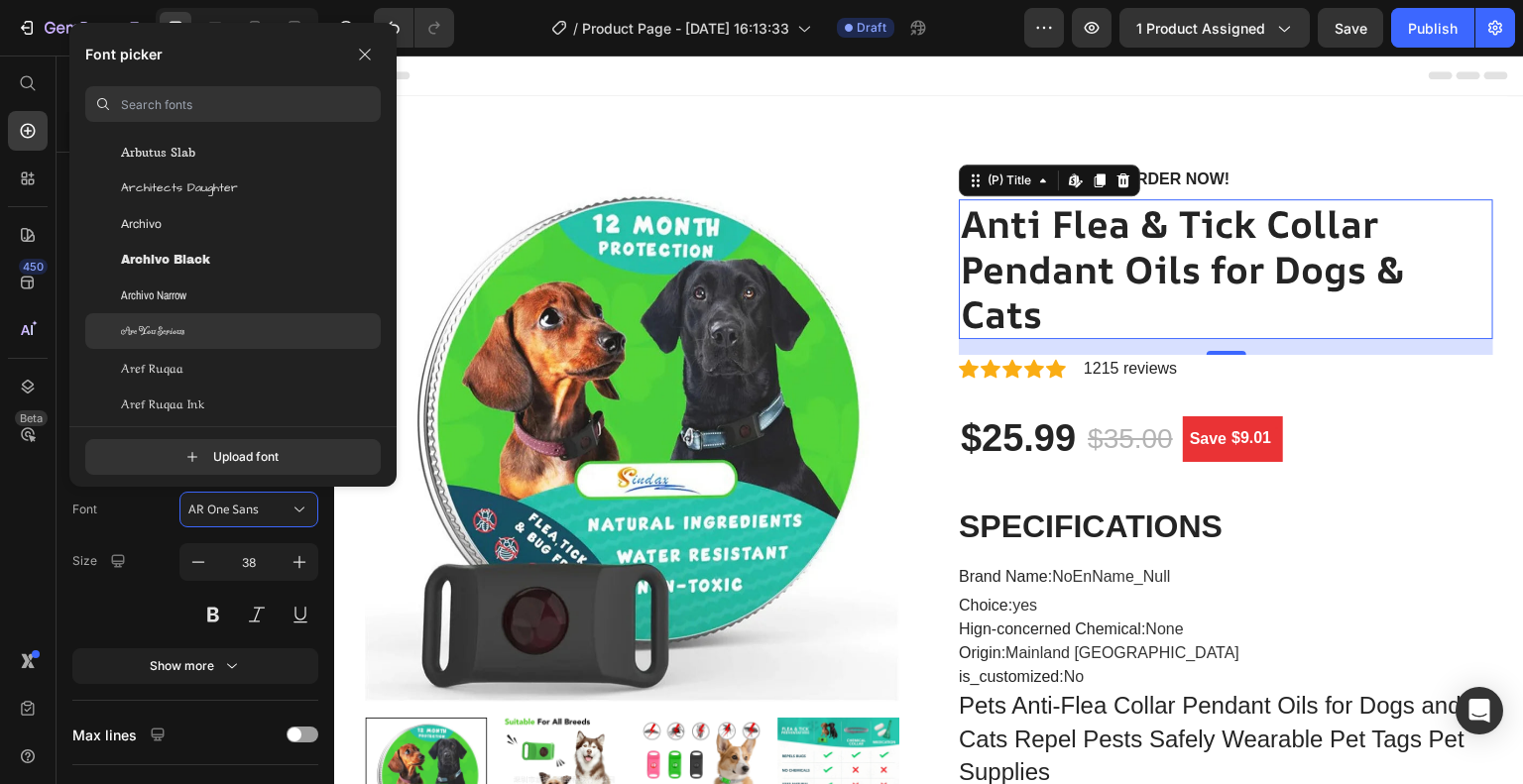 scroll, scrollTop: 3634, scrollLeft: 0, axis: vertical 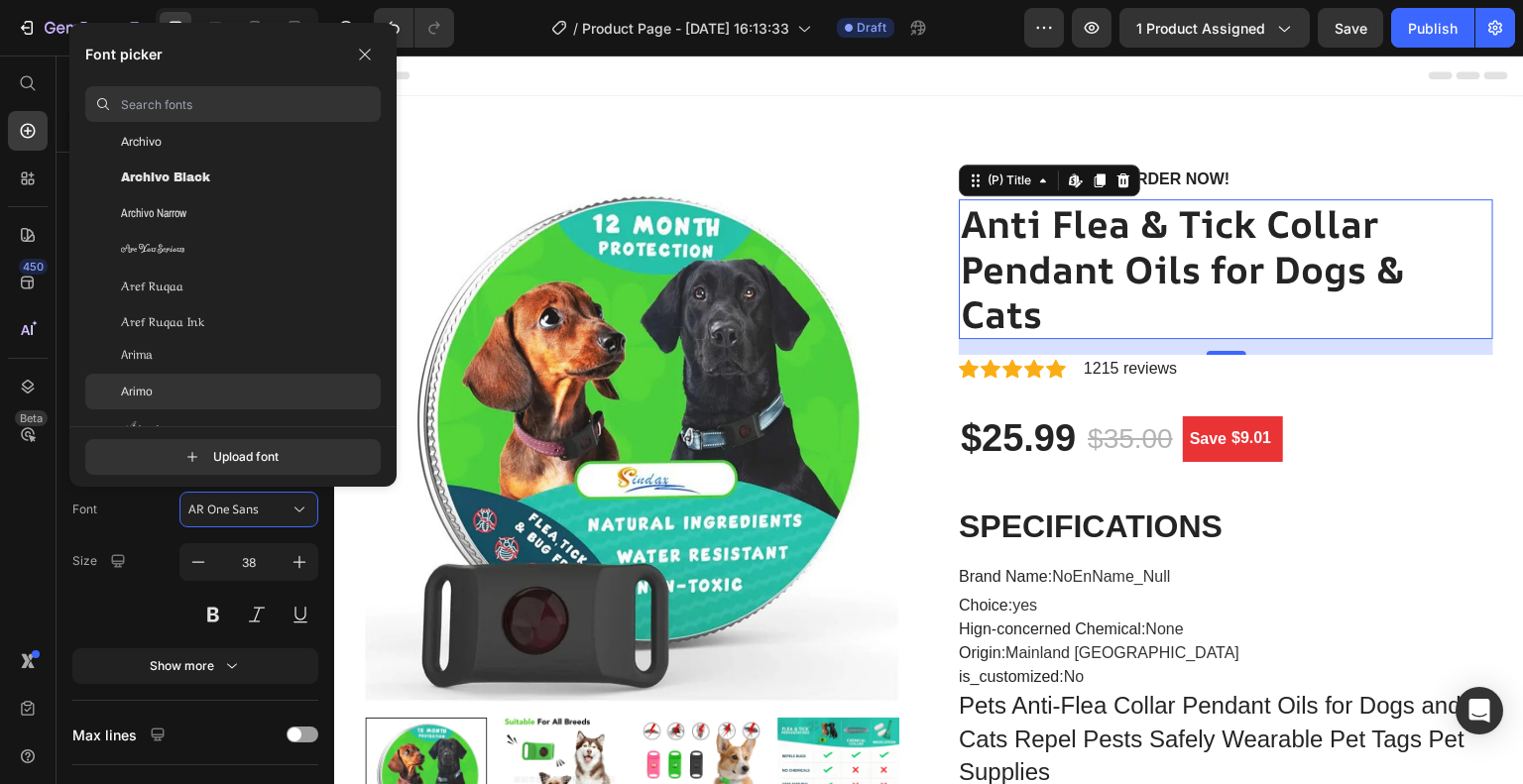 click on "Arimo" 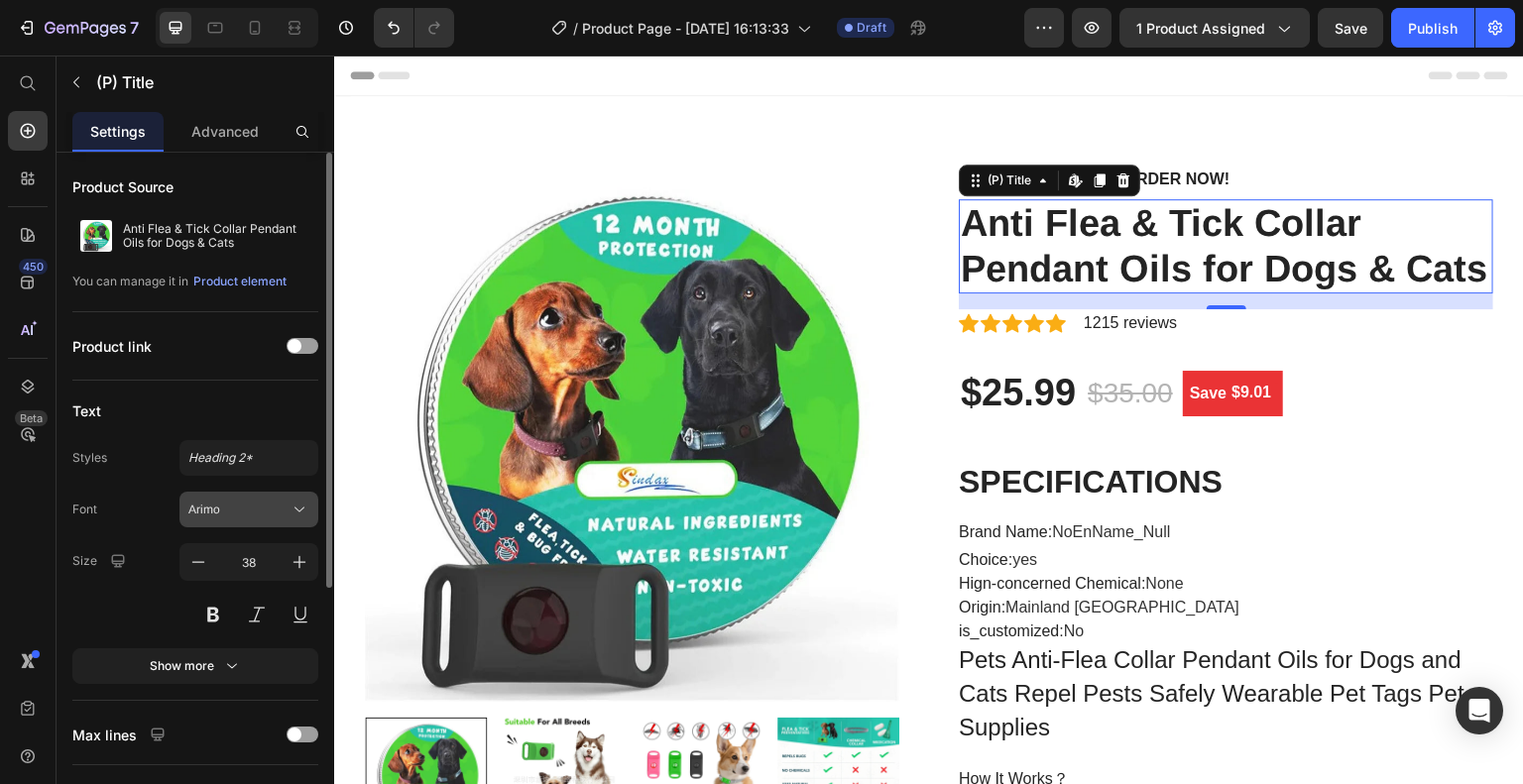 click on "Arimo" at bounding box center (239, 509) 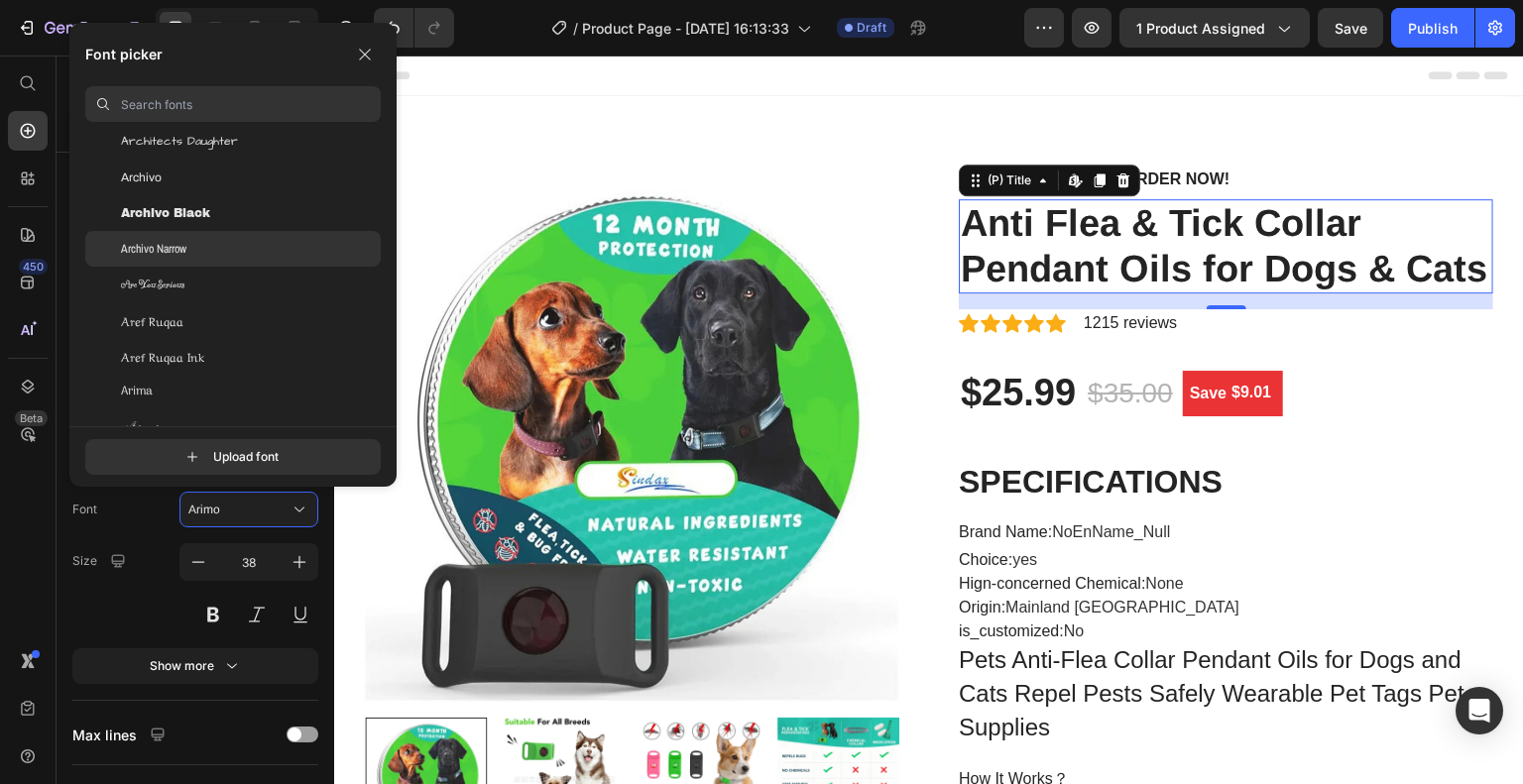 click on "Archivo Narrow" 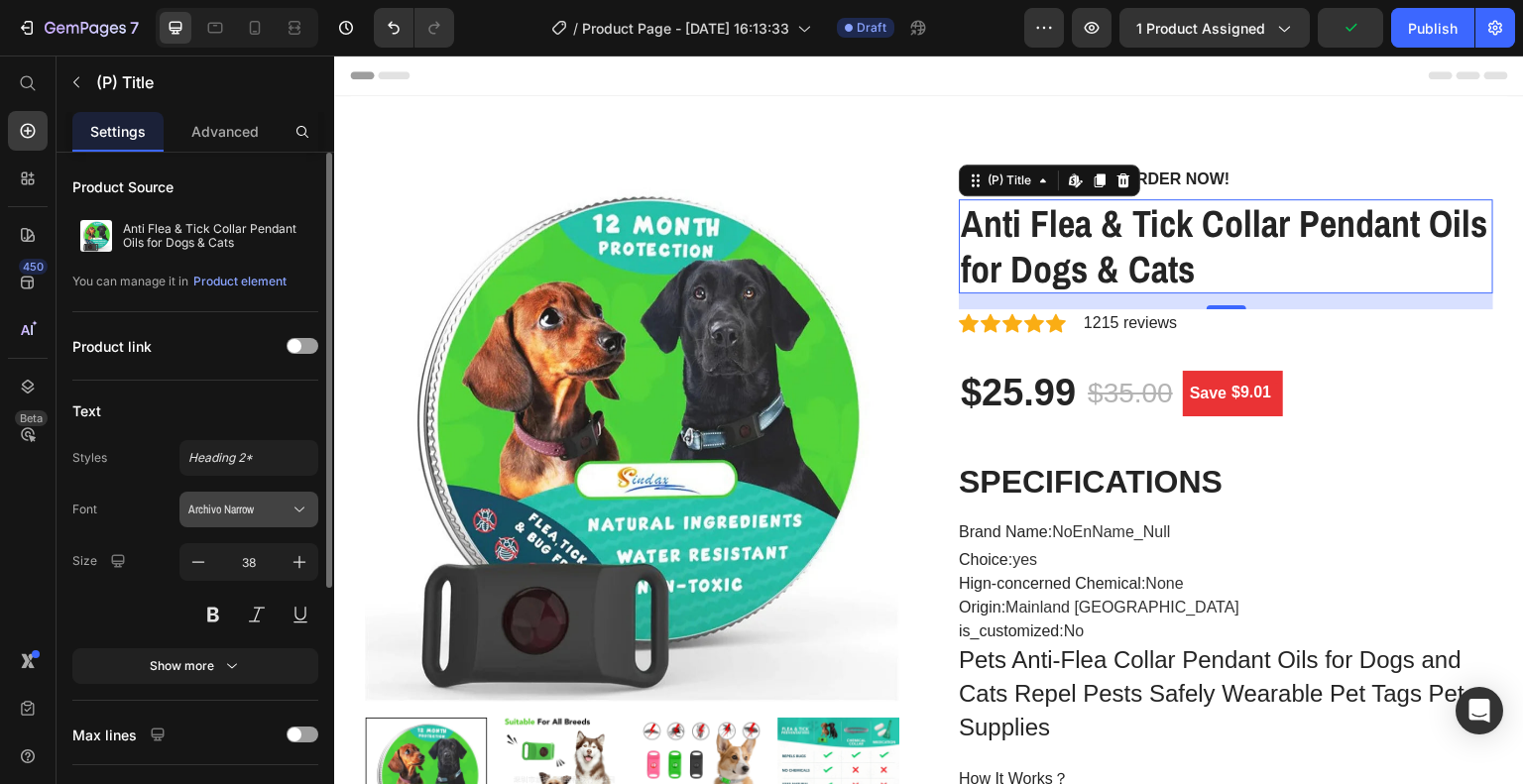 click on "Archivo Narrow" at bounding box center [239, 509] 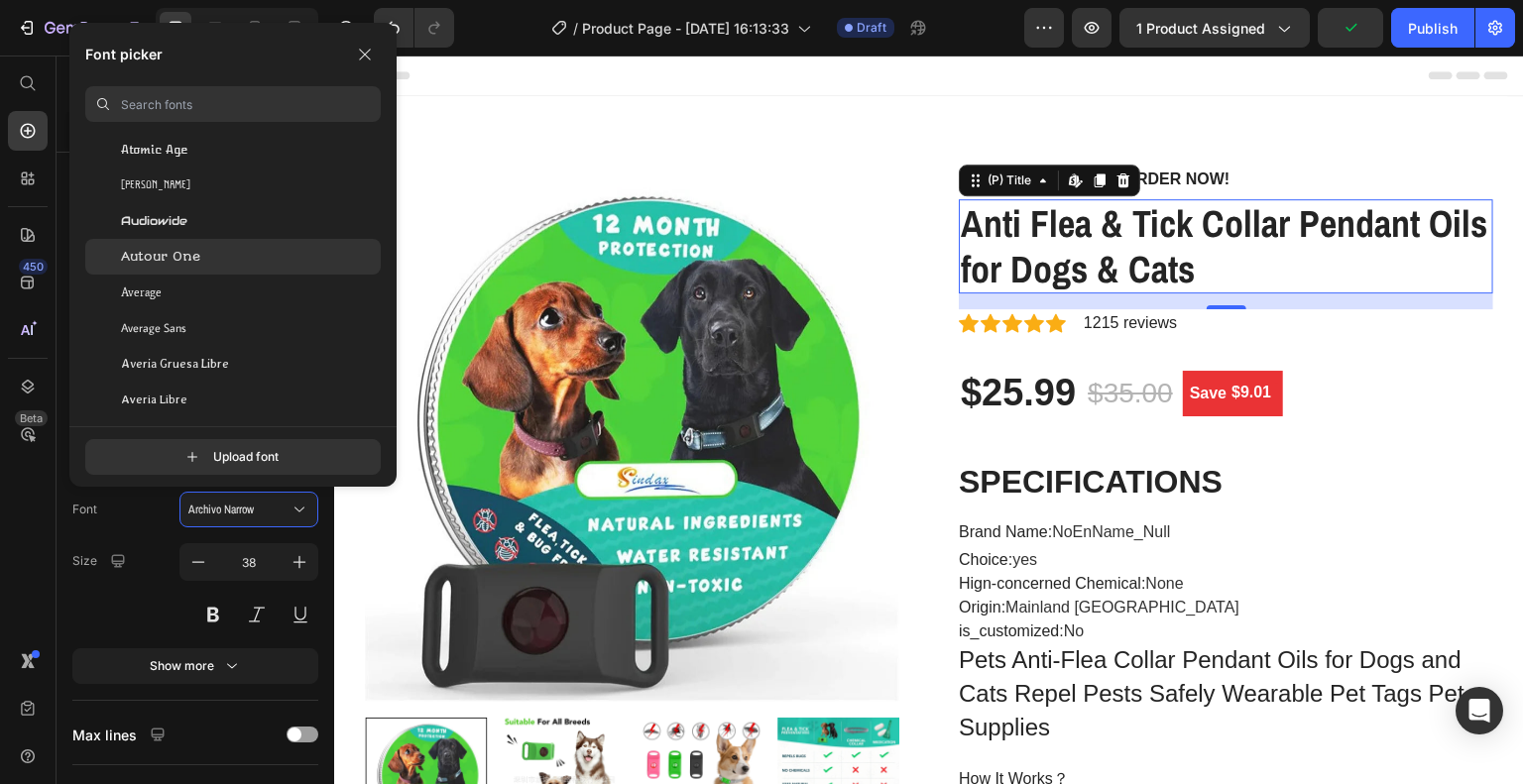 scroll, scrollTop: 4295, scrollLeft: 0, axis: vertical 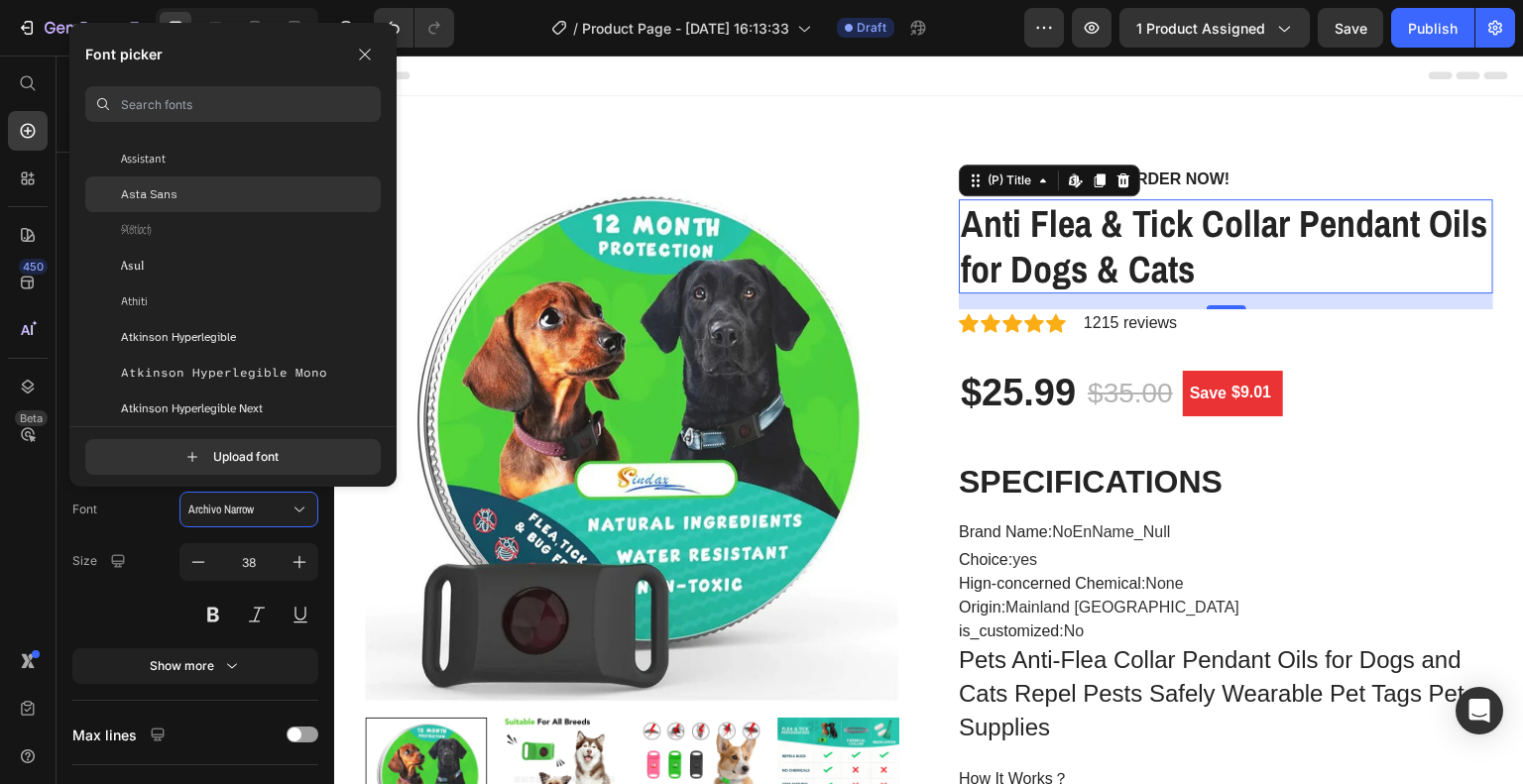 click on "Asta Sans" 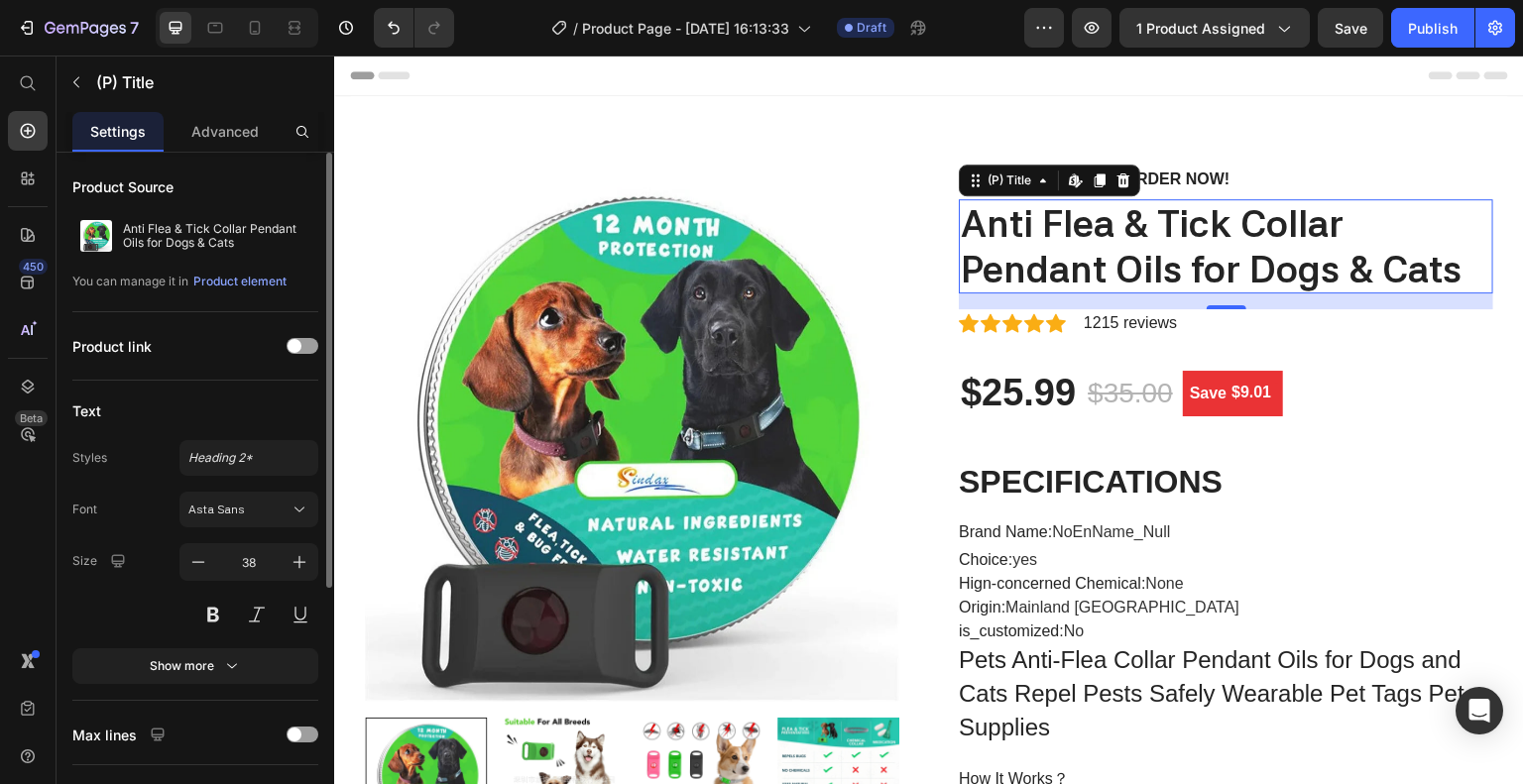 click on "Font Asta Sans Size 38 Show more" at bounding box center [195, 588] 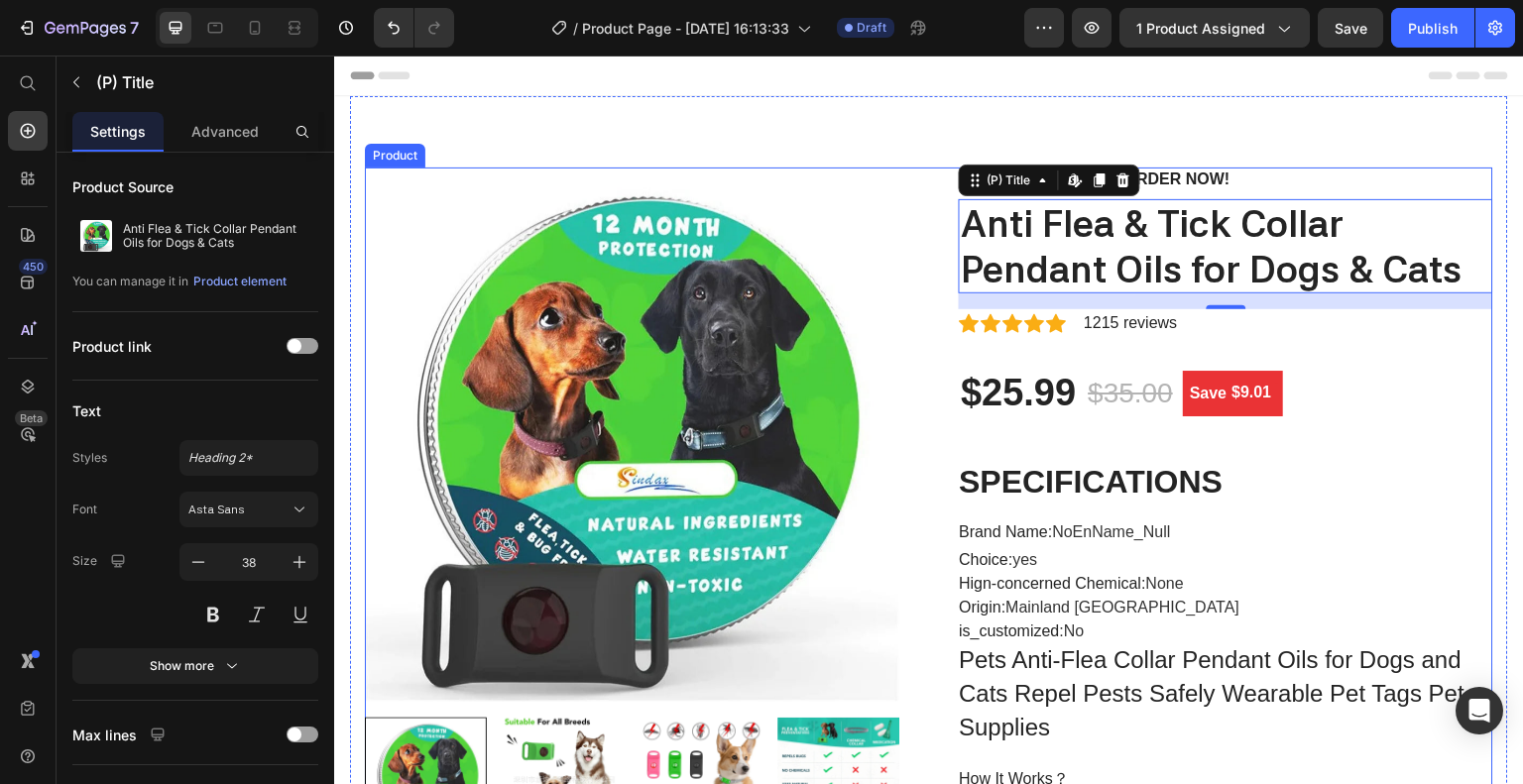 click on "Restock soon, PREORDER NOW! (P) Stock Counter Anti Flea & Tick Collar Pendant Oils for Dogs & Cats (P) Title   Edit content in Shopify 16
Icon
Icon
Icon
Icon
Icon Icon List Hoz 1215 reviews Text block Row $25.99 (P) Price $35.00 (P) Price Save $9.01 (P) Tag Row SPECIFICATIONS Brand Name :  NoEnName_Null Choice :  yes Hign-concerned Chemical :  None Origin :  Mainland China is_customized :  No Pets Anti-Flea Collar Pendant Oils for Dogs and Cats Repel Pests Safely Wearable Pet Tags Pet Supplies How It Works？
﻿
All you need is your pet – and it's collar!
﻿
1. Put the attachment around your pet's collar.
2. The ingredients spread over the air.
3. Finished - your pet is protected.
﻿
﻿
﻿
Feature:
﻿
1.Waterproof
2. 100% Natural Ingredients
3. Prevent Ticks, Fleas And Bugs for 45 days
4. Extremely Stretchable - Fits Every Dog
﻿
﻿
Safety Warnings:
﻿
﻿
﻿
(P) Description Button" at bounding box center (1226, 2477) 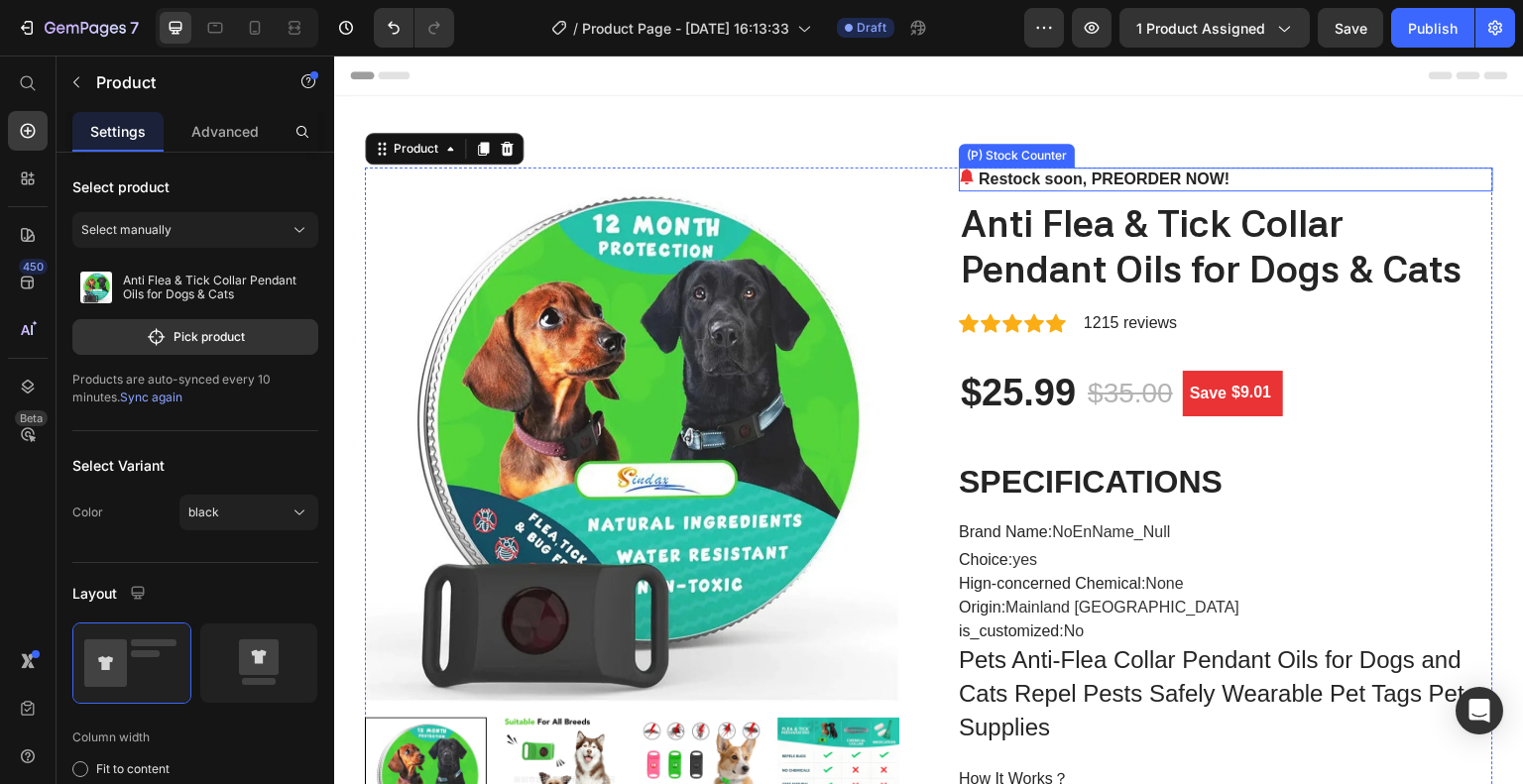 click on "Restock soon, PREORDER NOW!" at bounding box center (1104, 179) 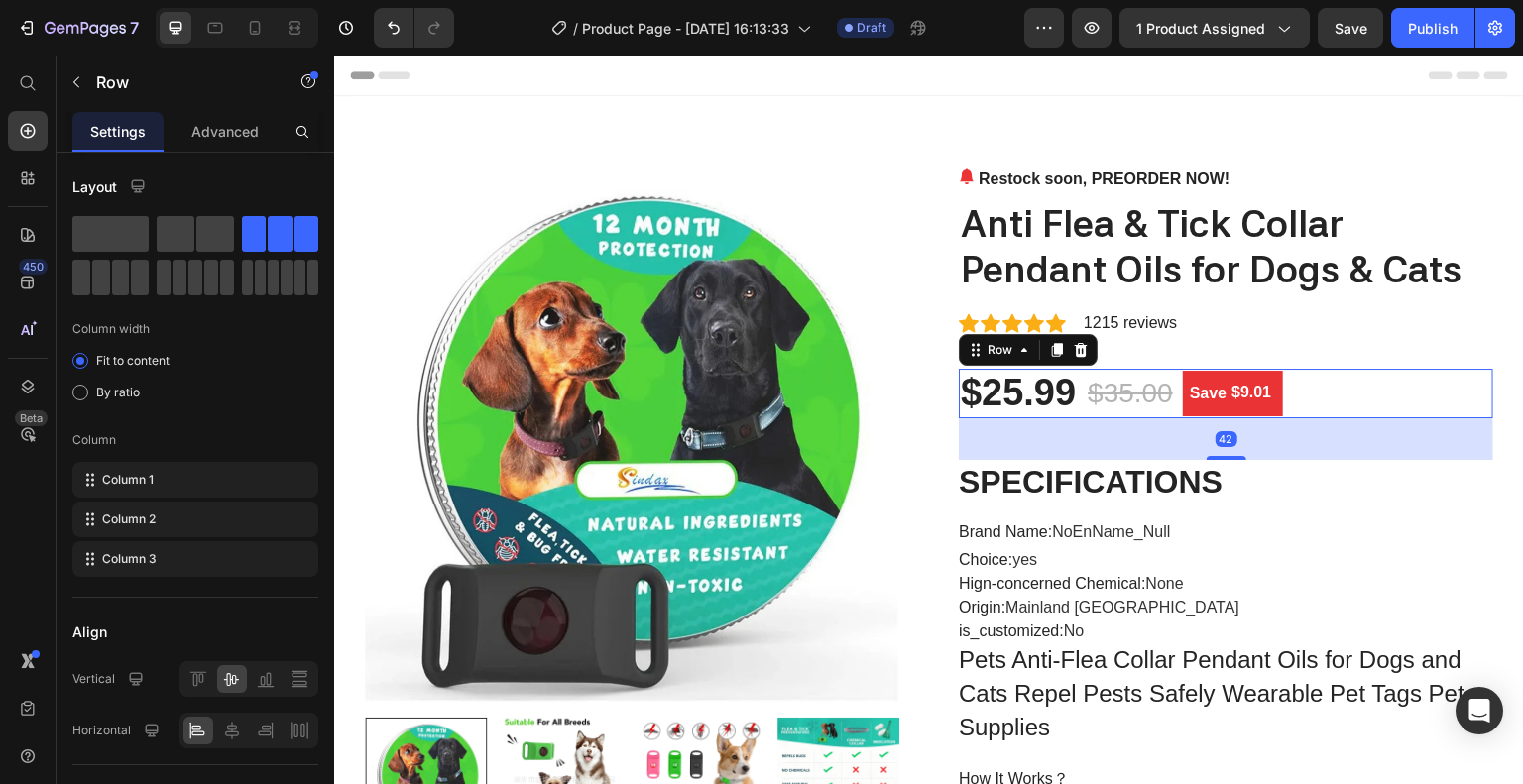 click on "$25.99 (P) Price $35.00 (P) Price Save $9.01 (P) Tag Row   42" at bounding box center (1226, 393) 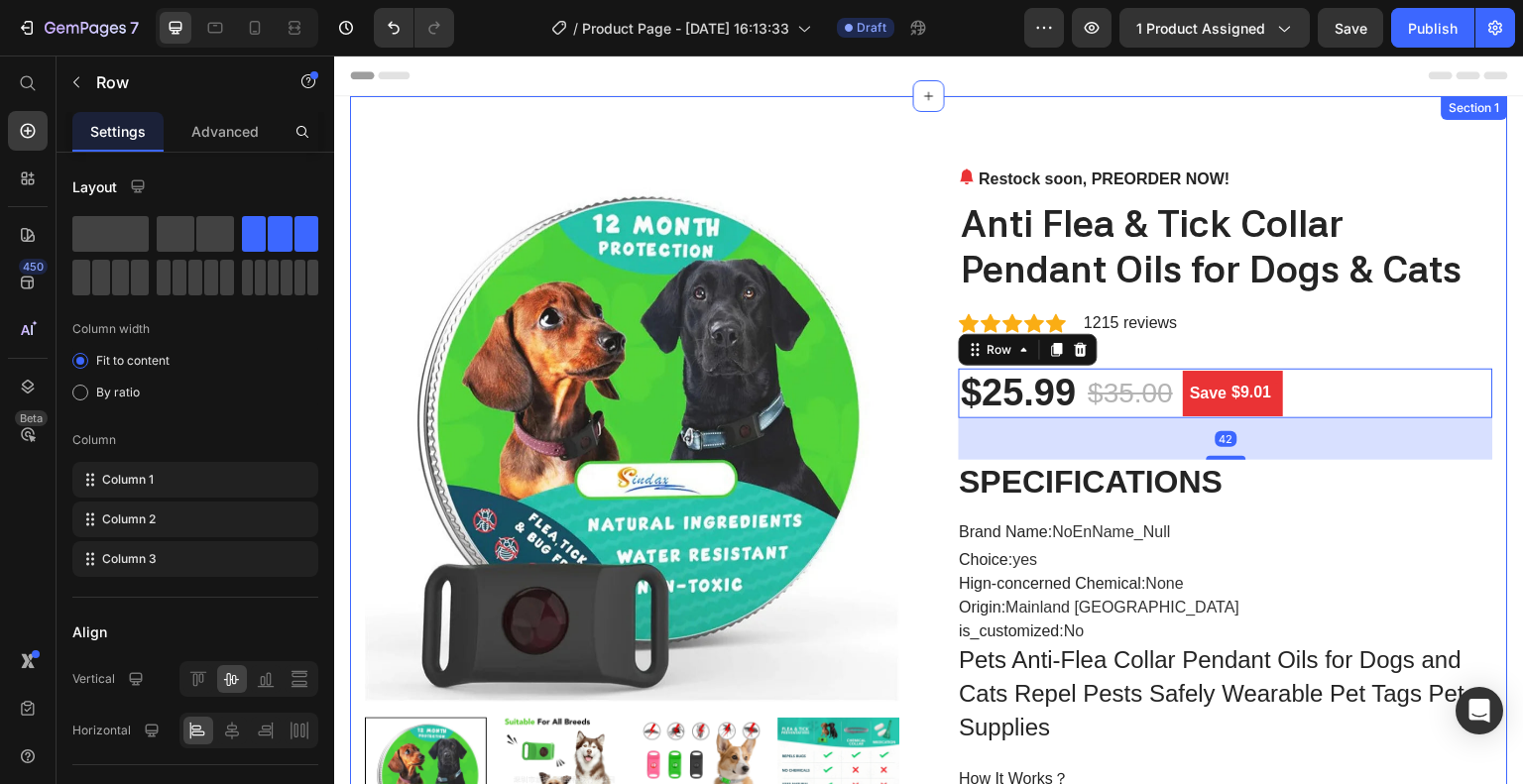 click on "Product Images
Restock soon, PREORDER NOW! (P) Stock Counter Anti Flea & Tick Collar Pendant Oils for Dogs & Cats (P) Title
Icon
Icon
Icon
Icon
Icon Icon List Hoz 1215 reviews Text block Row $25.99 (P) Price $35.00 (P) Price Save $9.01 (P) Tag Row   42 SPECIFICATIONS Brand Name :  NoEnName_Null Choice :  yes Hign-concerned Chemical :  None Origin :  Mainland China is_customized :  No Pets Anti-Flea Collar Pendant Oils for Dogs and Cats Repel Pests Safely Wearable Pet Tags Pet Supplies How It Works？
﻿
All you need is your pet – and it's collar!
﻿
1. Put the attachment around your pet's collar.
2. The ingredients spread over the air.
3. Finished - your pet is protected.
﻿
﻿
﻿
Feature:
﻿
1.Waterproof
2. 100% Natural Ingredients
3. Prevent Ticks, Fleas And Bugs for 45 days
4. Extremely Stretchable - Fits Every Dog
﻿
﻿
Safety Warnings:
﻿
﻿
﻿
(P) Description" at bounding box center (929, 2477) 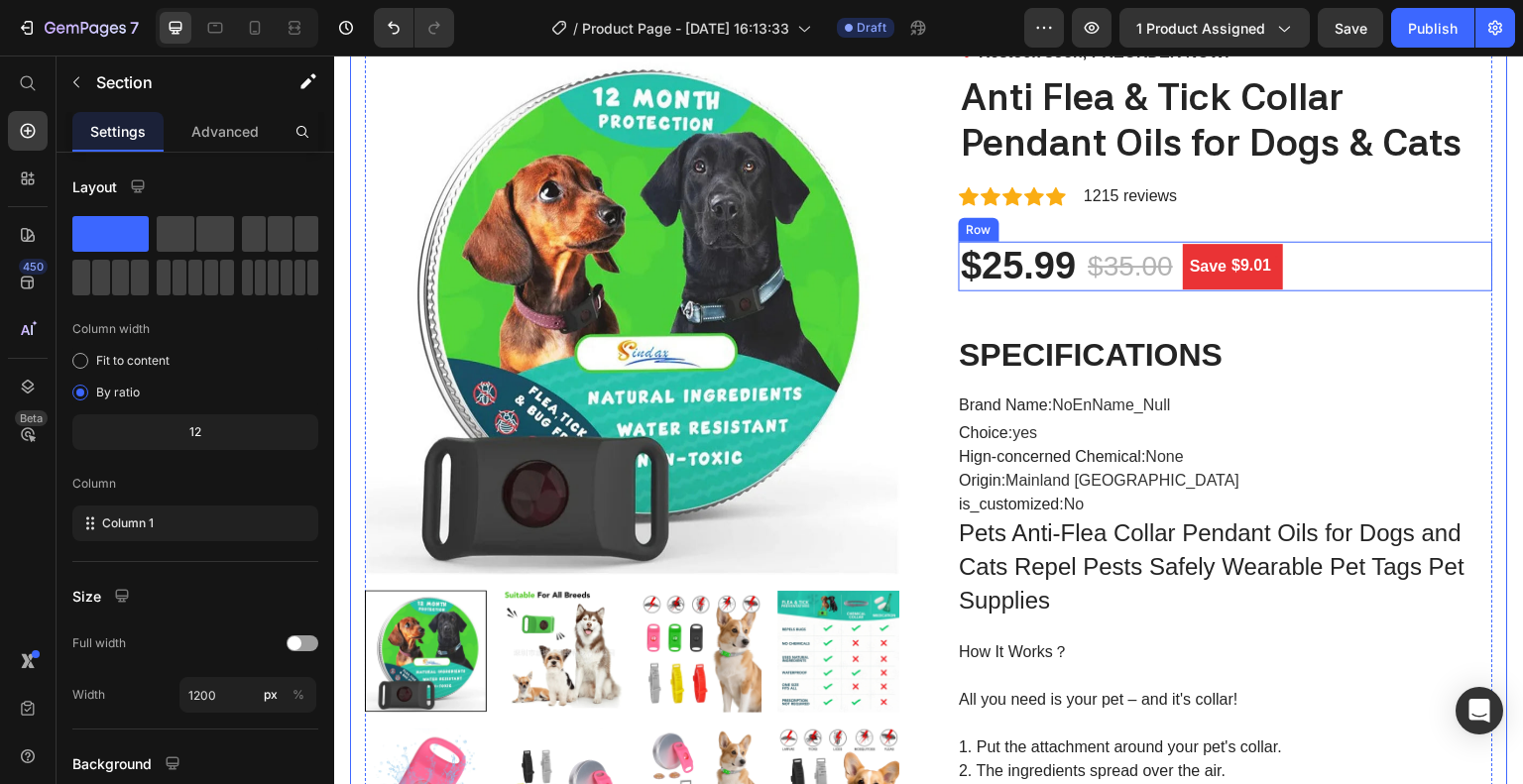 scroll, scrollTop: 330, scrollLeft: 0, axis: vertical 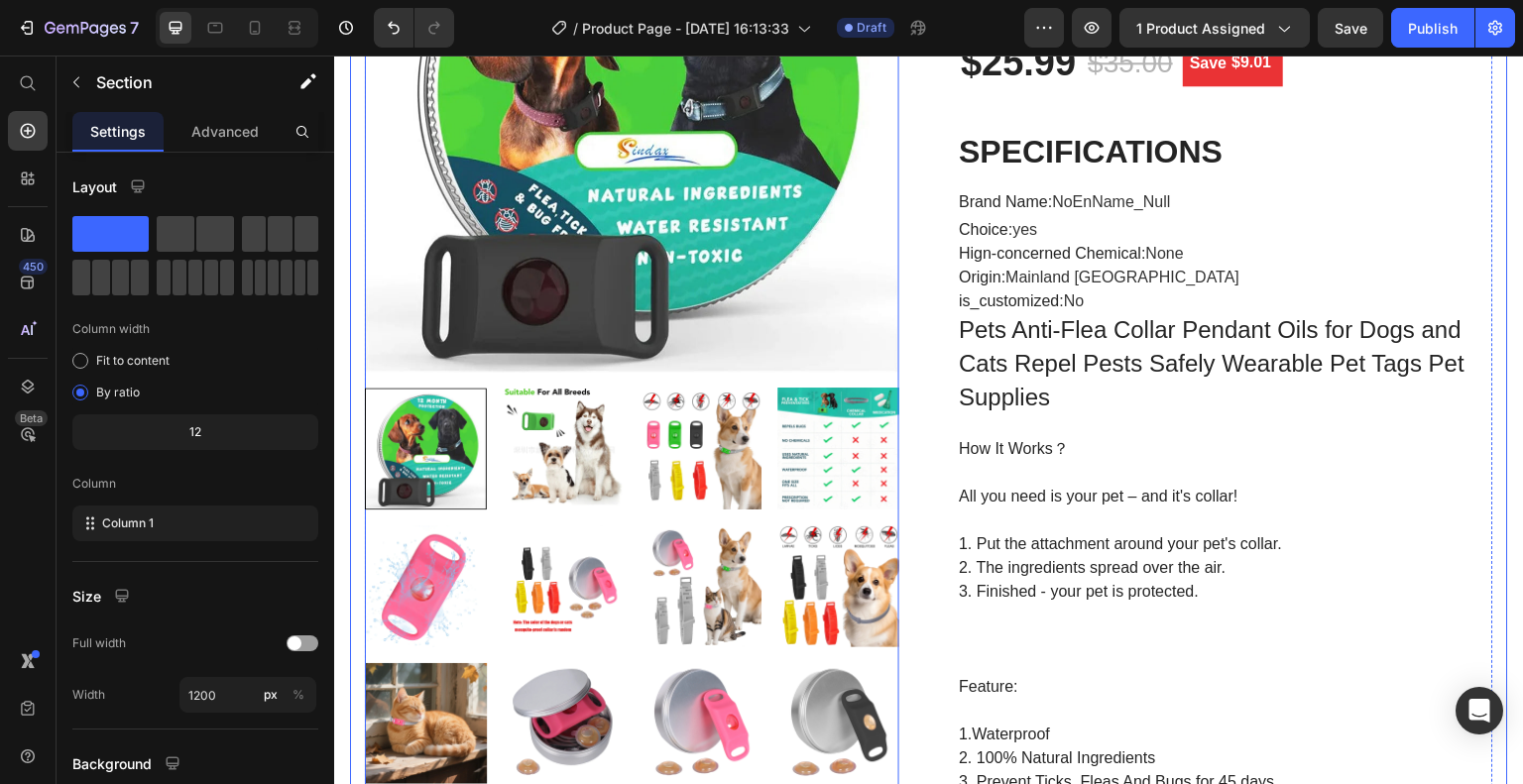 click at bounding box center [632, 104] 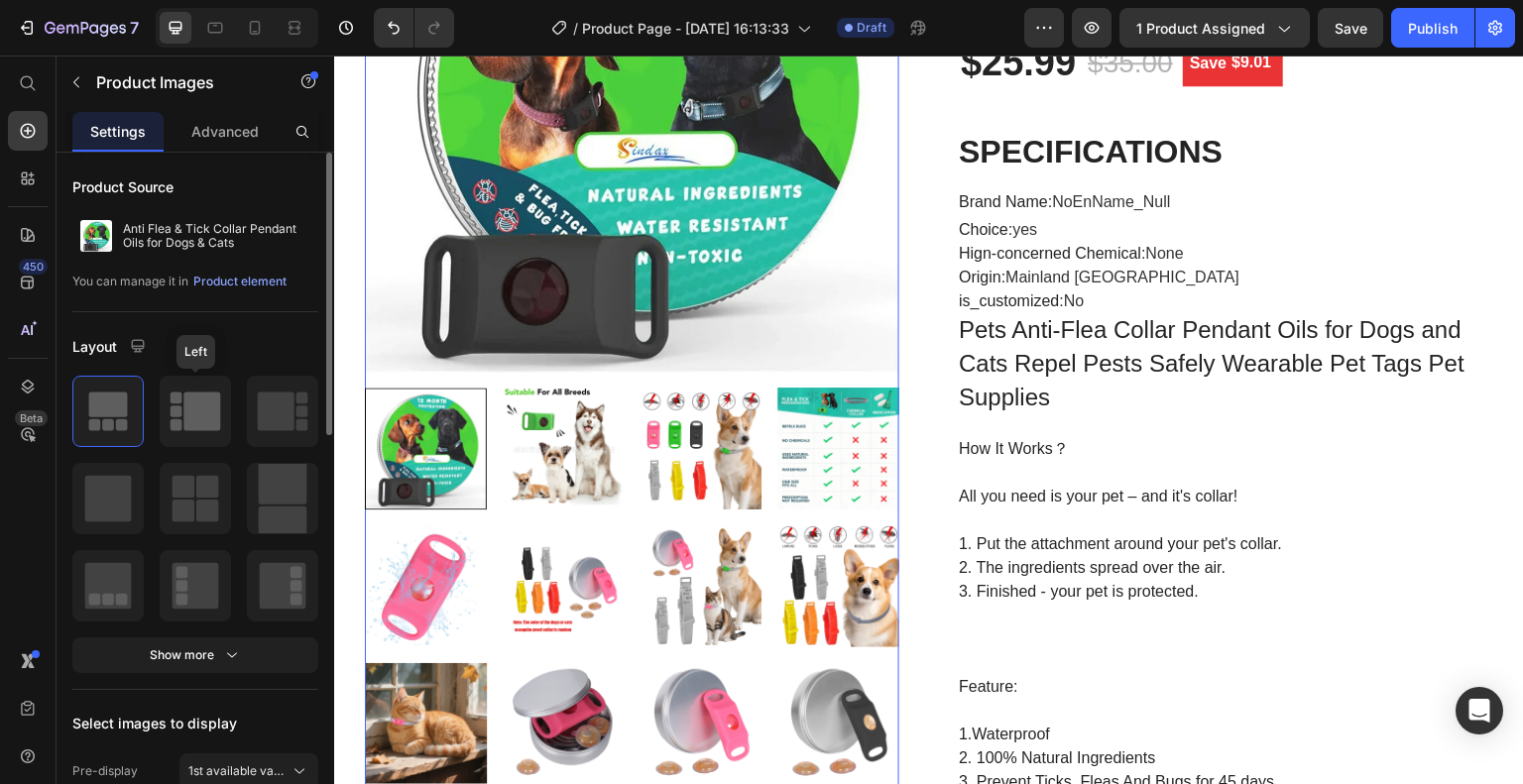 click 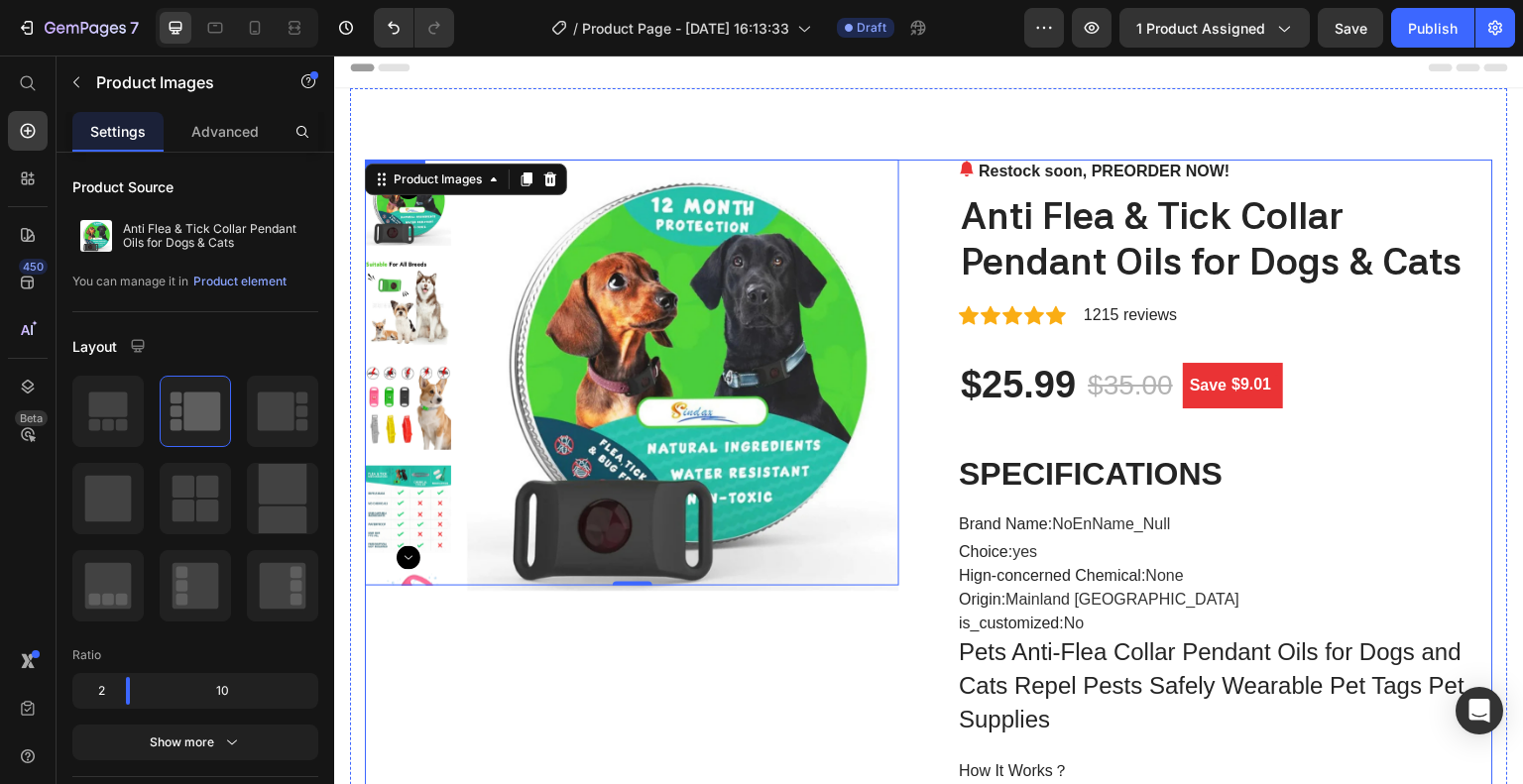 scroll, scrollTop: 0, scrollLeft: 0, axis: both 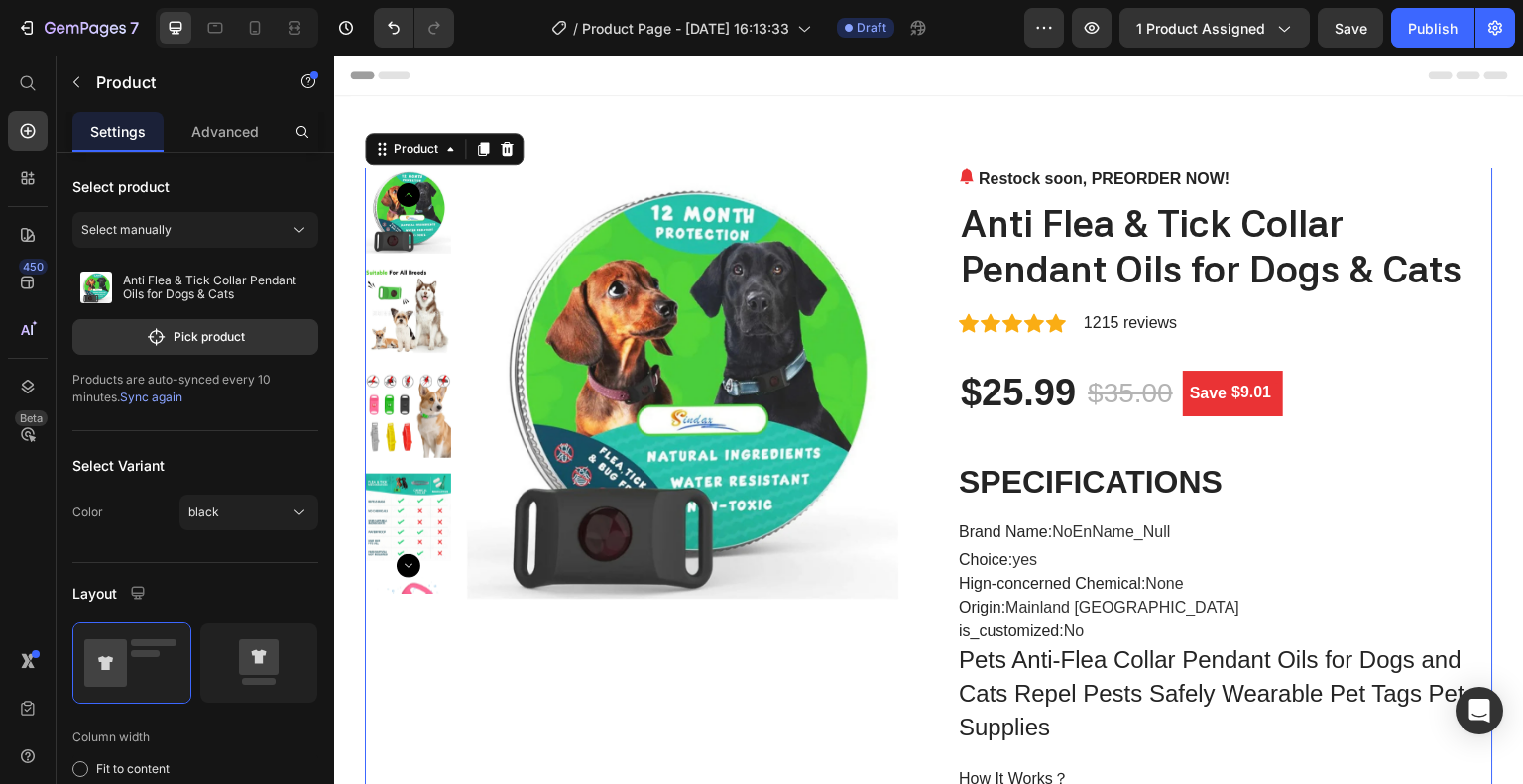 click on "Product Images
Restock soon, PREORDER NOW! (P) Stock Counter Anti Flea & Tick Collar Pendant Oils for Dogs & Cats (P) Title
Icon
Icon
Icon
Icon
Icon Icon List Hoz 1215 reviews Text block Row $25.99 (P) Price $35.00 (P) Price Save $9.01 (P) Tag Row SPECIFICATIONS Brand Name :  NoEnName_Null Choice :  yes Hign-concerned Chemical :  None Origin :  Mainland China is_customized :  No Pets Anti-Flea Collar Pendant Oils for Dogs and Cats Repel Pests Safely Wearable Pet Tags Pet Supplies How It Works？
﻿
All you need is your pet – and it's collar!
﻿
1. Put the attachment around your pet's collar.
2. The ingredients spread over the air.
3. Finished - your pet is protected.
﻿
﻿
﻿
Feature:
﻿
1.Waterproof
2. 100% Natural Ingredients
3. Prevent Ticks, Fleas And Bugs for 45 days
4. Extremely Stretchable - Fits Every Dog
﻿
﻿
Safety Warnings:
﻿
﻿
﻿
Button Row" at bounding box center [929, 2477] 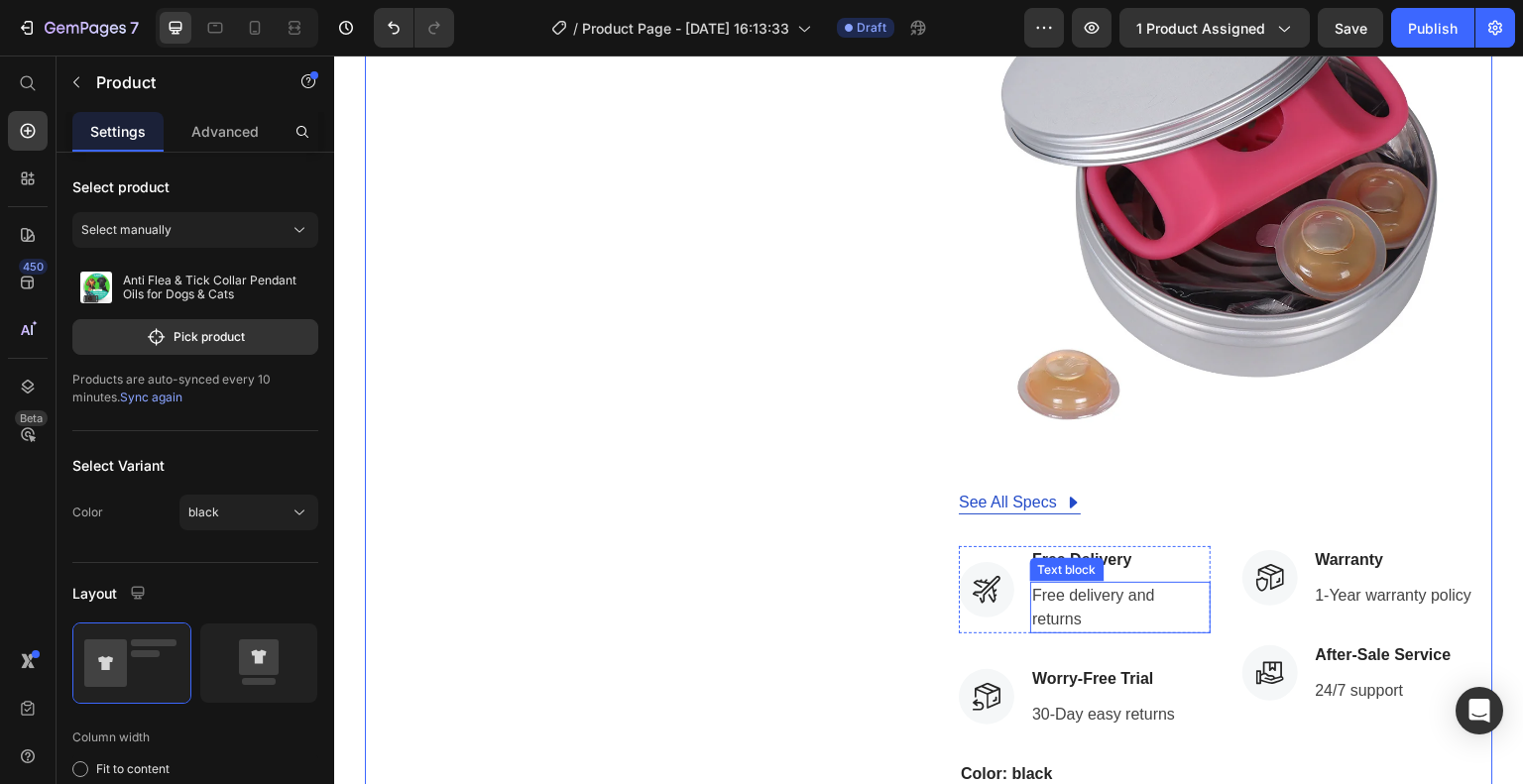 scroll, scrollTop: 3634, scrollLeft: 0, axis: vertical 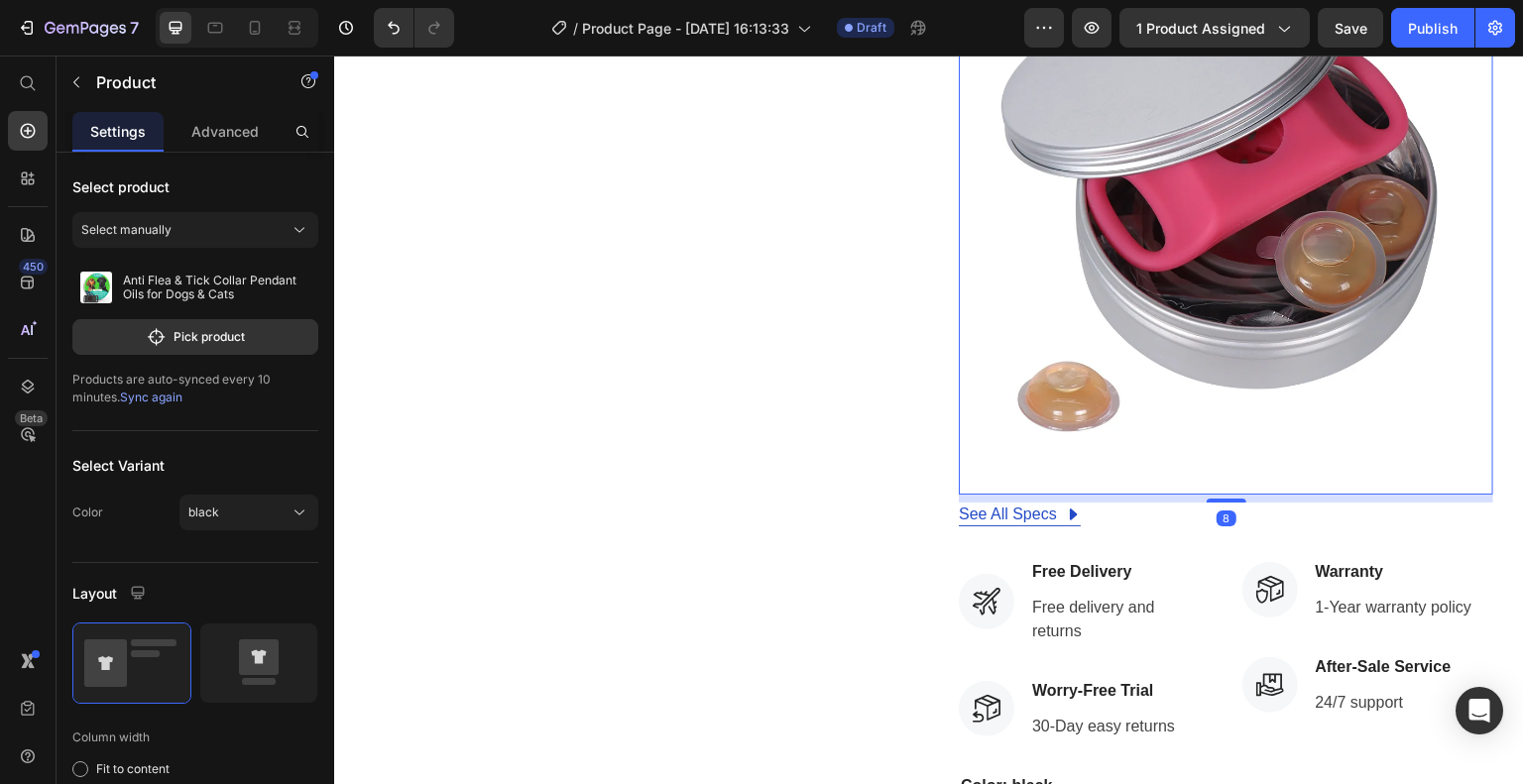 click at bounding box center [1226, 203] 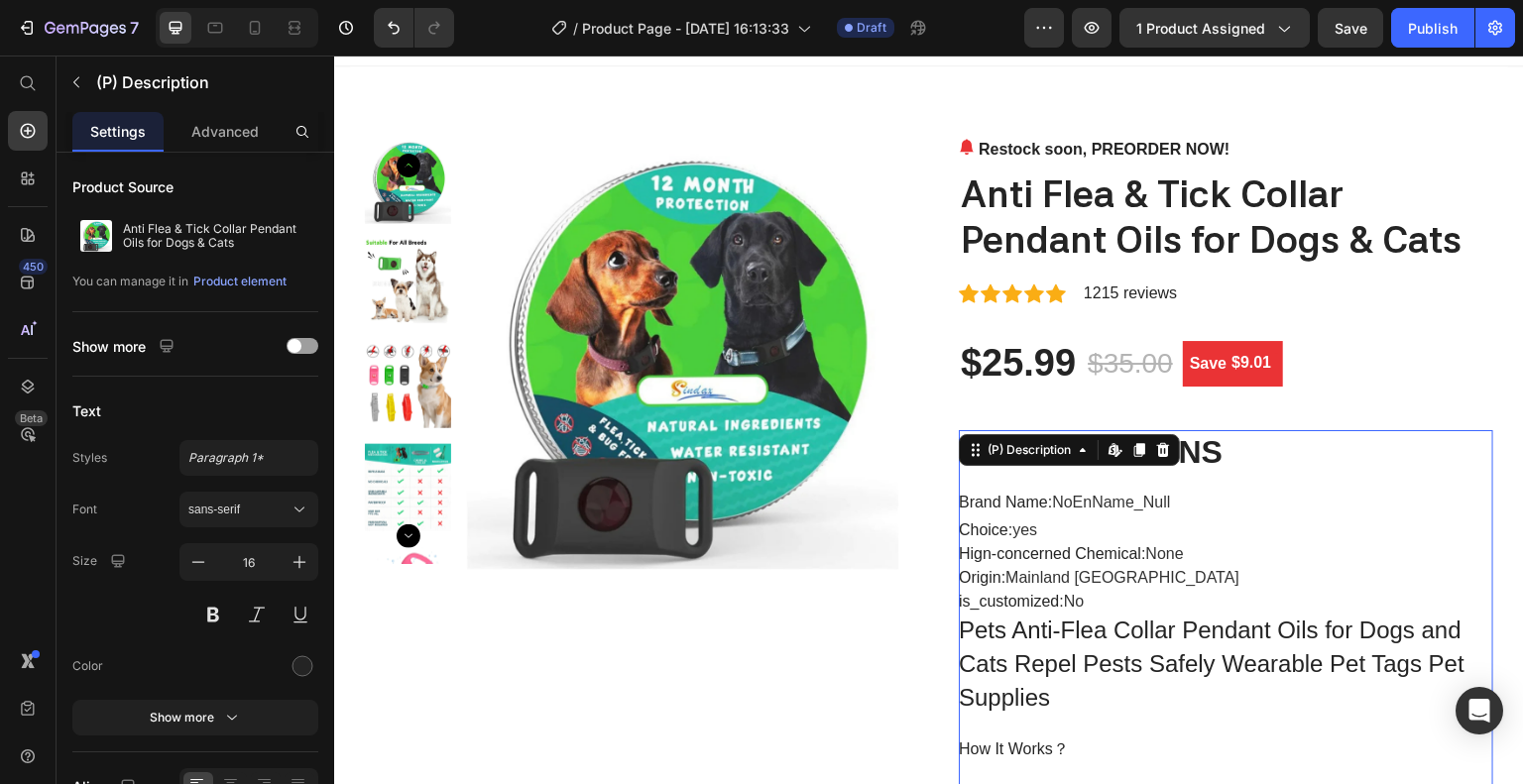 scroll, scrollTop: 0, scrollLeft: 0, axis: both 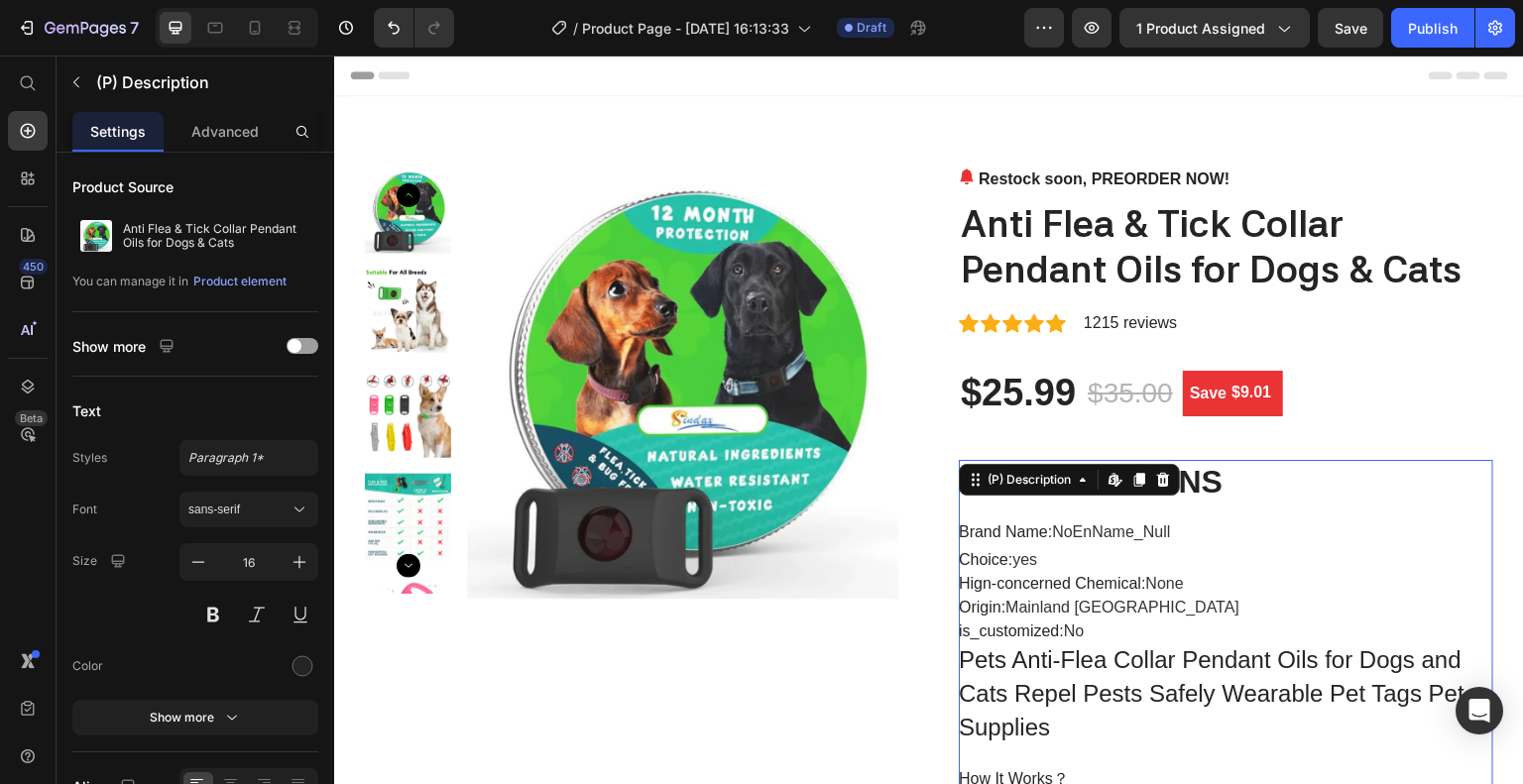 click on "yes" at bounding box center (1024, 559) 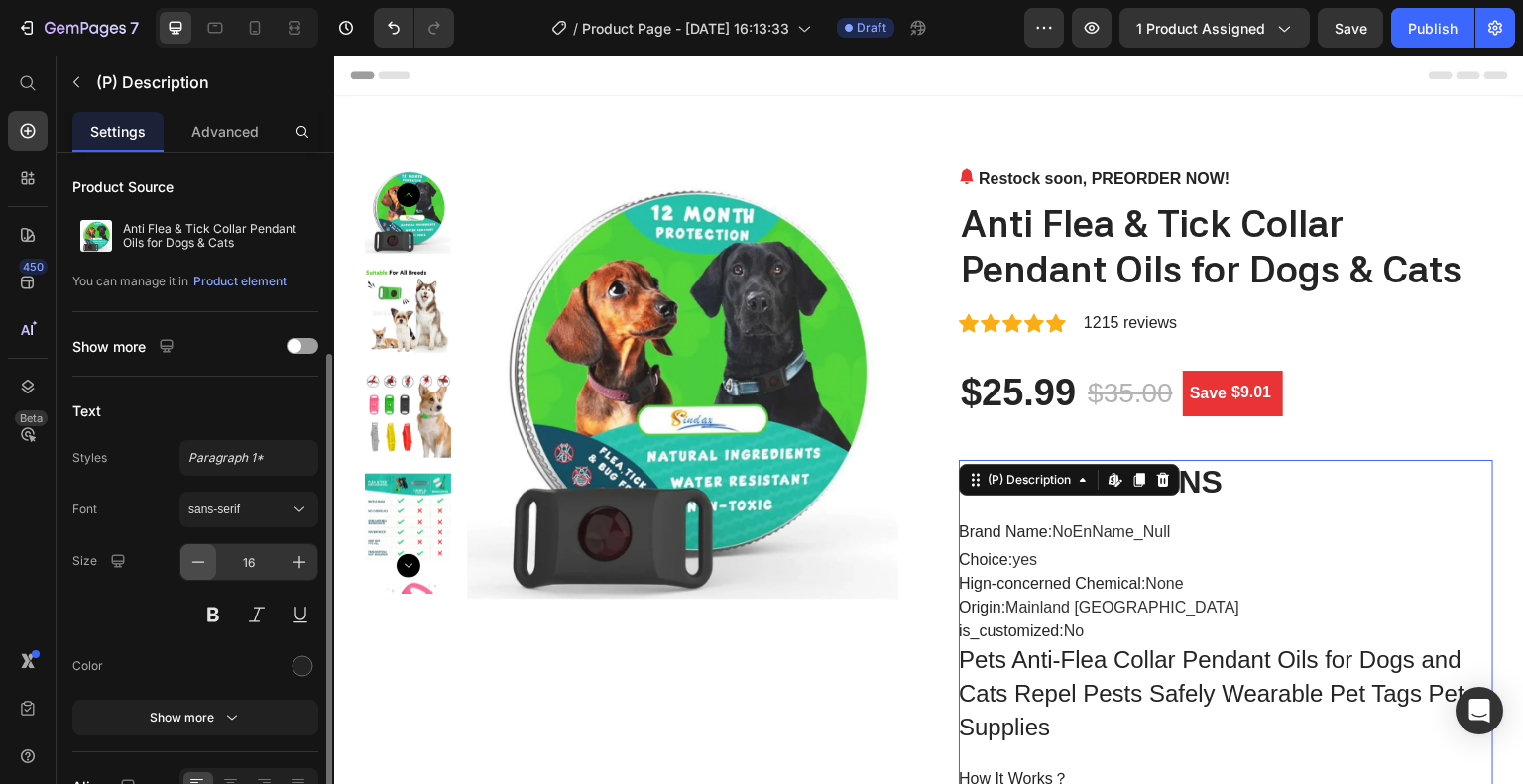 scroll, scrollTop: 108, scrollLeft: 0, axis: vertical 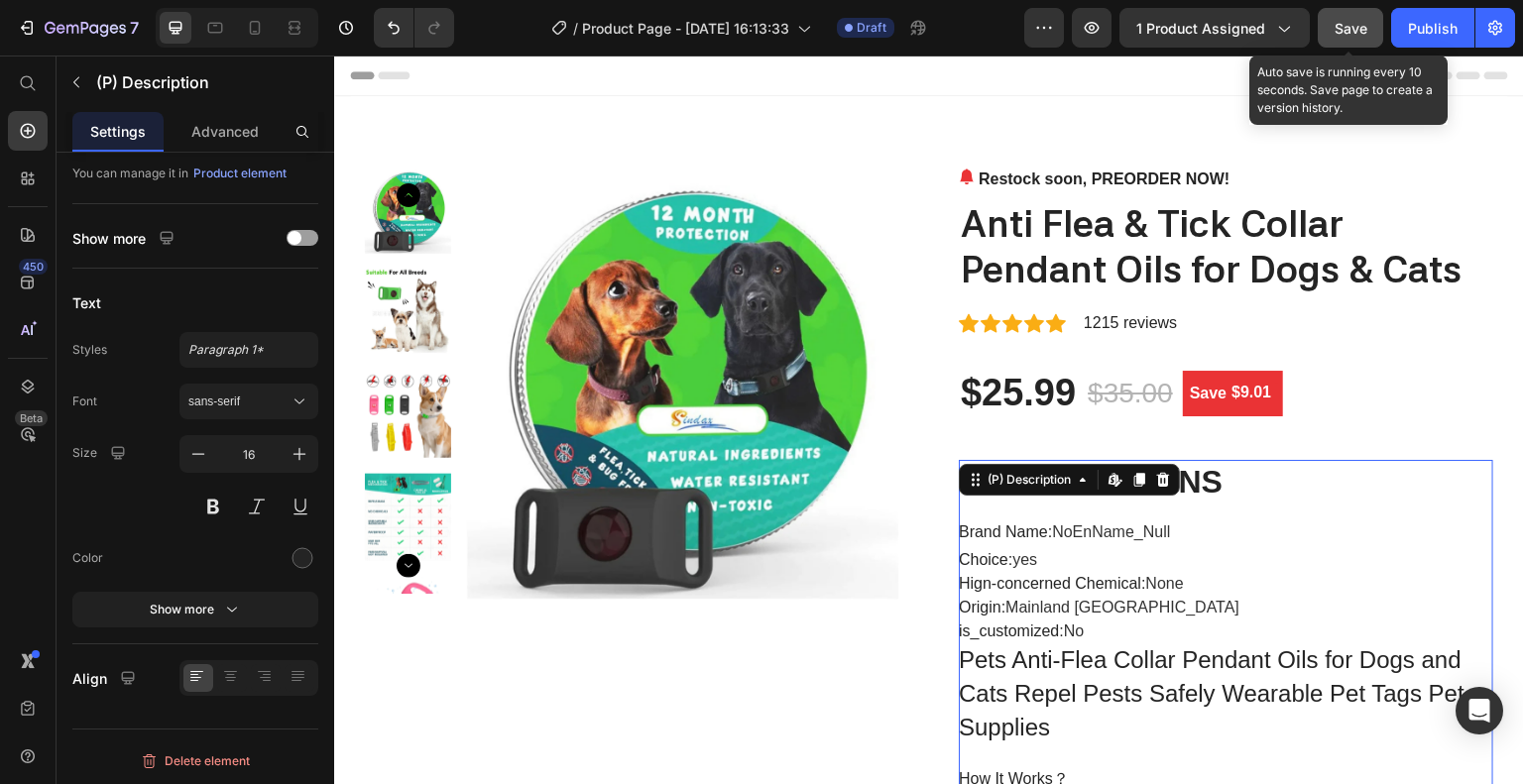 click on "Save" at bounding box center (1350, 28) 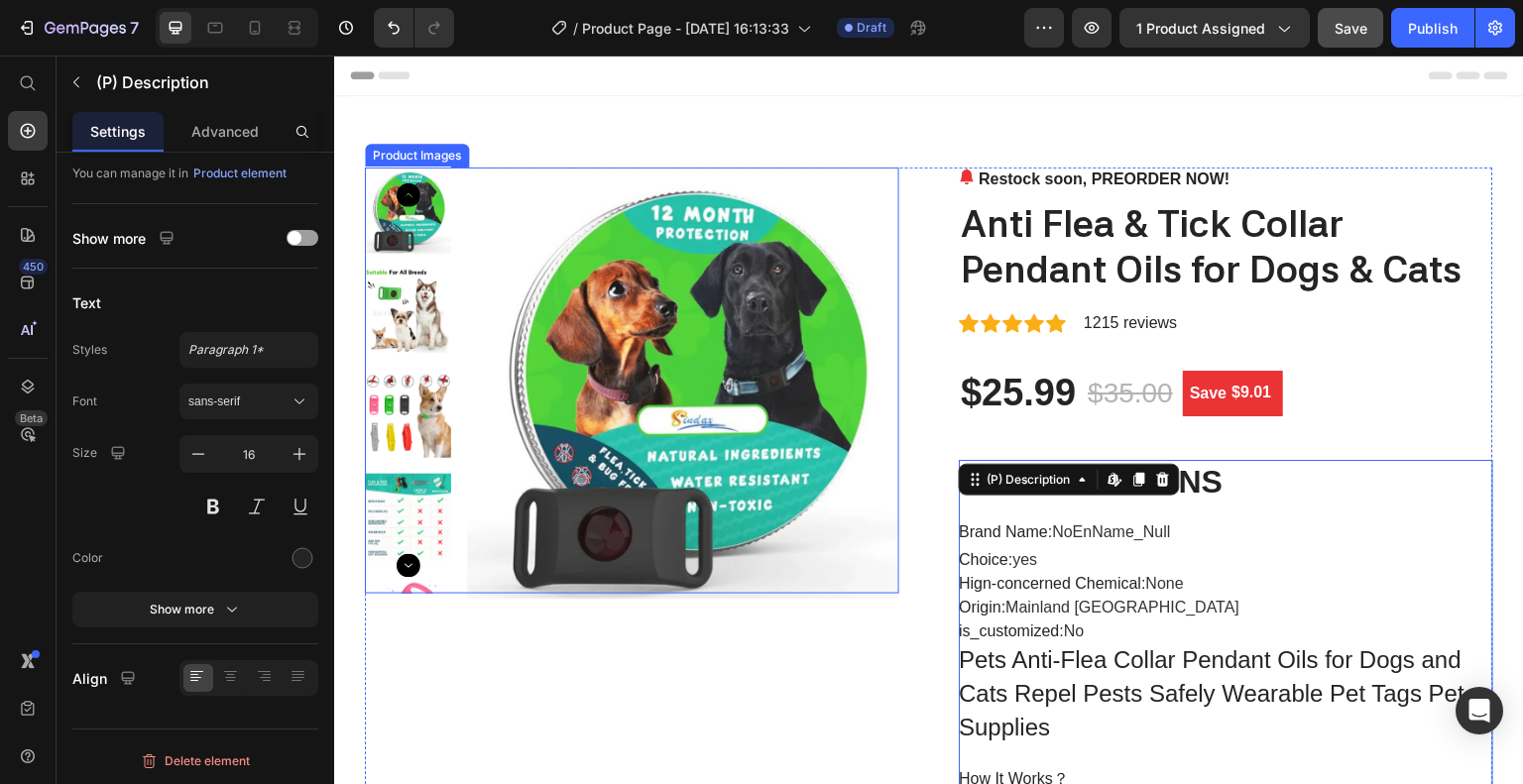 click at bounding box center (408, 312) 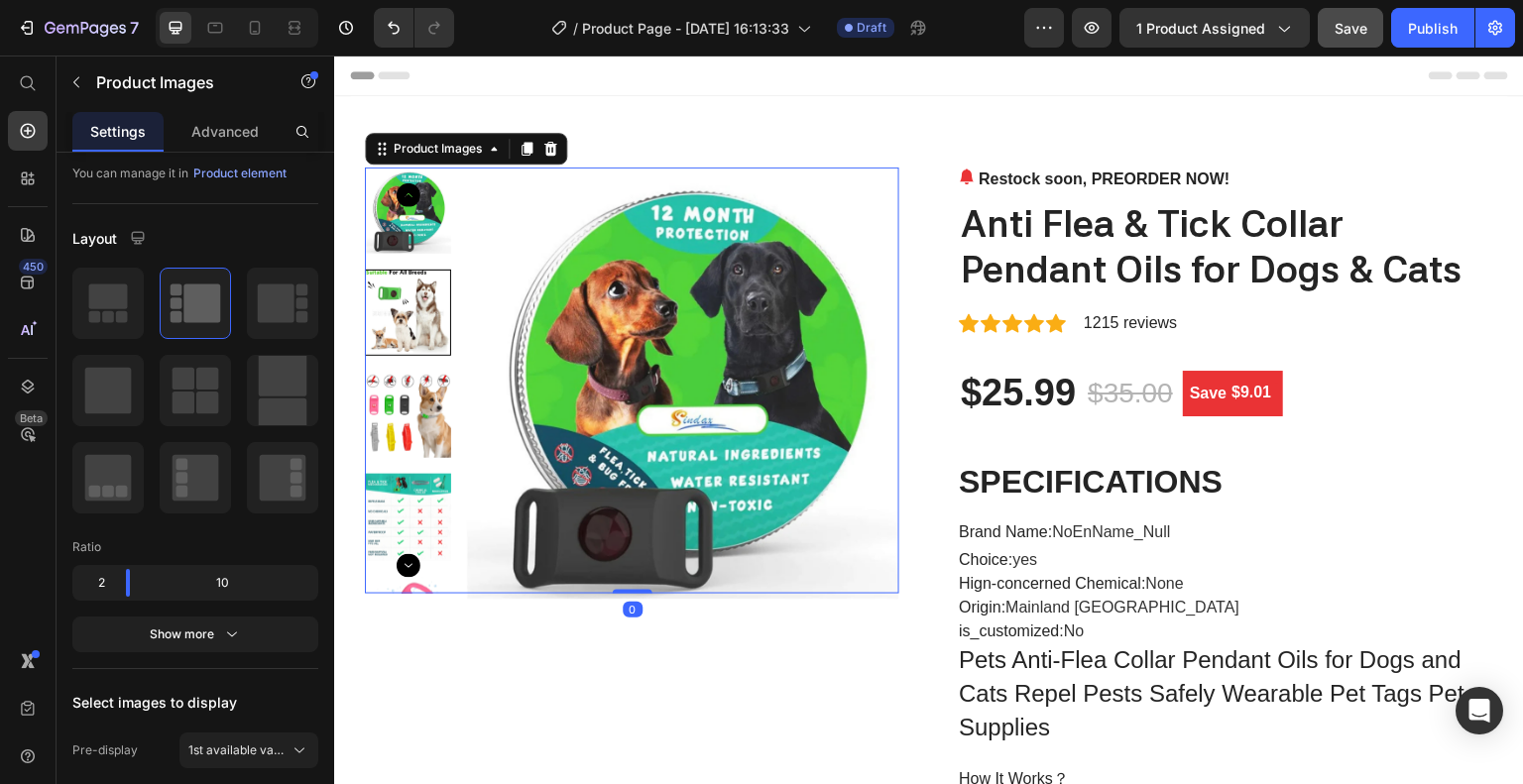 scroll, scrollTop: 0, scrollLeft: 0, axis: both 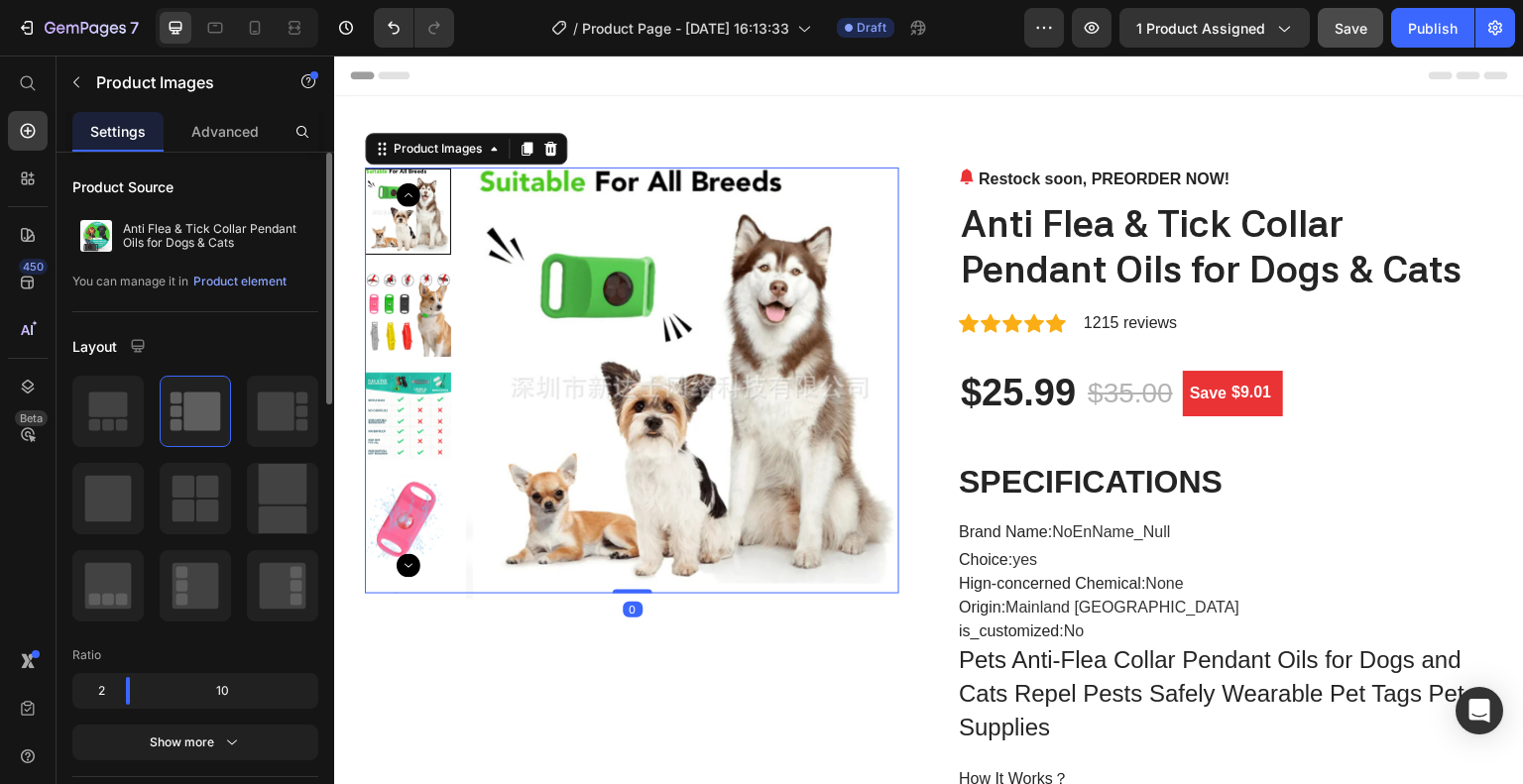 click at bounding box center [408, 313] 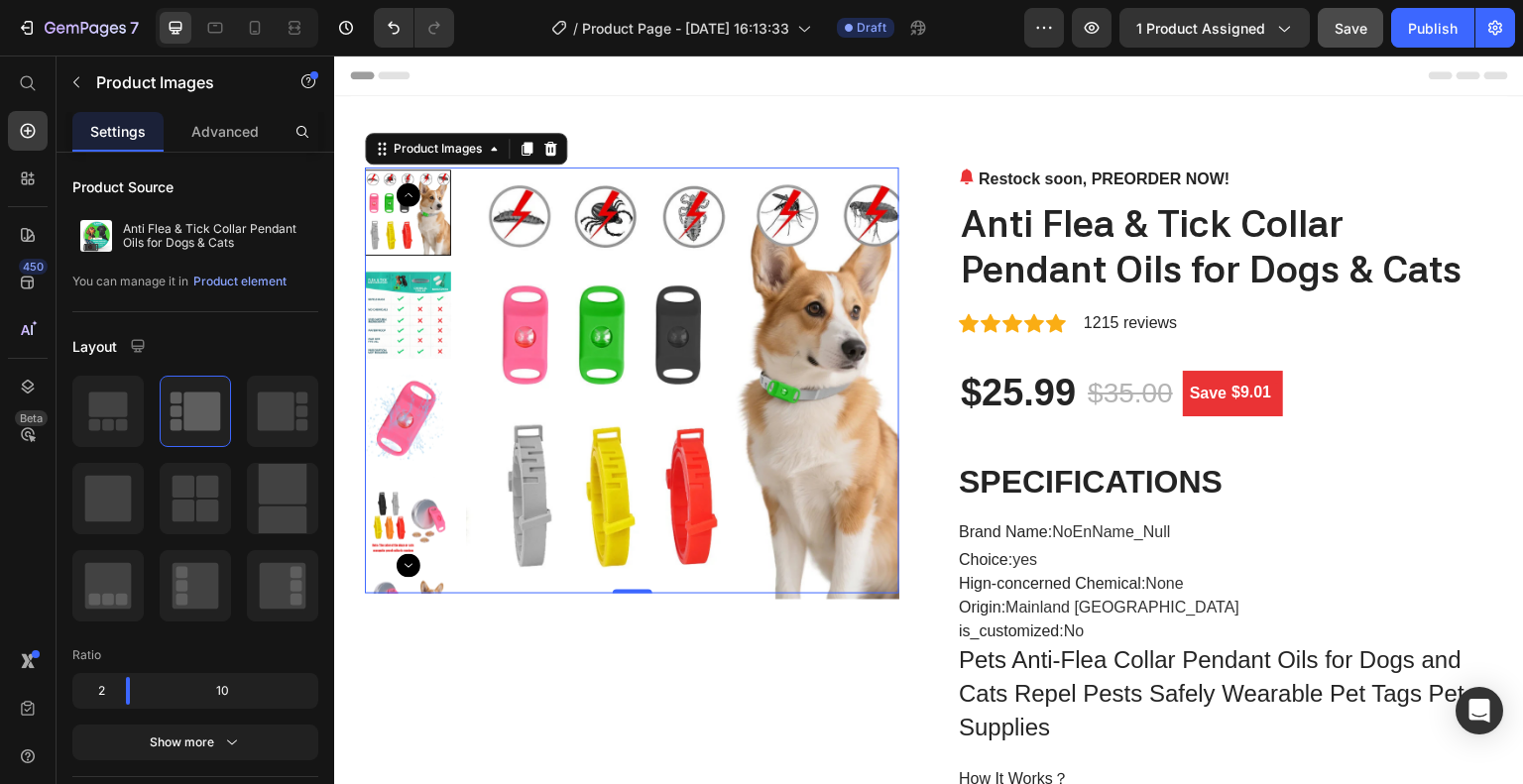 click at bounding box center [408, 315] 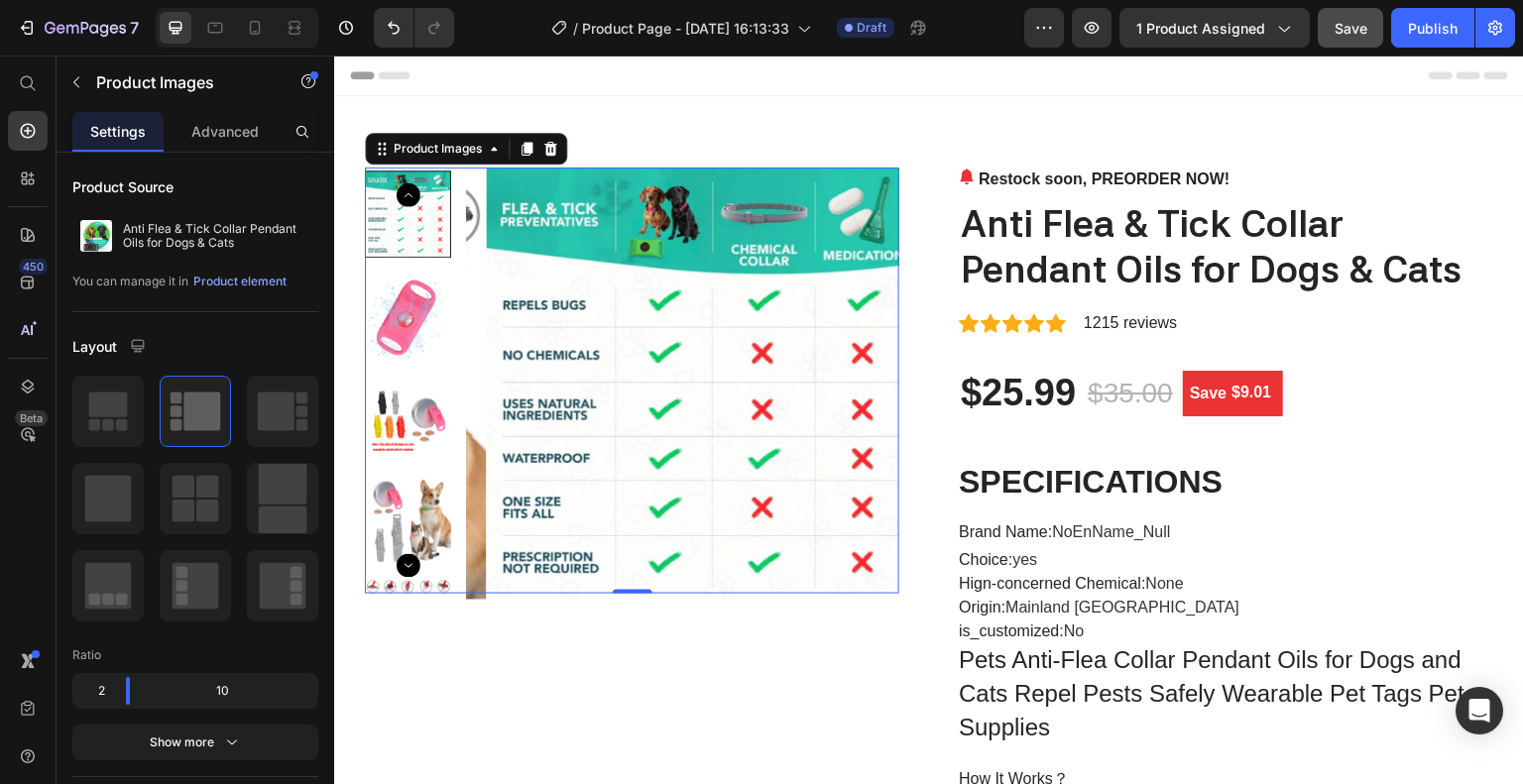 click at bounding box center (408, 316) 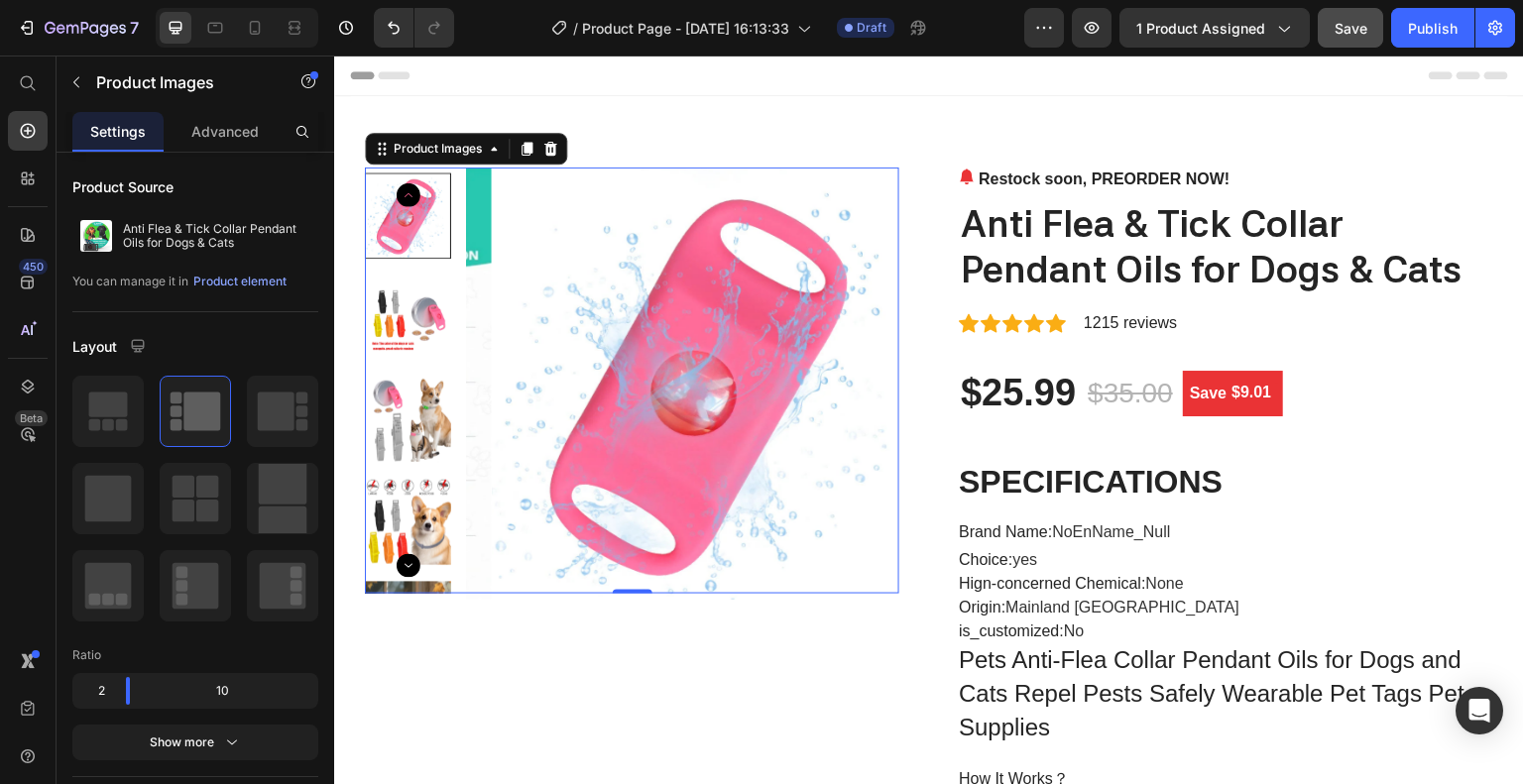 click at bounding box center (408, 317) 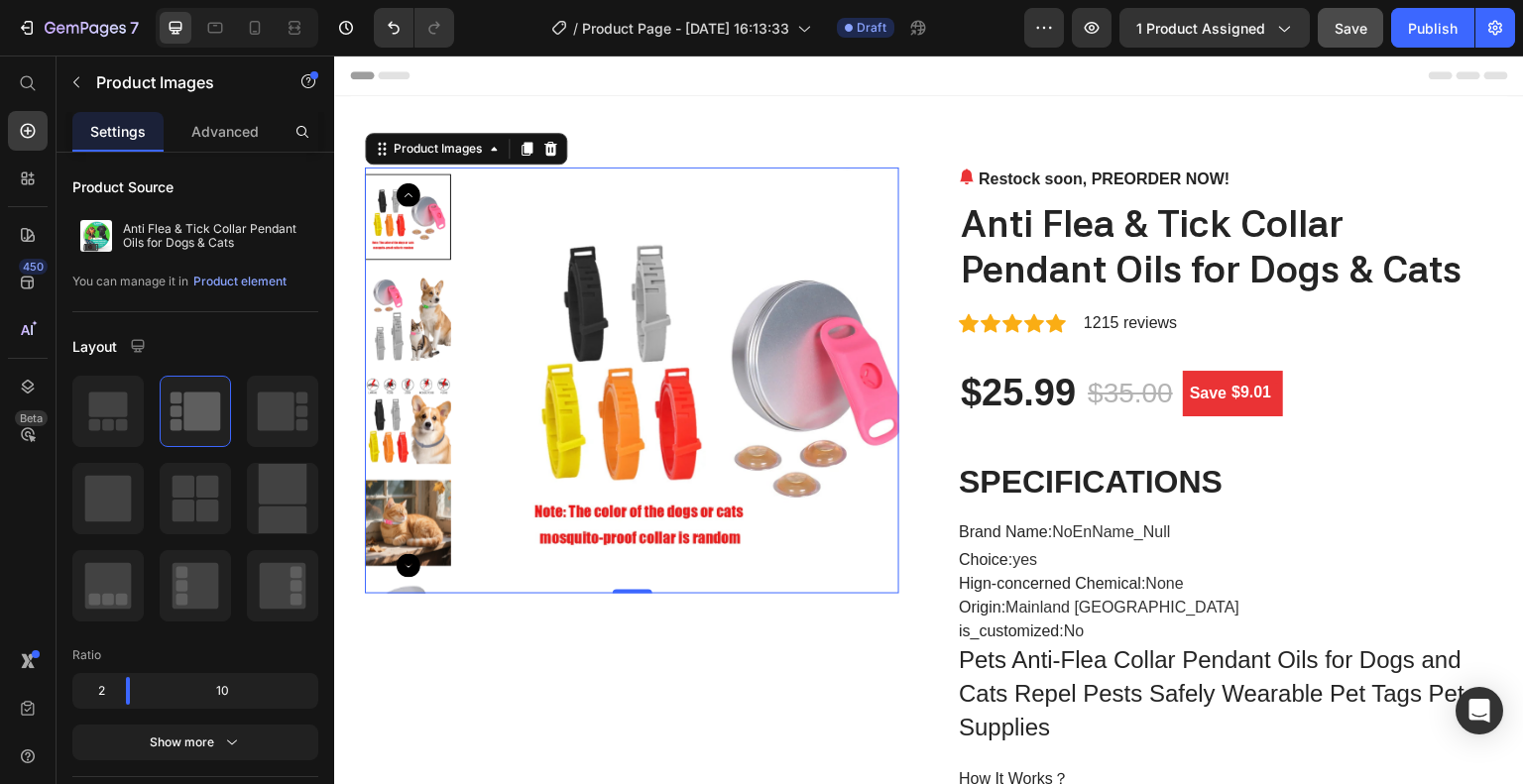click at bounding box center (408, 318) 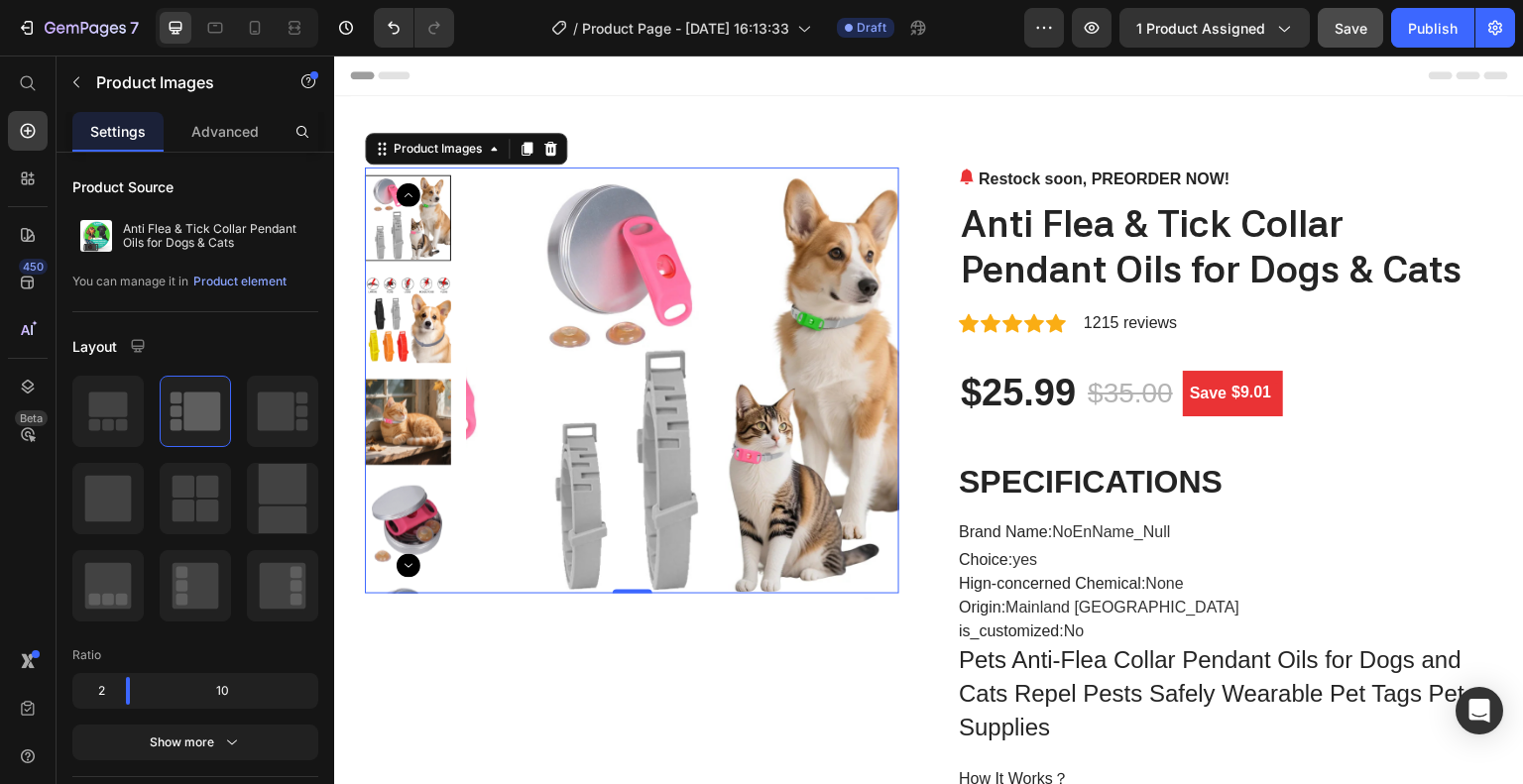 click at bounding box center [632, 381] 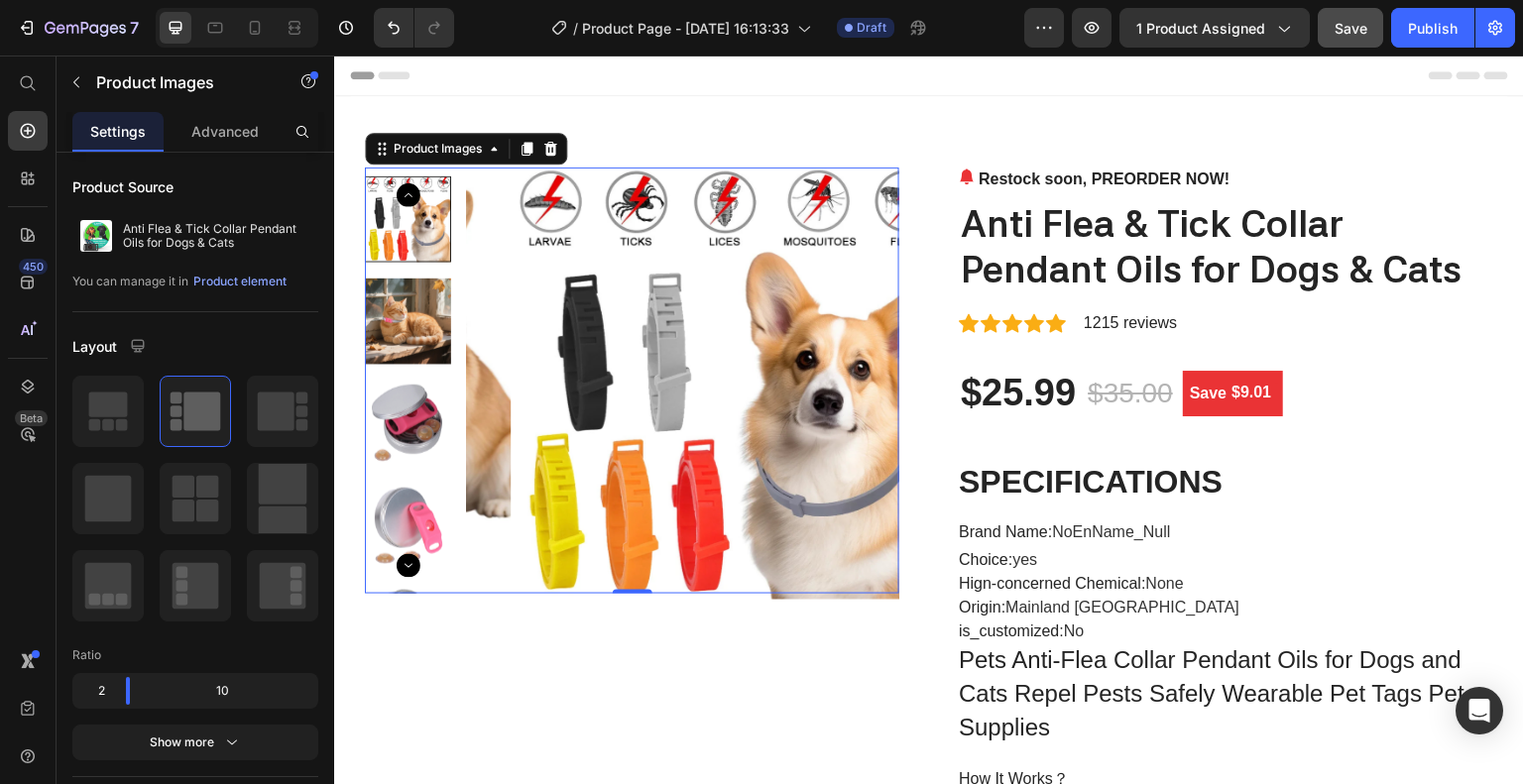 click at bounding box center (408, 321) 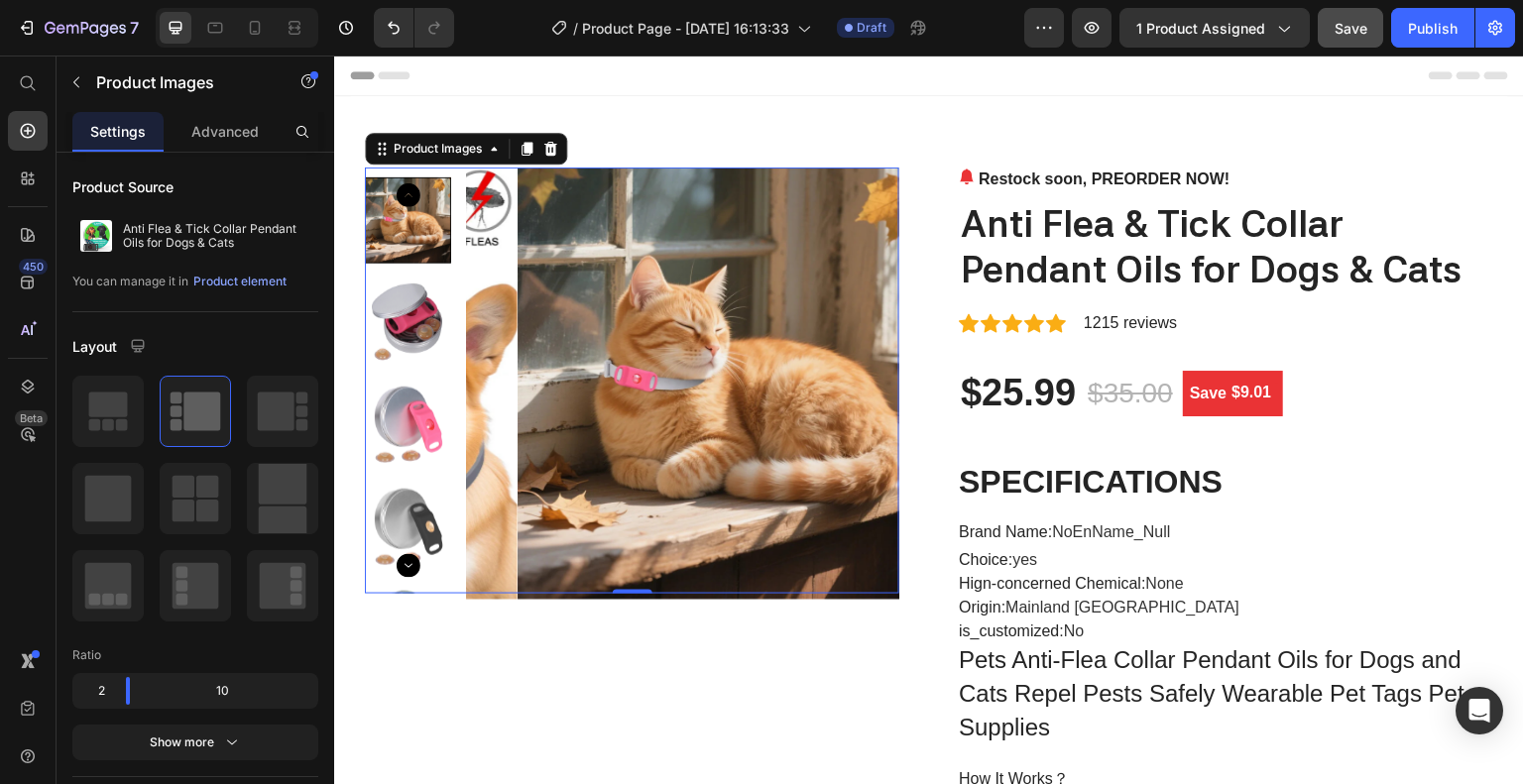 click at bounding box center [408, 322] 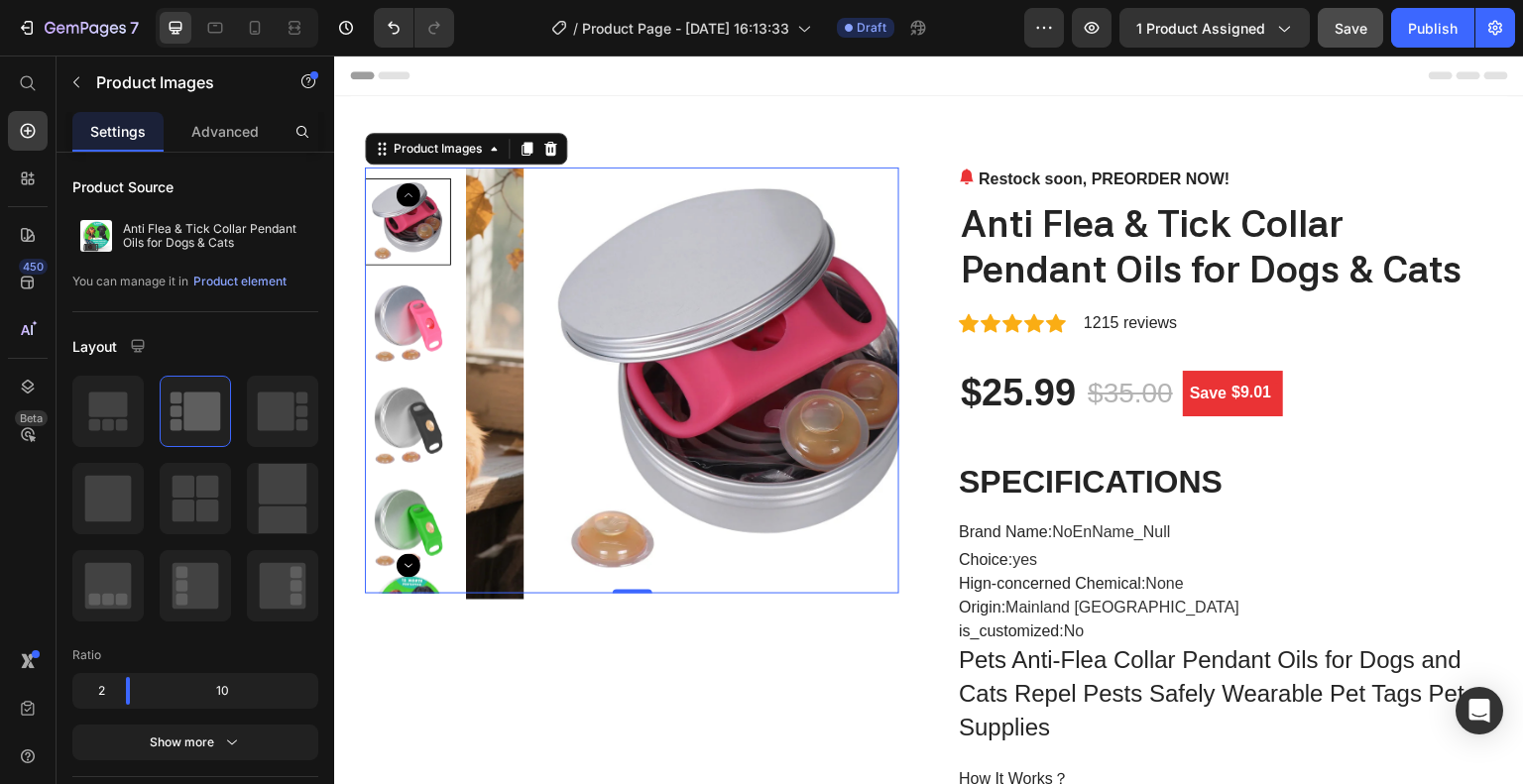 click at bounding box center (408, 323) 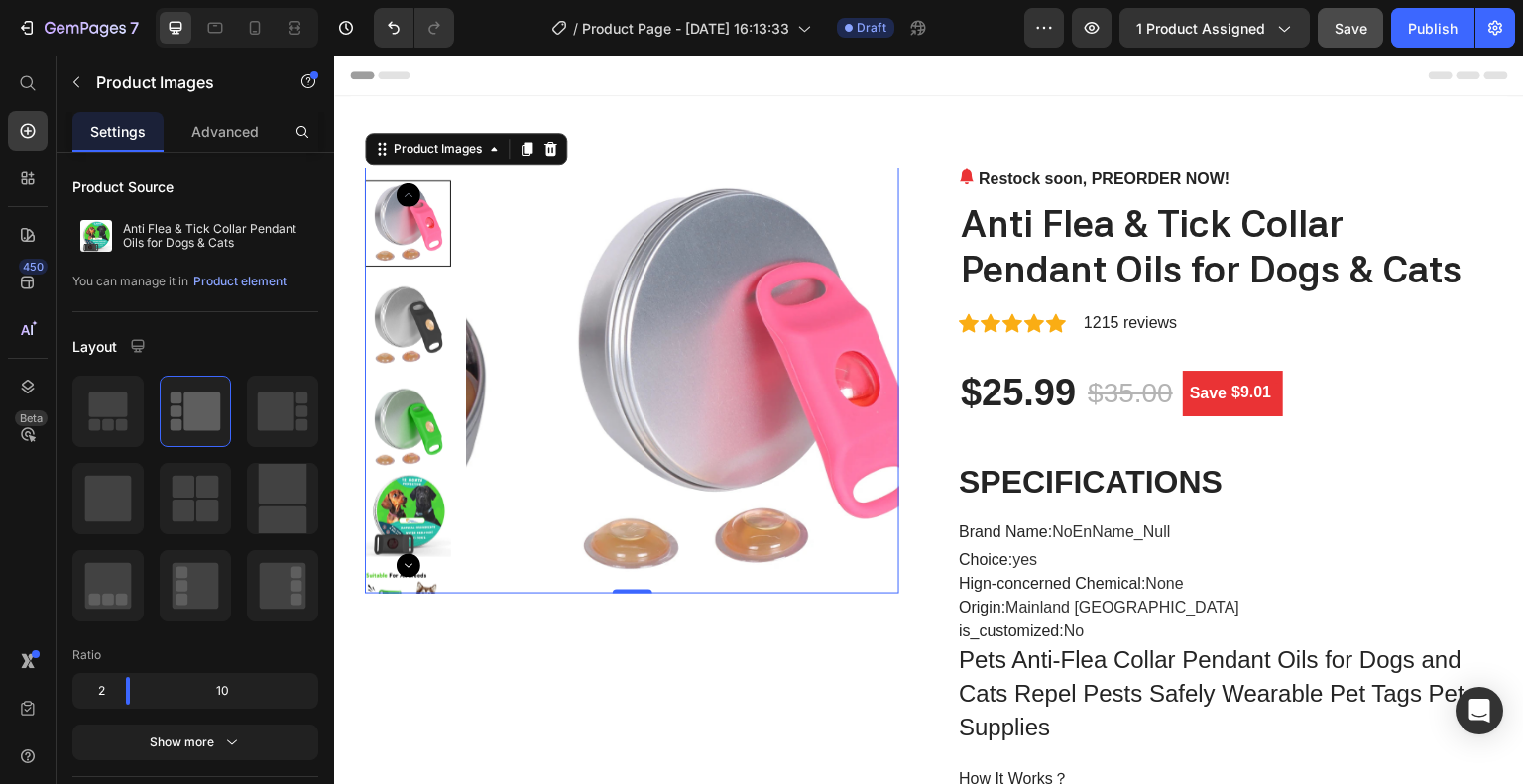 click at bounding box center [408, 325] 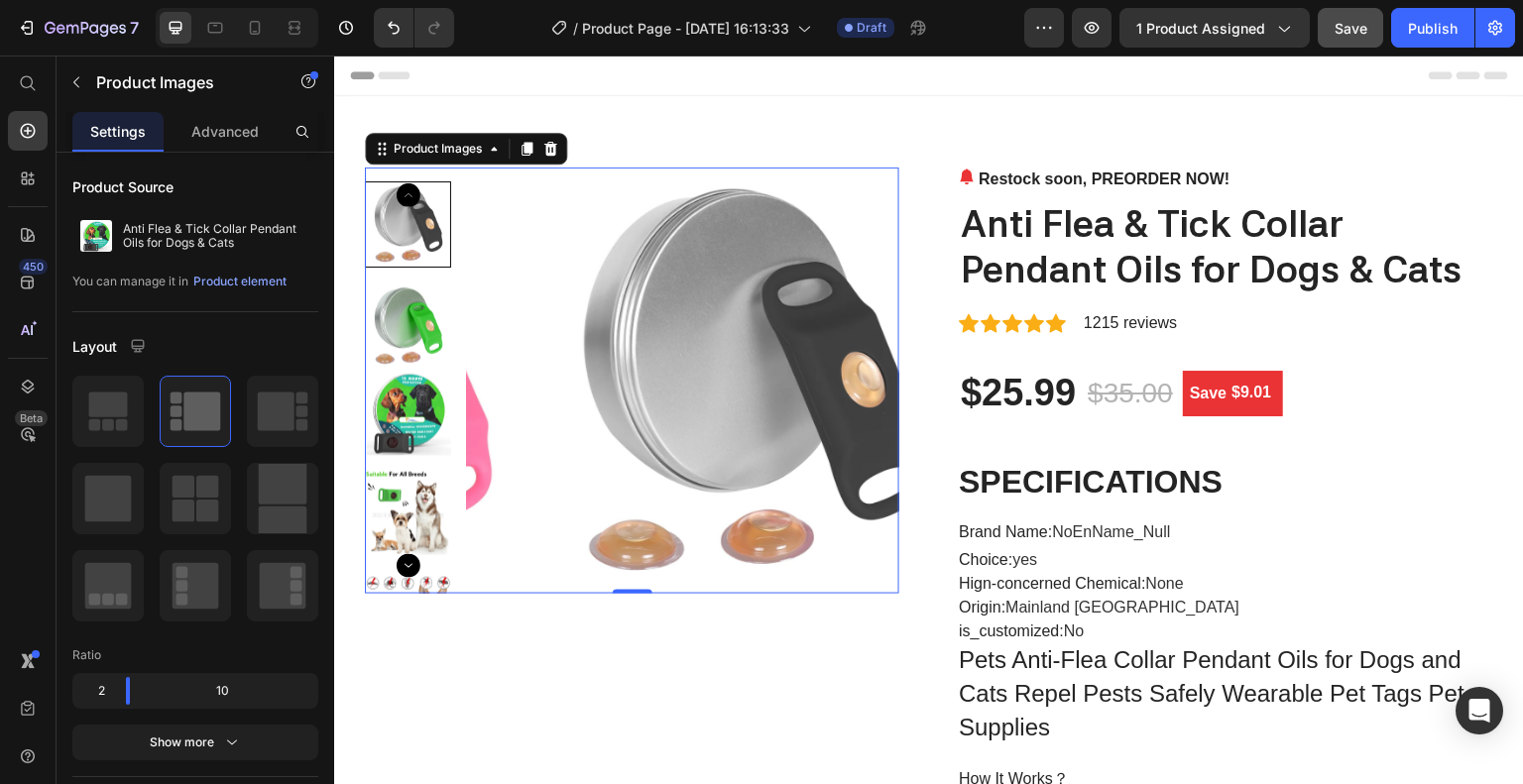 click at bounding box center (408, 326) 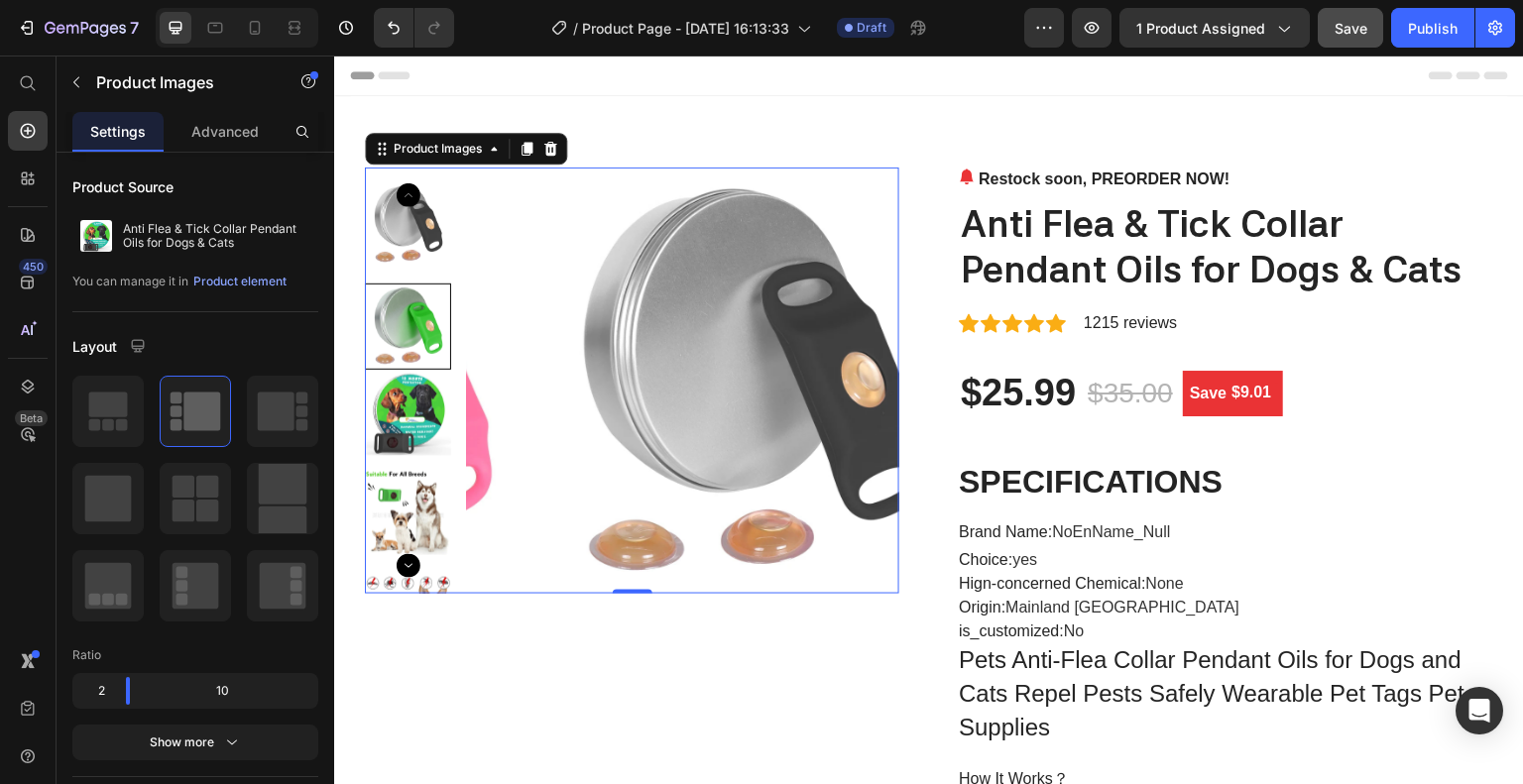 click at bounding box center [408, 412] 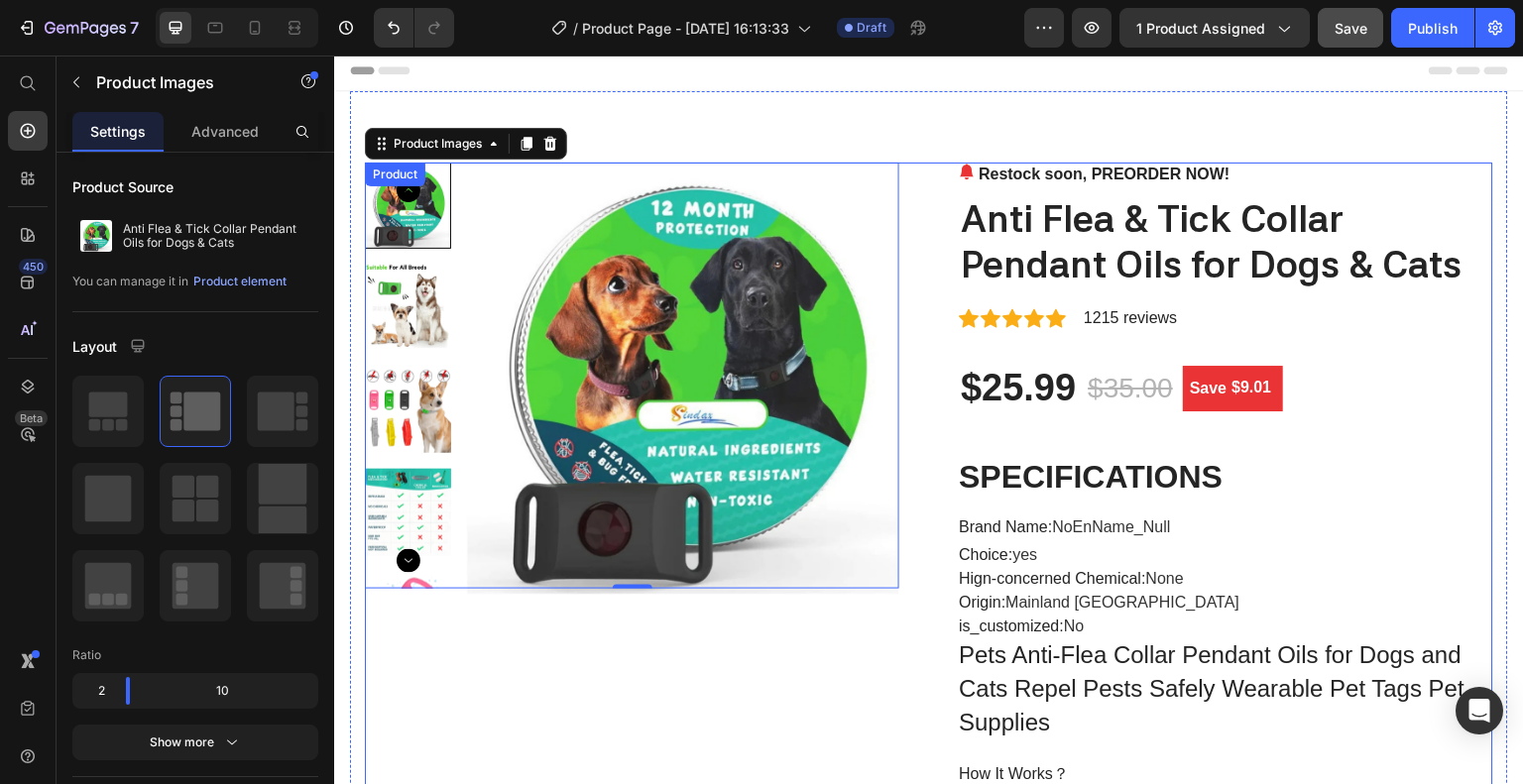 scroll, scrollTop: 0, scrollLeft: 0, axis: both 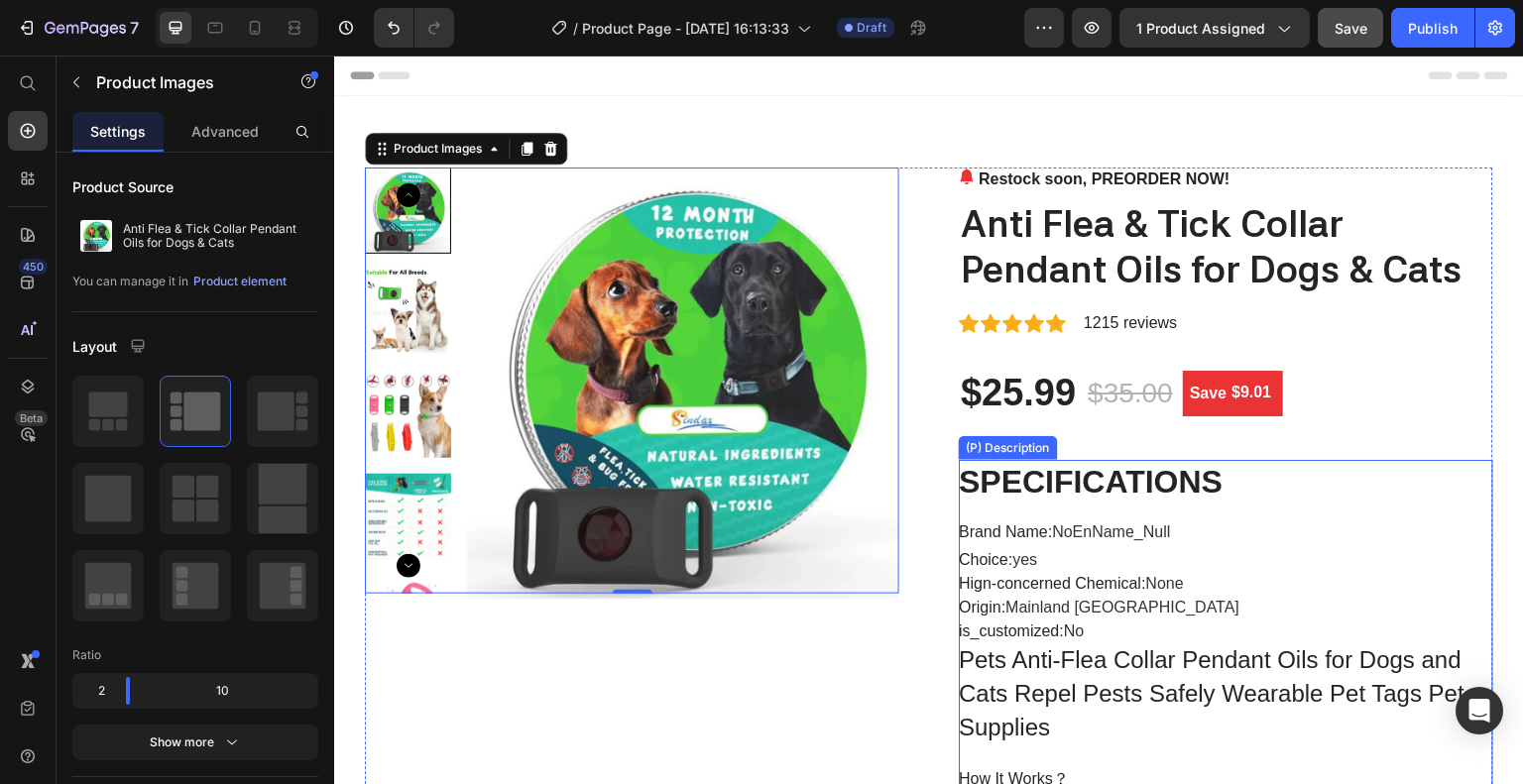 click on "SPECIFICATIONS" at bounding box center [1091, 482] 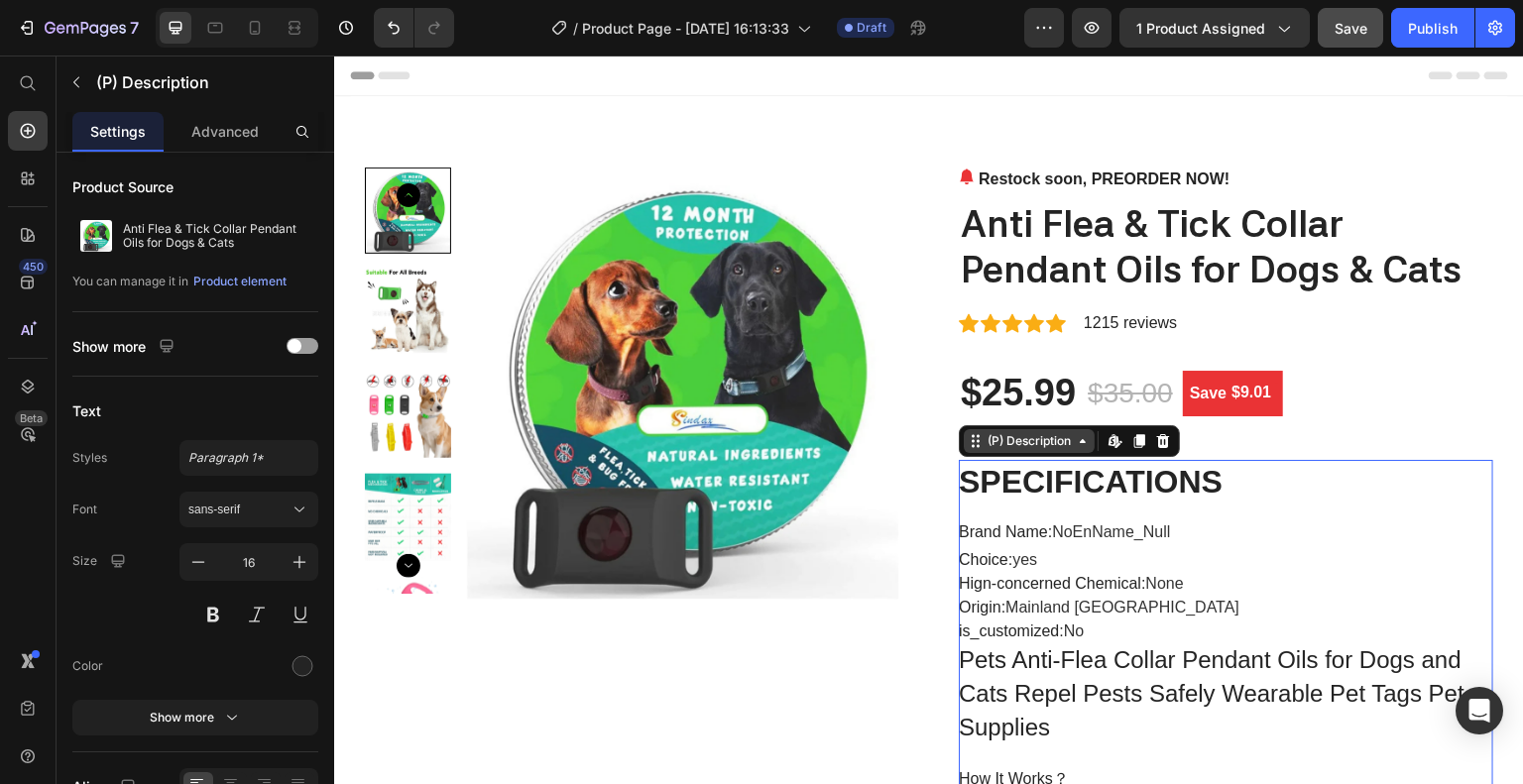 click on "(P) Description" at bounding box center (1029, 441) 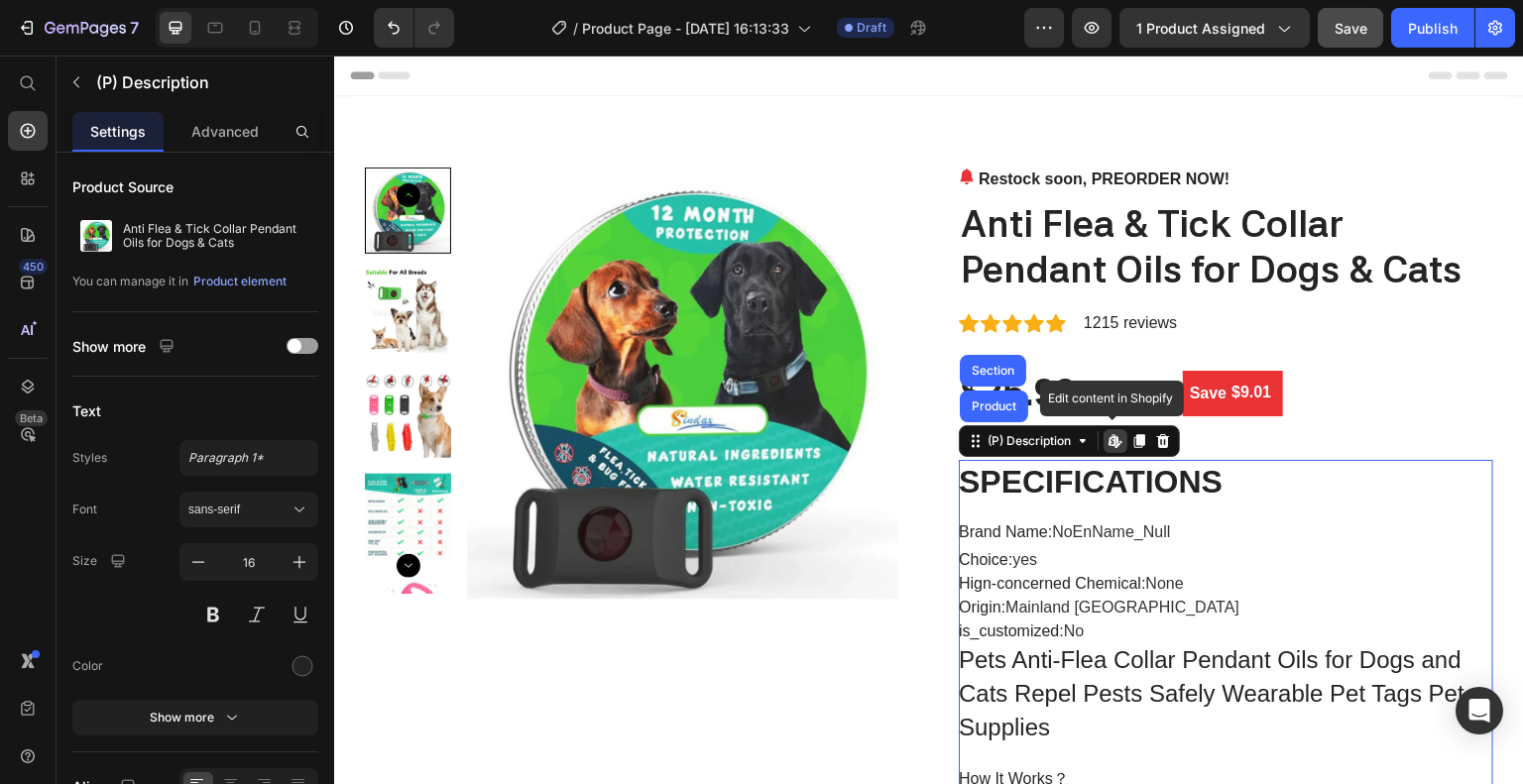 click 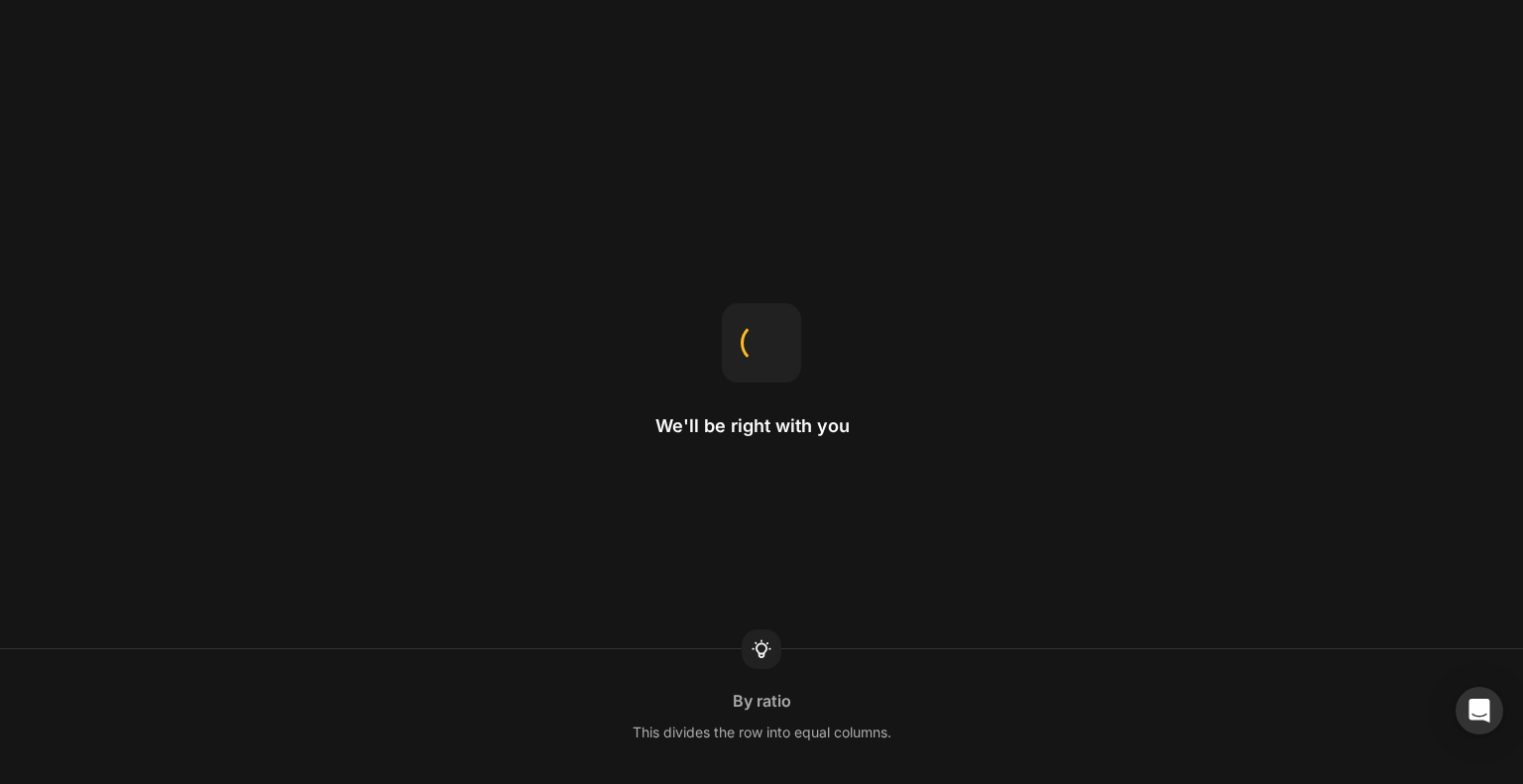 scroll, scrollTop: 0, scrollLeft: 0, axis: both 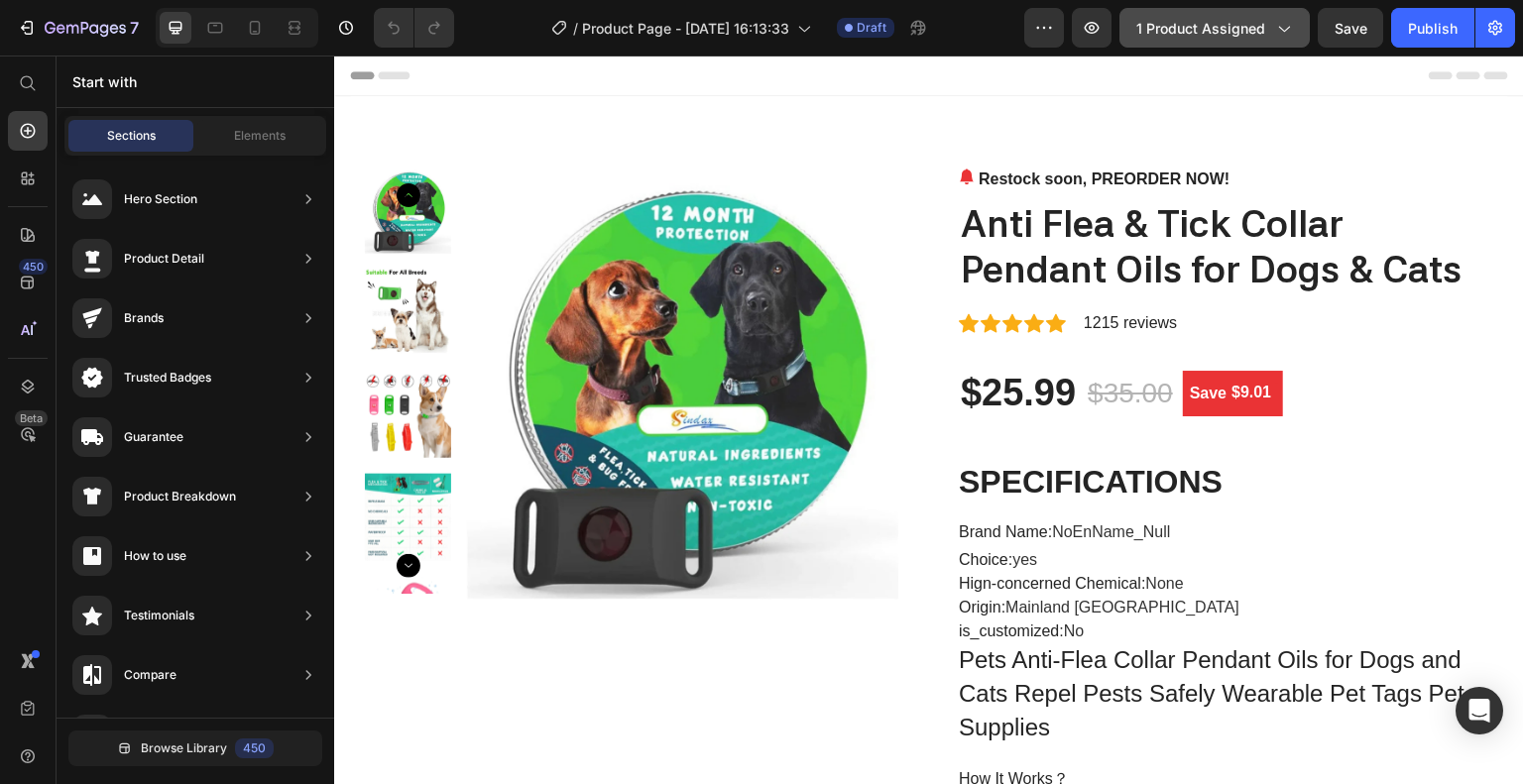 click on "1 product assigned" 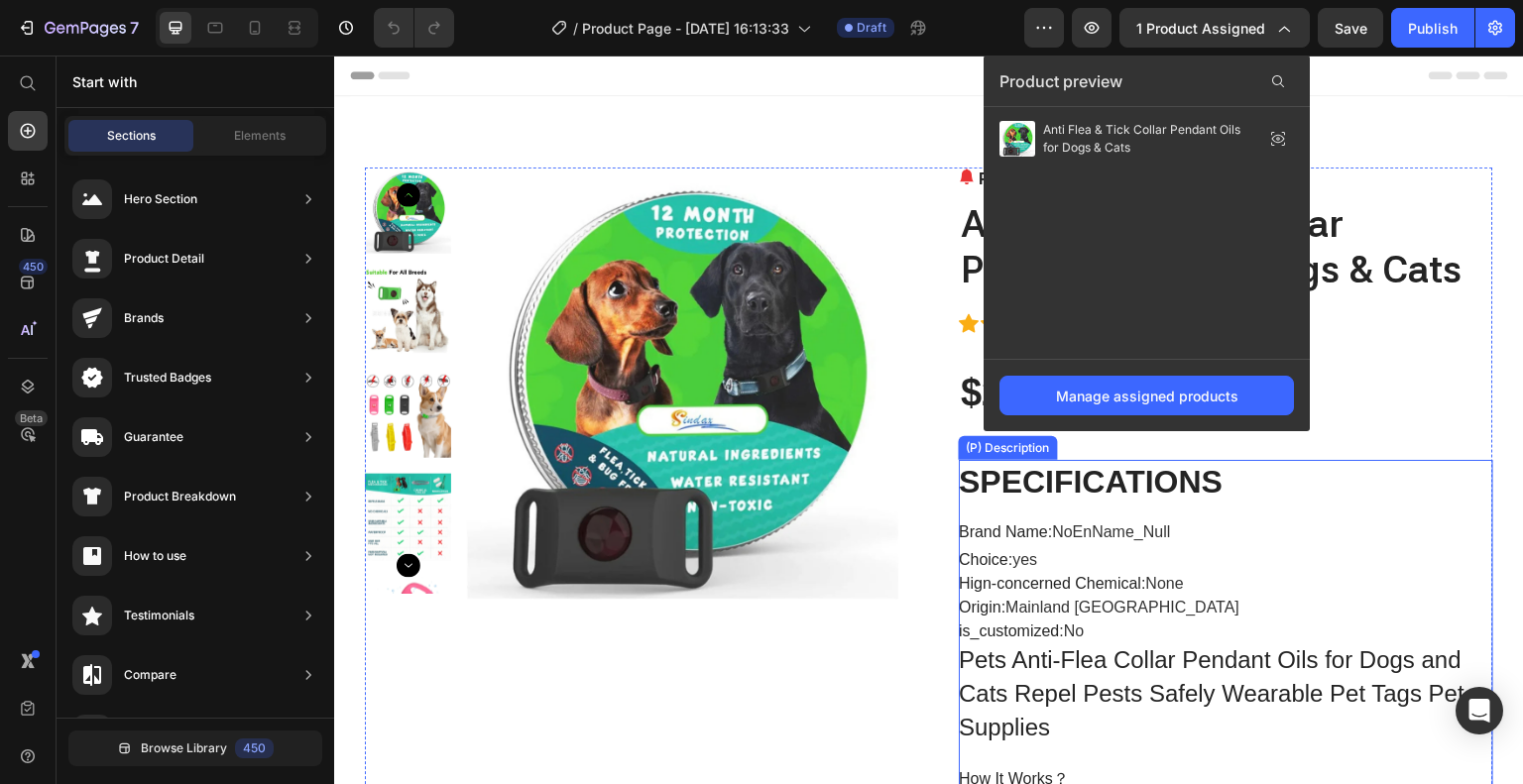 click on "SPECIFICATIONS Brand Name :  NoEnName_Null Choice :  yes Hign-concerned Chemical :  None Origin :  Mainland [GEOGRAPHIC_DATA] is_customized :  No Pets Anti-Flea Collar Pendant Oils for Dogs and Cats Repel Pests Safely Wearable Pet Tags Pet Supplies How It Works？
﻿
All you need is your pet – and it's collar!
﻿
1. Put the attachment around your pet's collar.
2. The ingredients spread over the air.
3. Finished - your pet is protected.
﻿
﻿
﻿
Feature:
﻿
1.Waterproof
2. 100% Natural Ingredients
3. Prevent Ticks, Fleas And Bugs for 45 days
4. Extremely Stretchable - Fits Every Dog
﻿
﻿
Safety Warnings:
﻿
This product is not a toy. Keep out of reach of children. If your dog is pregnant, nursing, or under 8 weeks old, consult
﻿
with a veterinarian before use. Monitor your pet for any signs of irritation, such as redness or itching. If any adverse
﻿
reactions occur, remove the pendant immediately and consult a veterinarian." at bounding box center [1226, 2294] 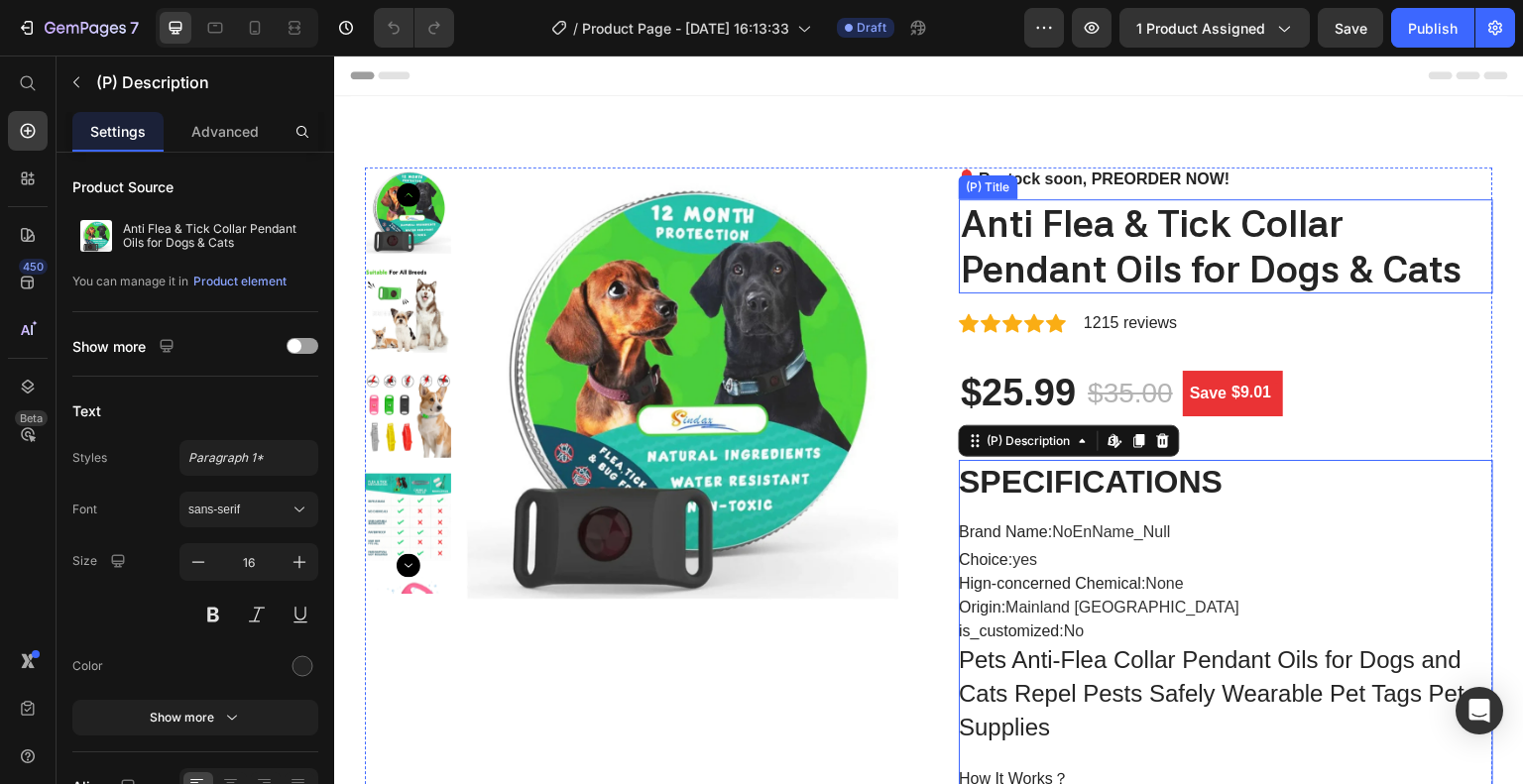 scroll, scrollTop: 330, scrollLeft: 0, axis: vertical 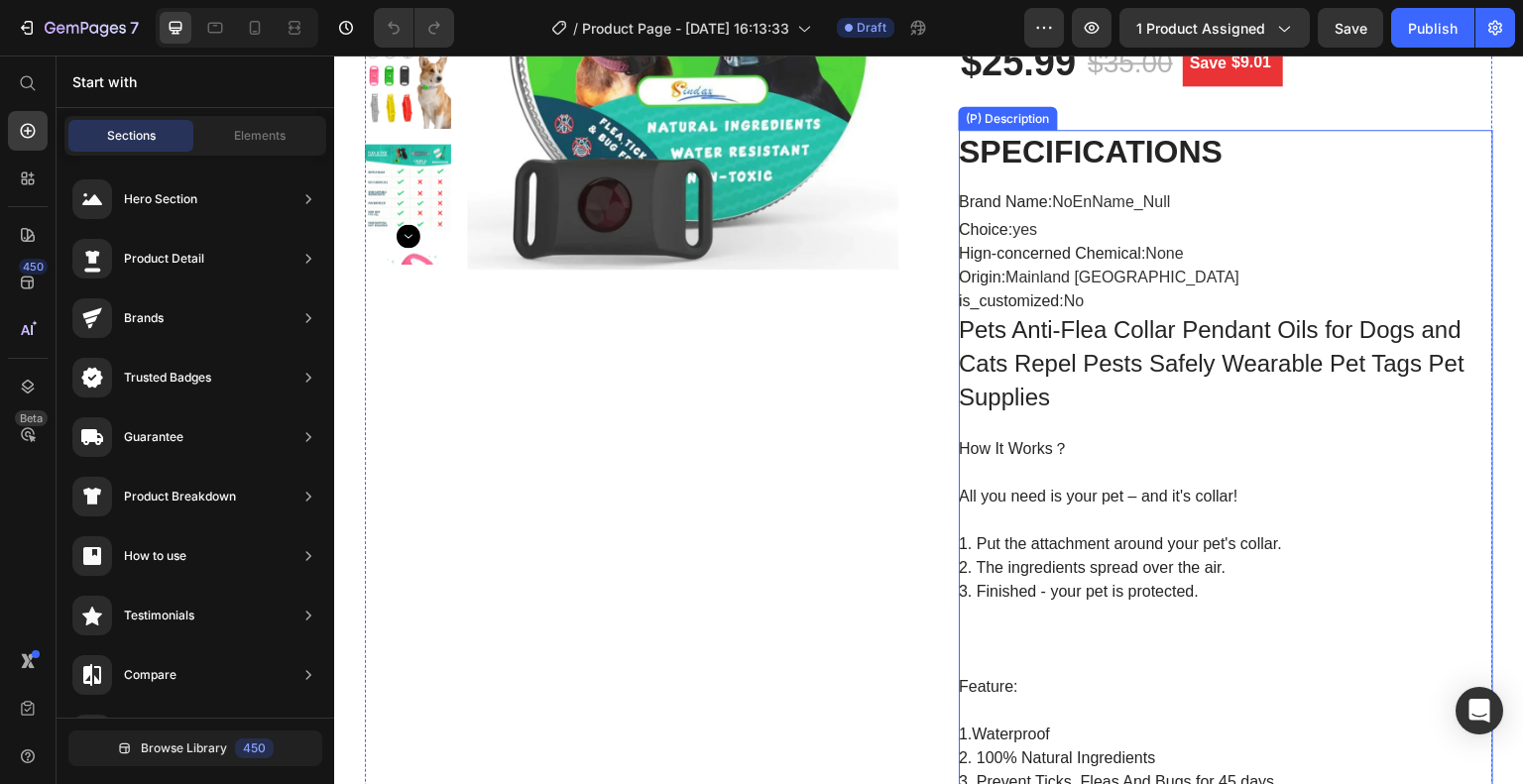 click on "SPECIFICATIONS Brand Name :  NoEnName_Null Choice :  yes Hign-concerned Chemical :  None Origin :  Mainland [GEOGRAPHIC_DATA] is_customized :  No Pets Anti-Flea Collar Pendant Oils for Dogs and Cats Repel Pests Safely Wearable Pet Tags Pet Supplies How It Works？
﻿
All you need is your pet – and it's collar!
﻿
1. Put the attachment around your pet's collar.
2. The ingredients spread over the air.
3. Finished - your pet is protected.
﻿
﻿
﻿
Feature:
﻿
1.Waterproof
2. 100% Natural Ingredients
3. Prevent Ticks, Fleas And Bugs for 45 days
4. Extremely Stretchable - Fits Every Dog
﻿
﻿
Safety Warnings:
﻿
This product is not a toy. Keep out of reach of children. If your dog is pregnant, nursing, or under 8 weeks old, consult
﻿
with a veterinarian before use. Monitor your pet for any signs of irritation, such as redness or itching. If any adverse
﻿
reactions occur, remove the pendant immediately and consult a veterinarian." at bounding box center (1226, 1963) 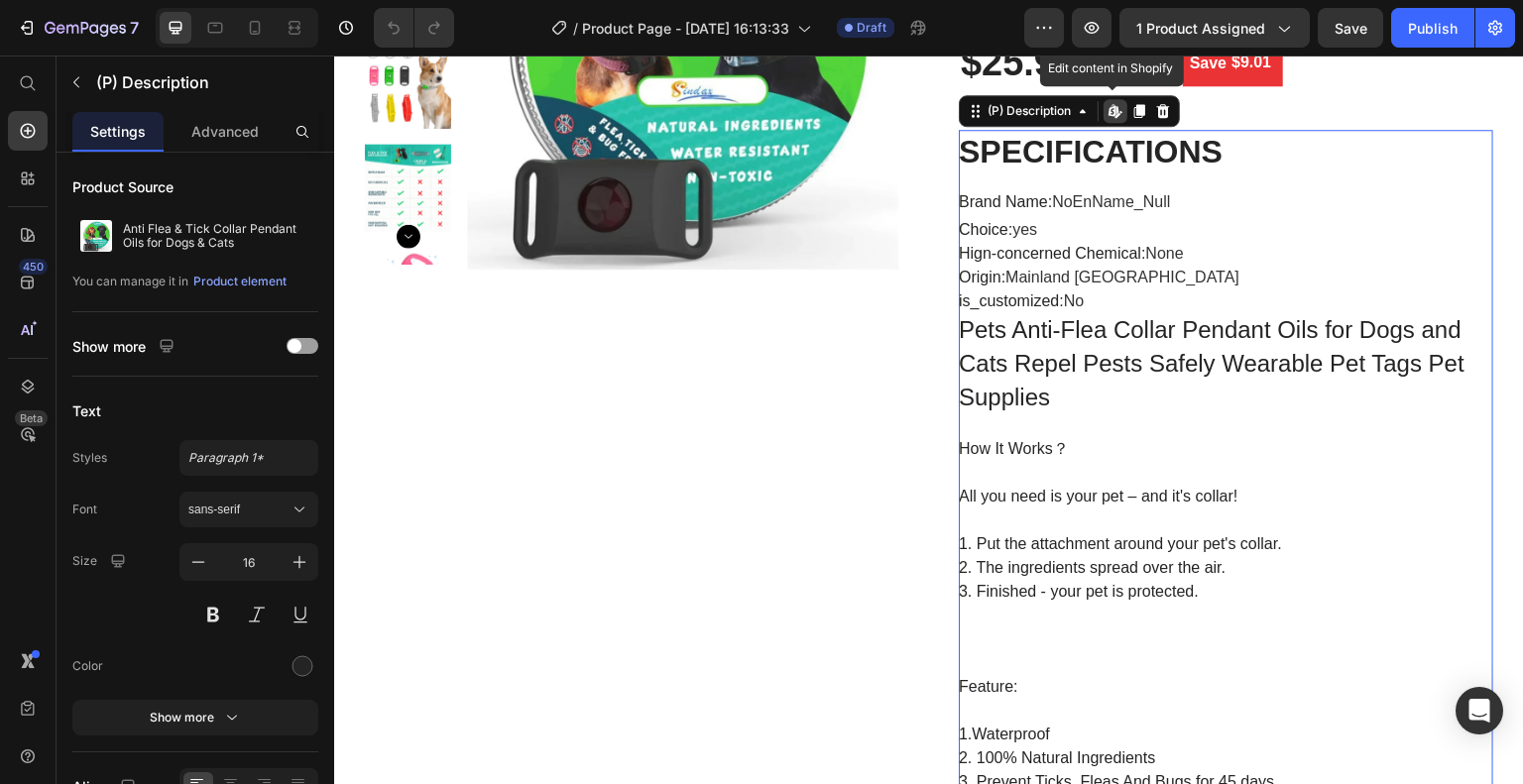 click 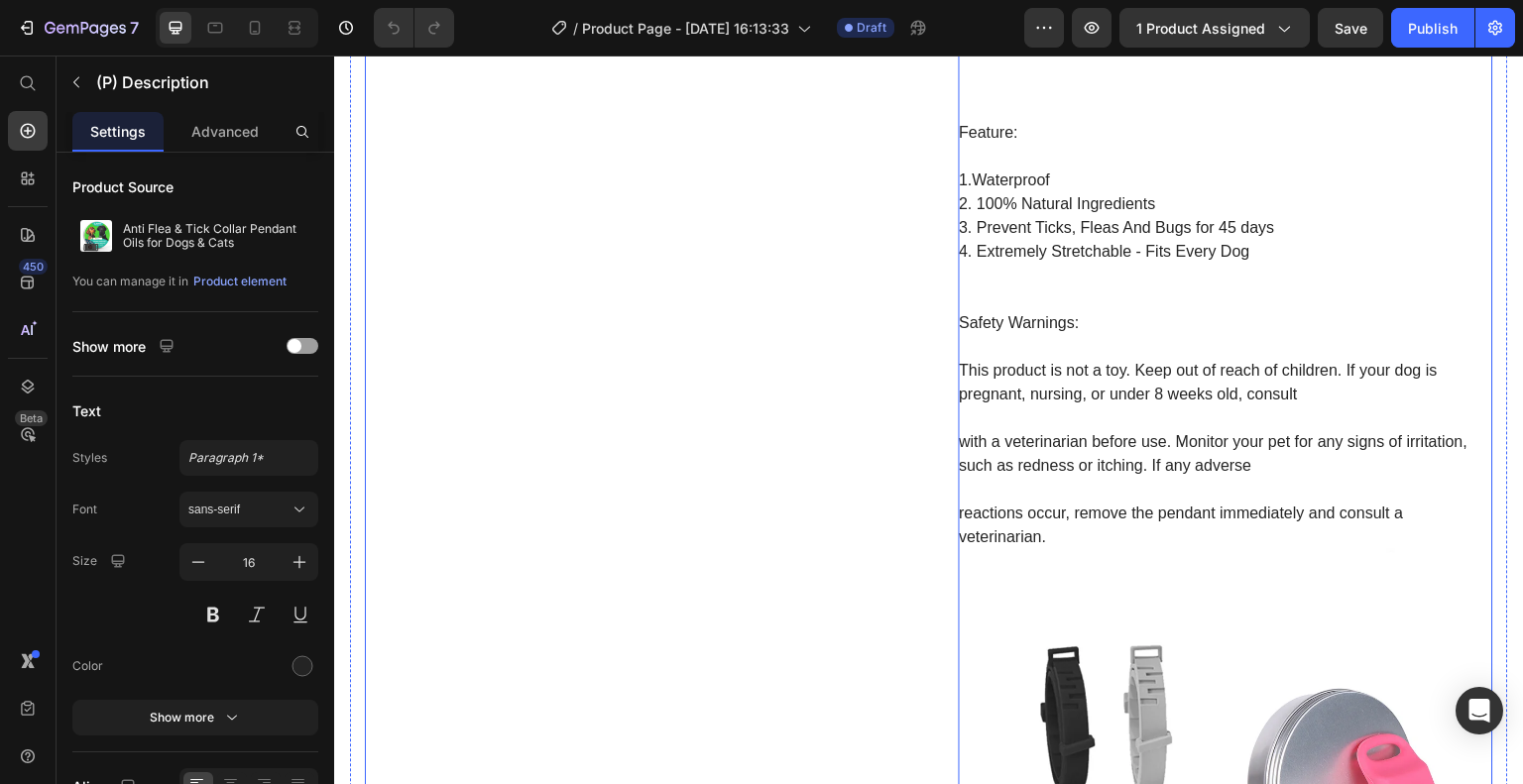 scroll, scrollTop: 991, scrollLeft: 0, axis: vertical 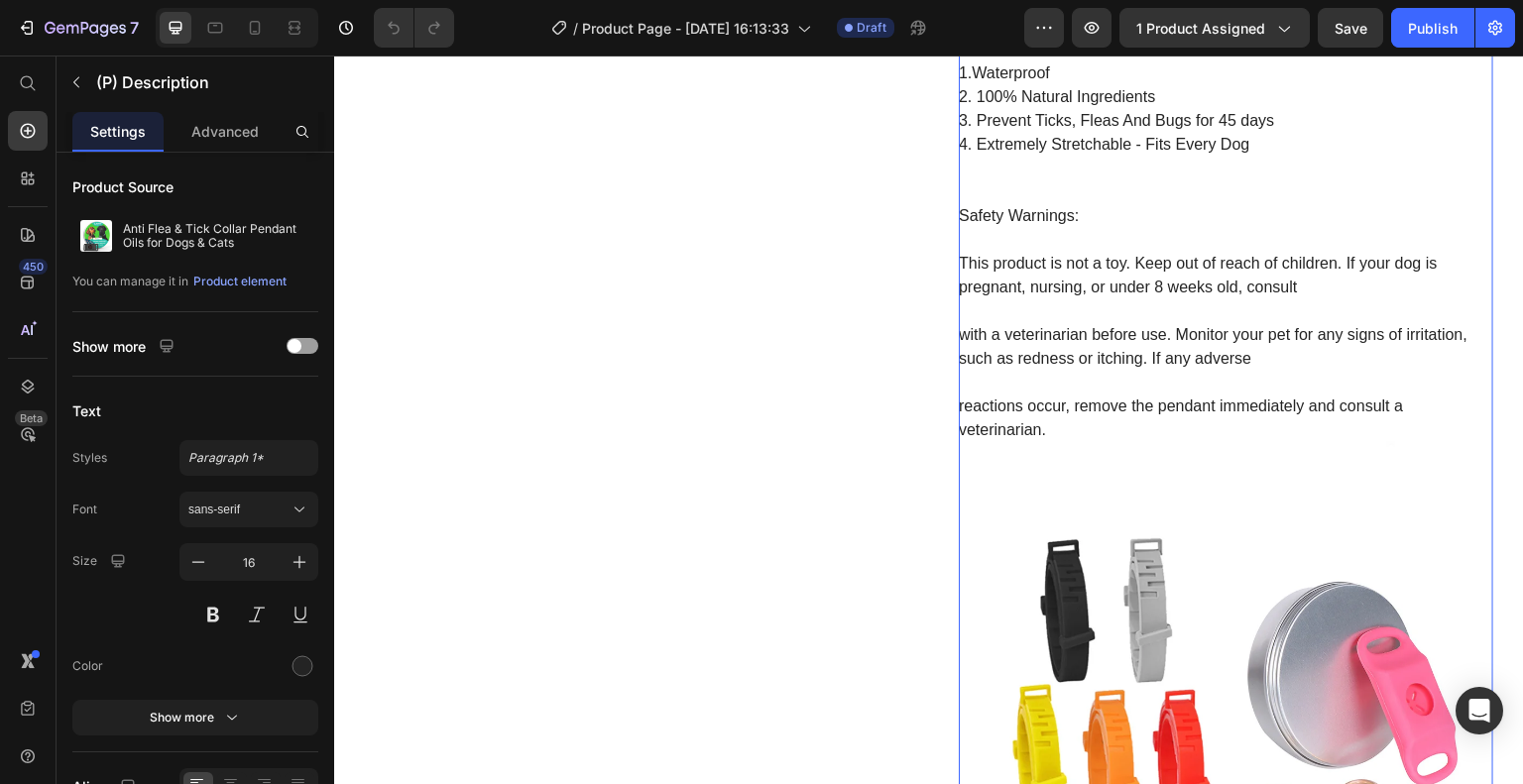 click on "This product is not a toy. Keep out of reach of children. If your dog is pregnant, nursing, or under 8 weeks old, consult" at bounding box center [1198, 275] 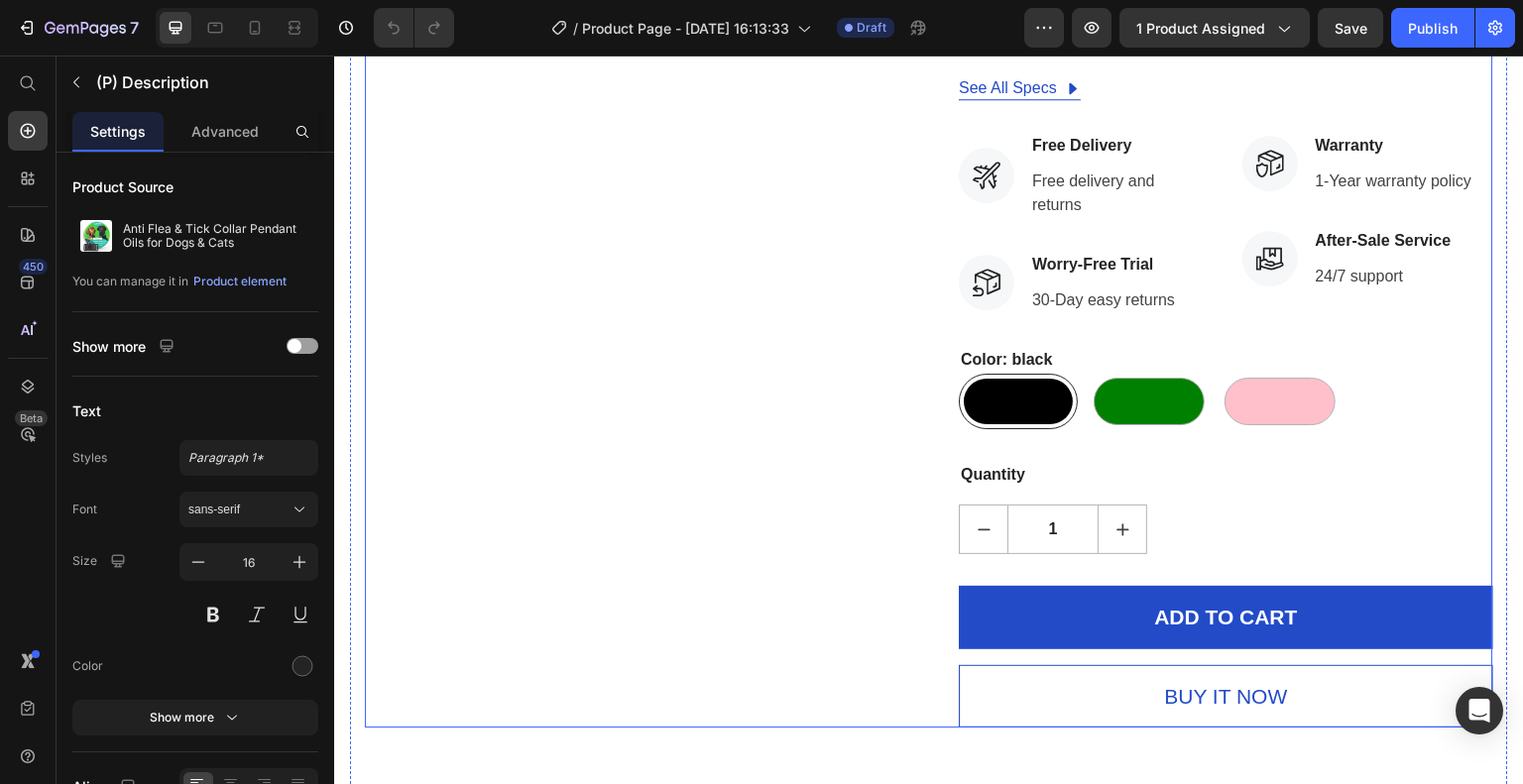 scroll, scrollTop: 3634, scrollLeft: 0, axis: vertical 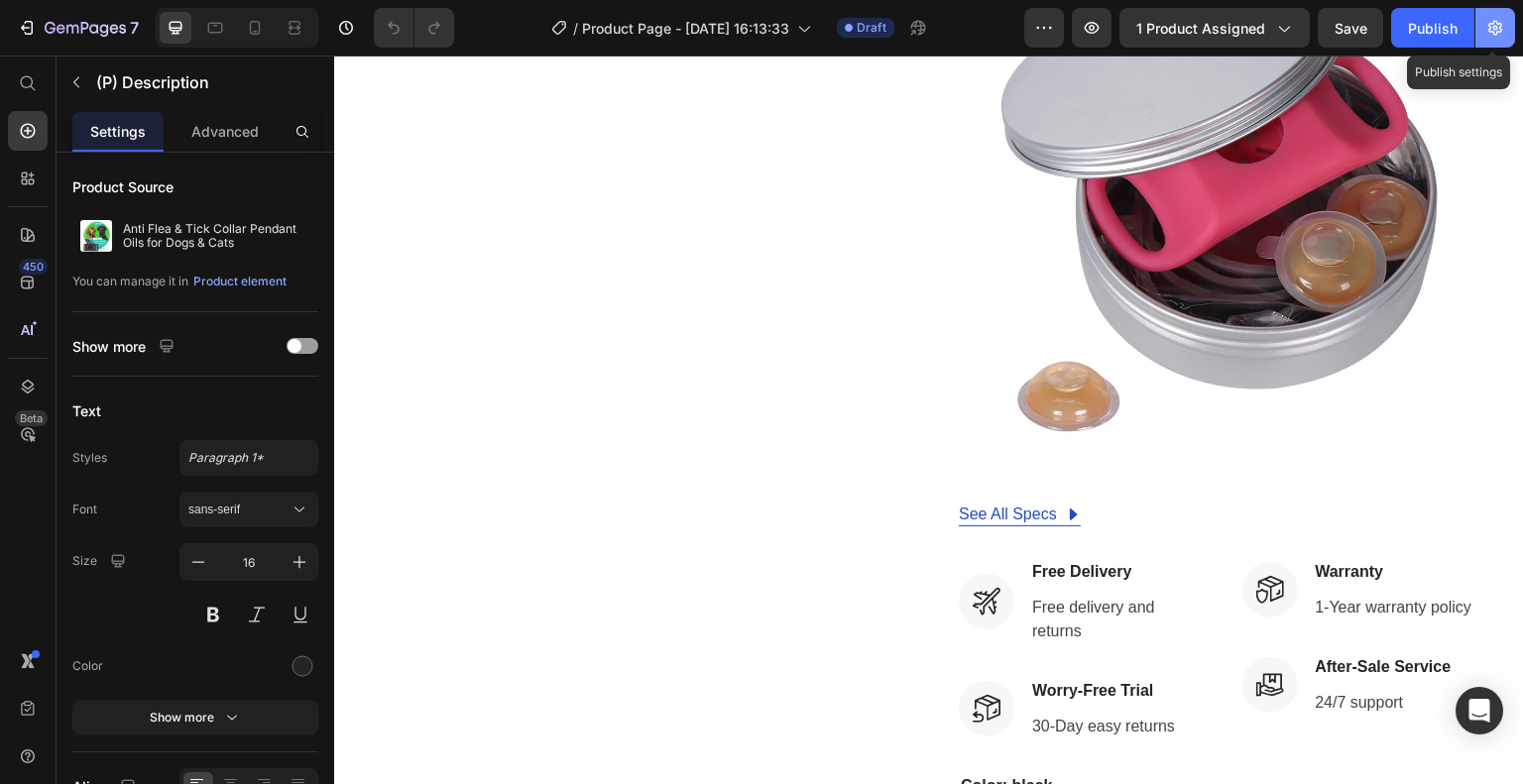 click 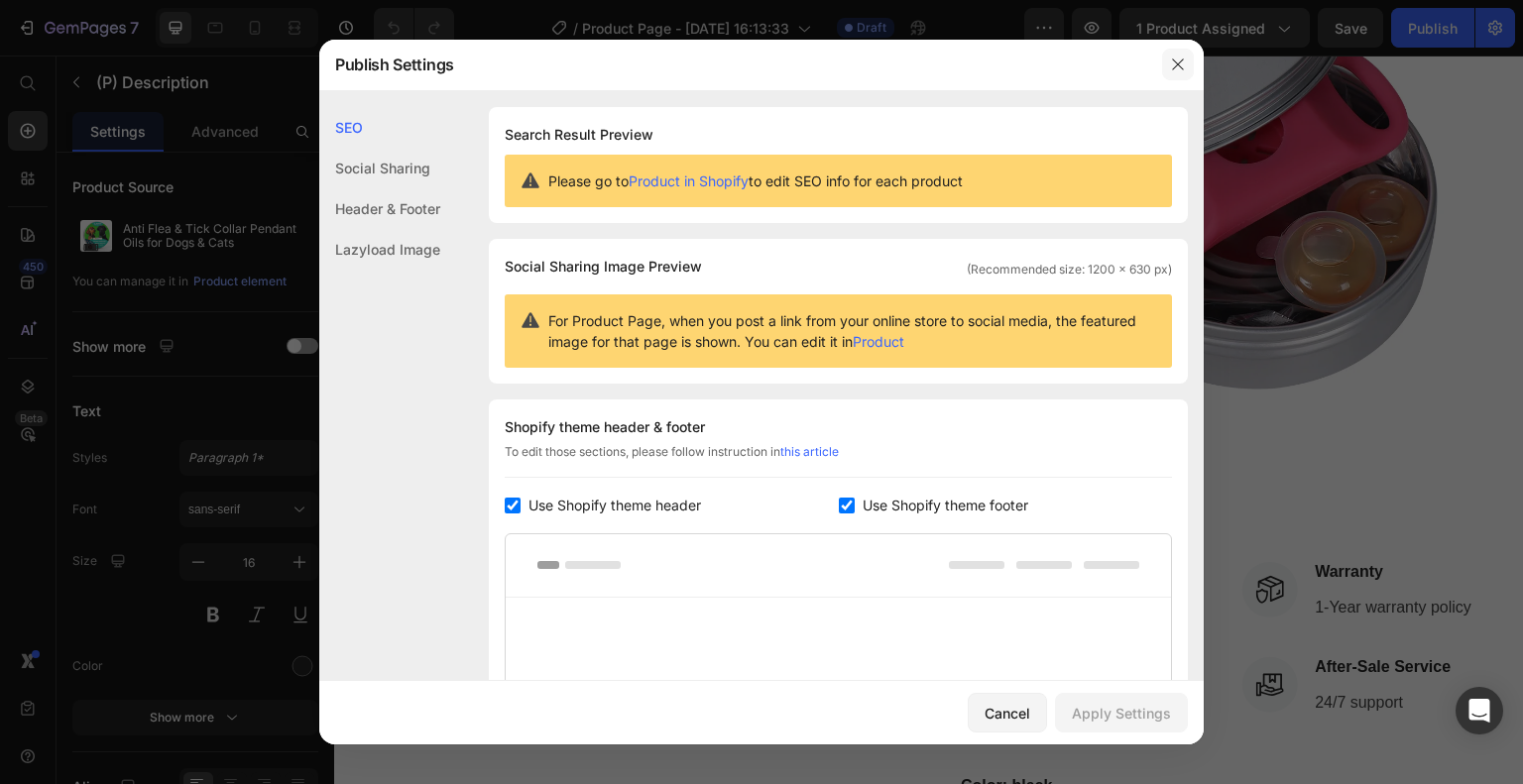 click 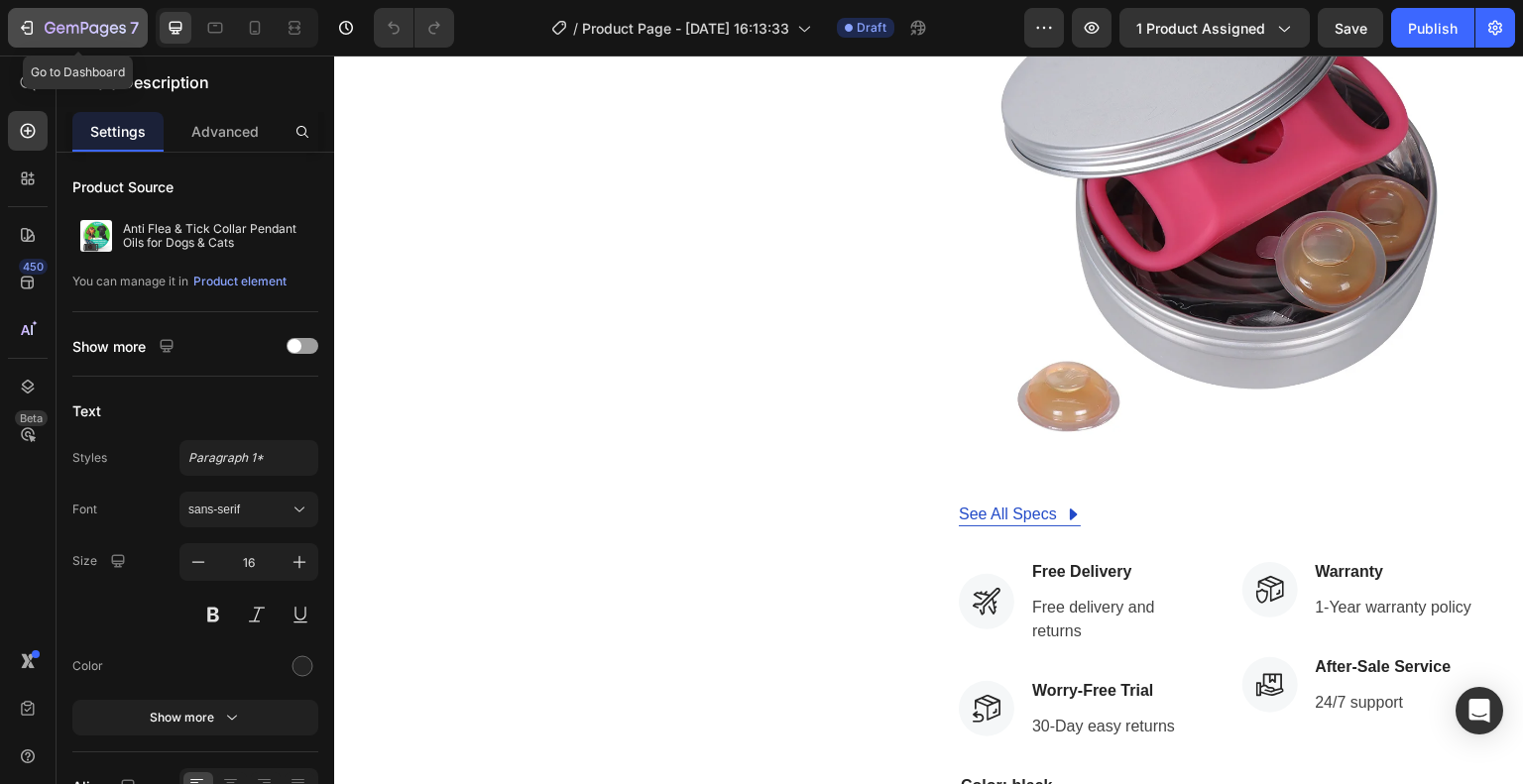 click on "7" 